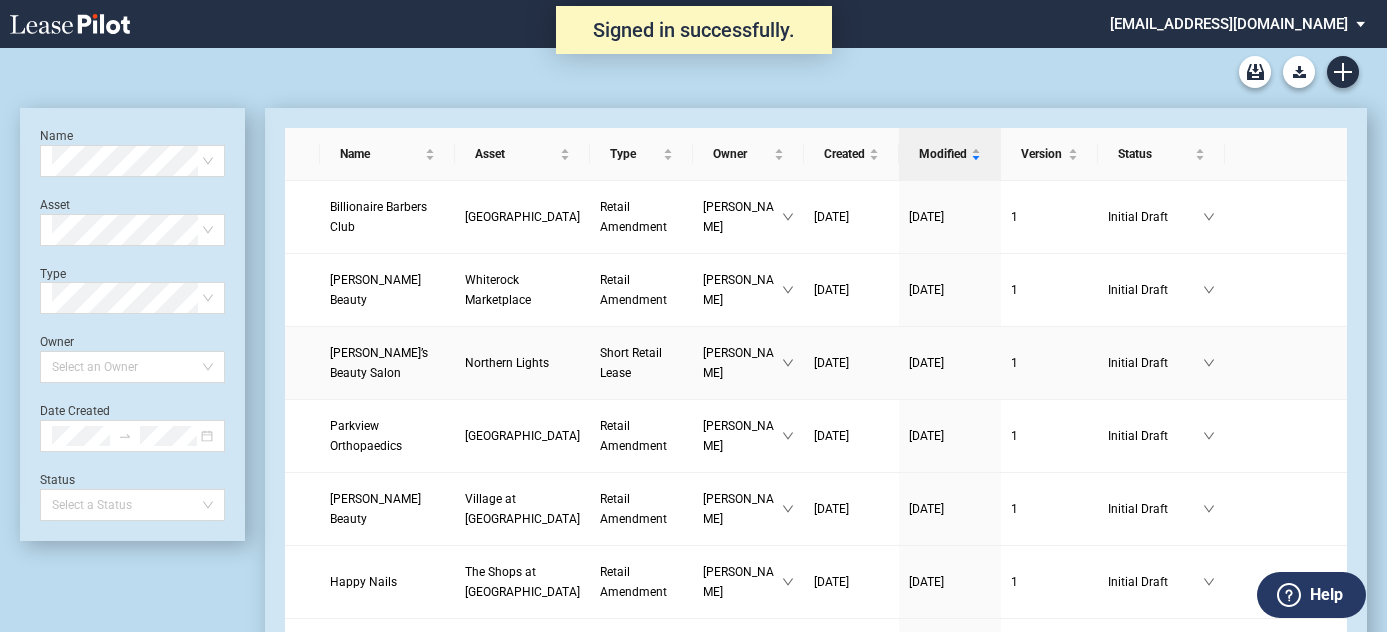 scroll, scrollTop: 0, scrollLeft: 0, axis: both 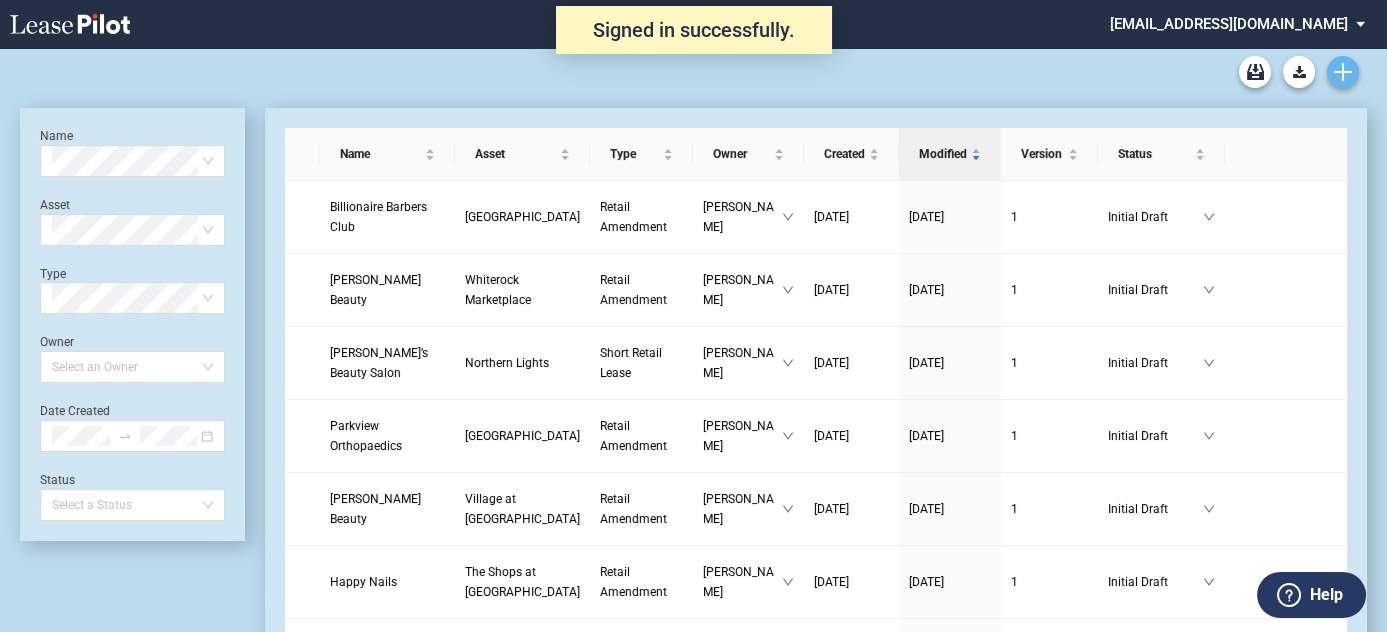 click 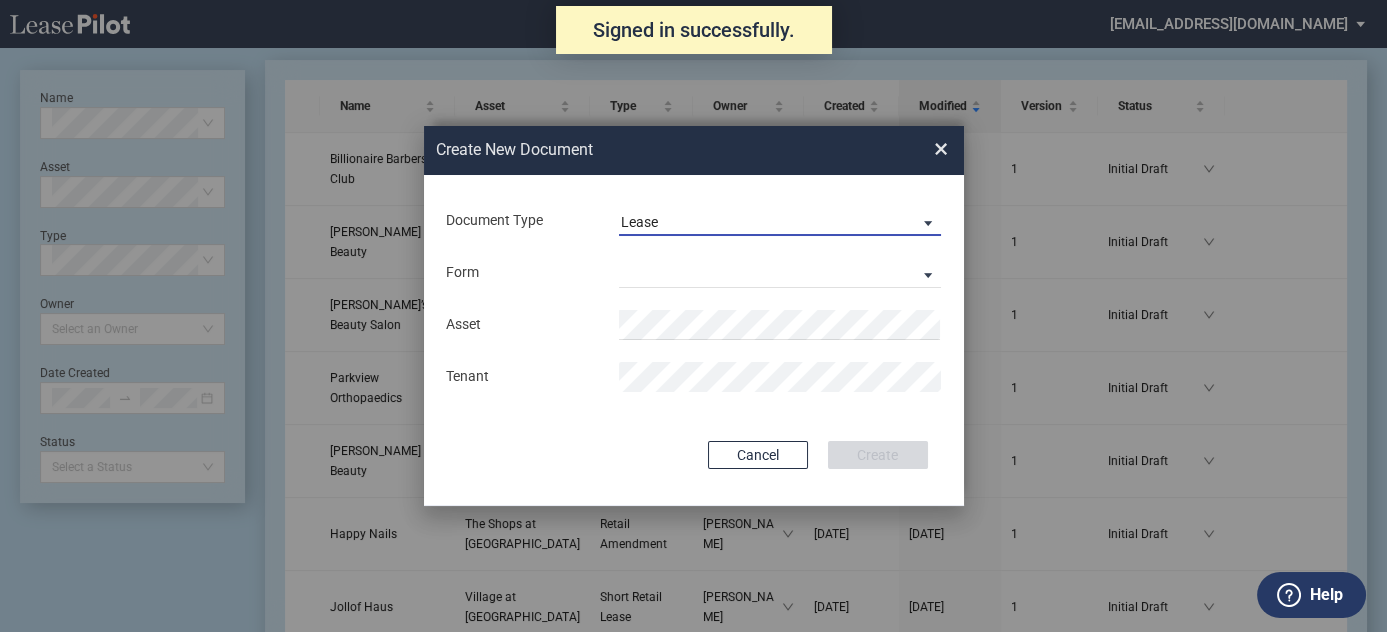 click on "Lease" at bounding box center [639, 222] 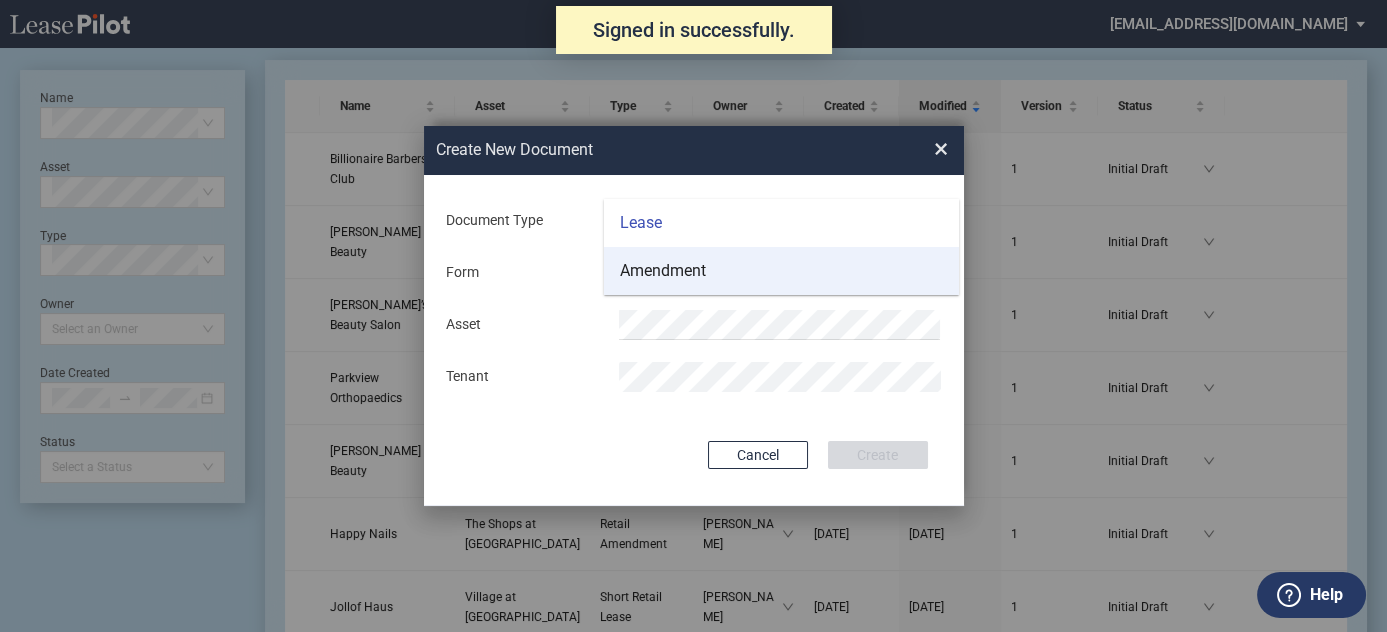 click on "Amendment" at bounding box center (663, 271) 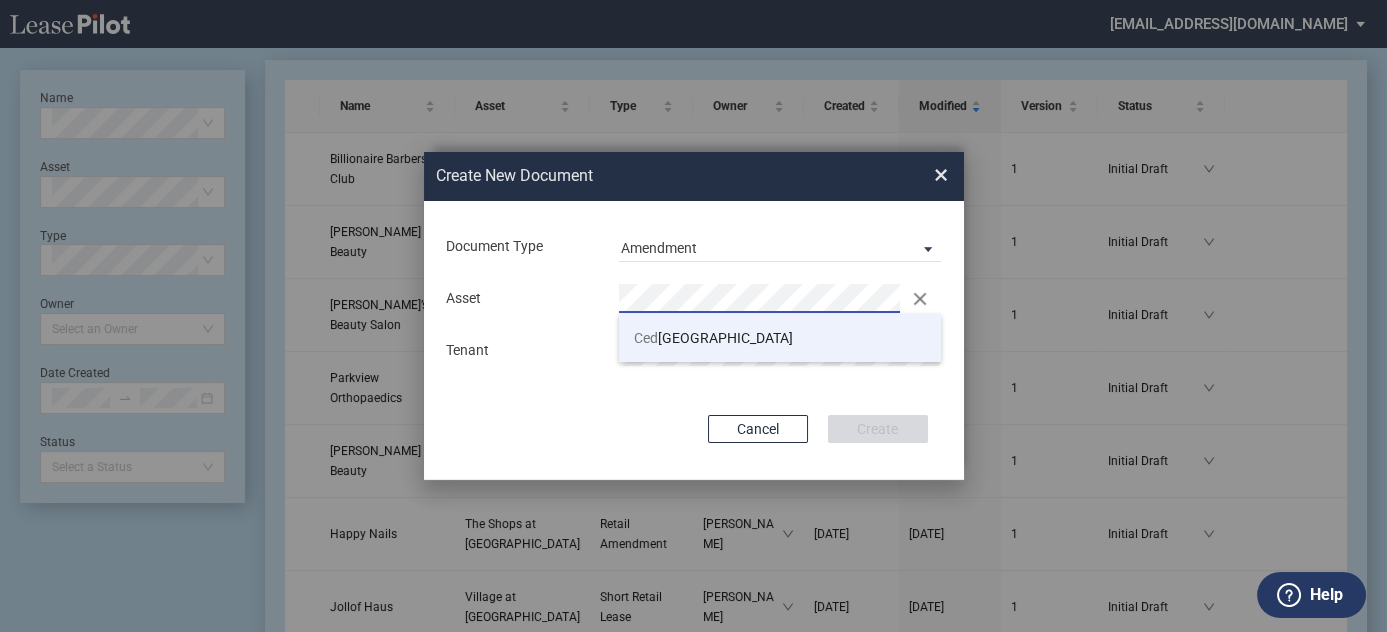click on "Ced" at bounding box center (646, 338) 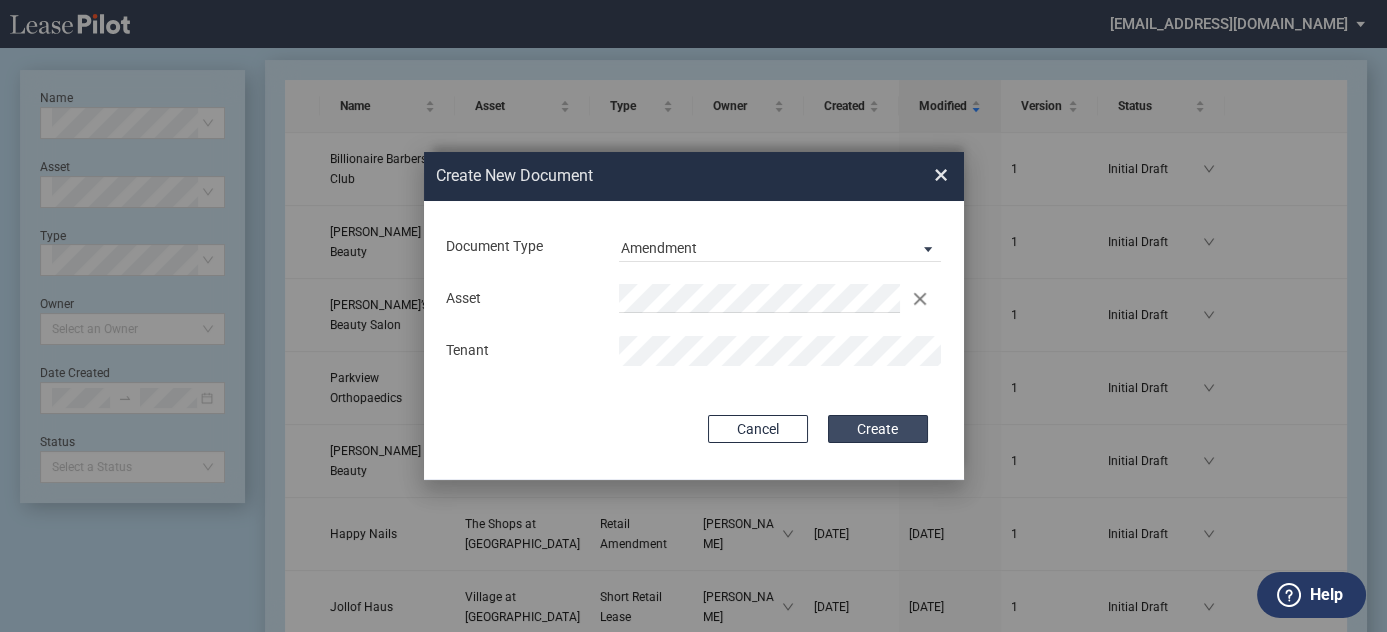 click on "Create" at bounding box center (878, 429) 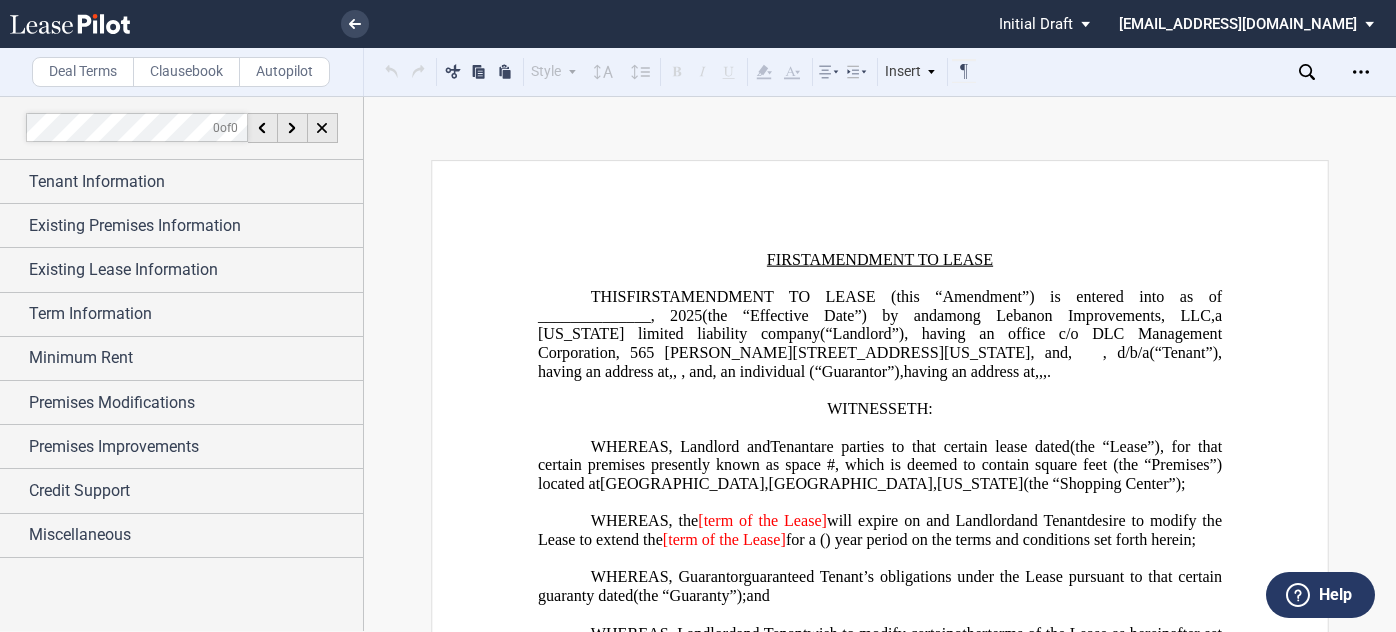 scroll, scrollTop: 0, scrollLeft: 0, axis: both 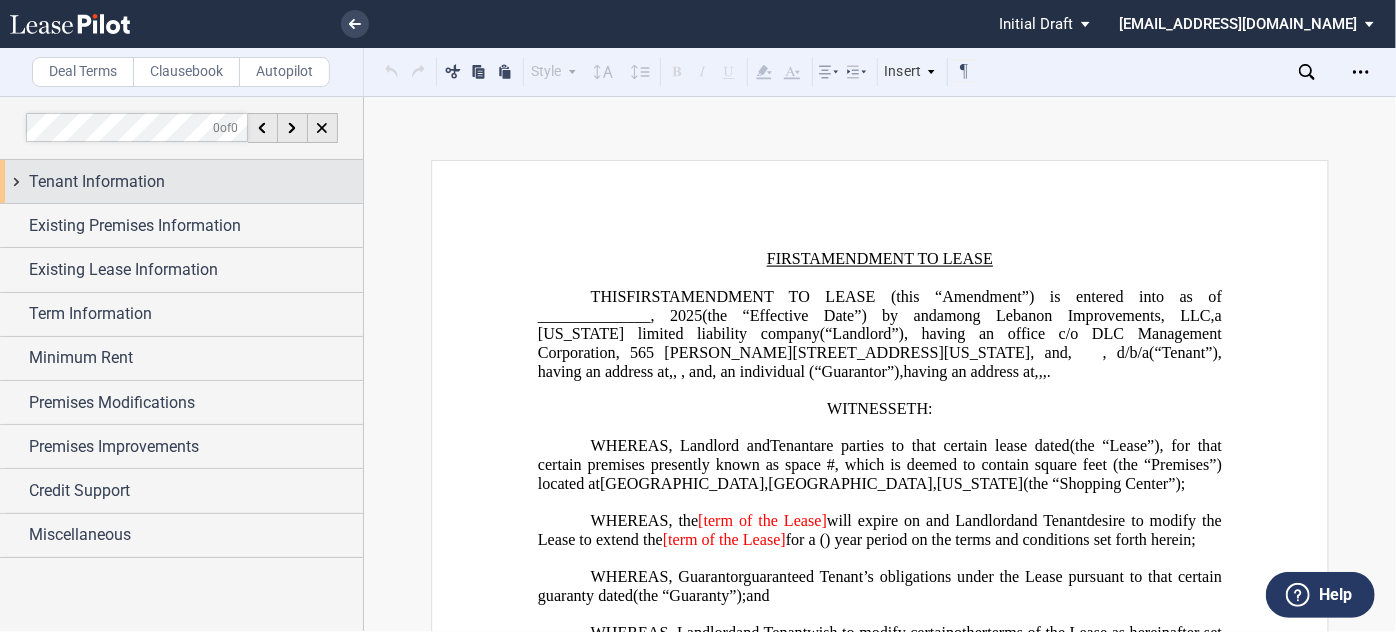 click on "Tenant Information" at bounding box center [181, 181] 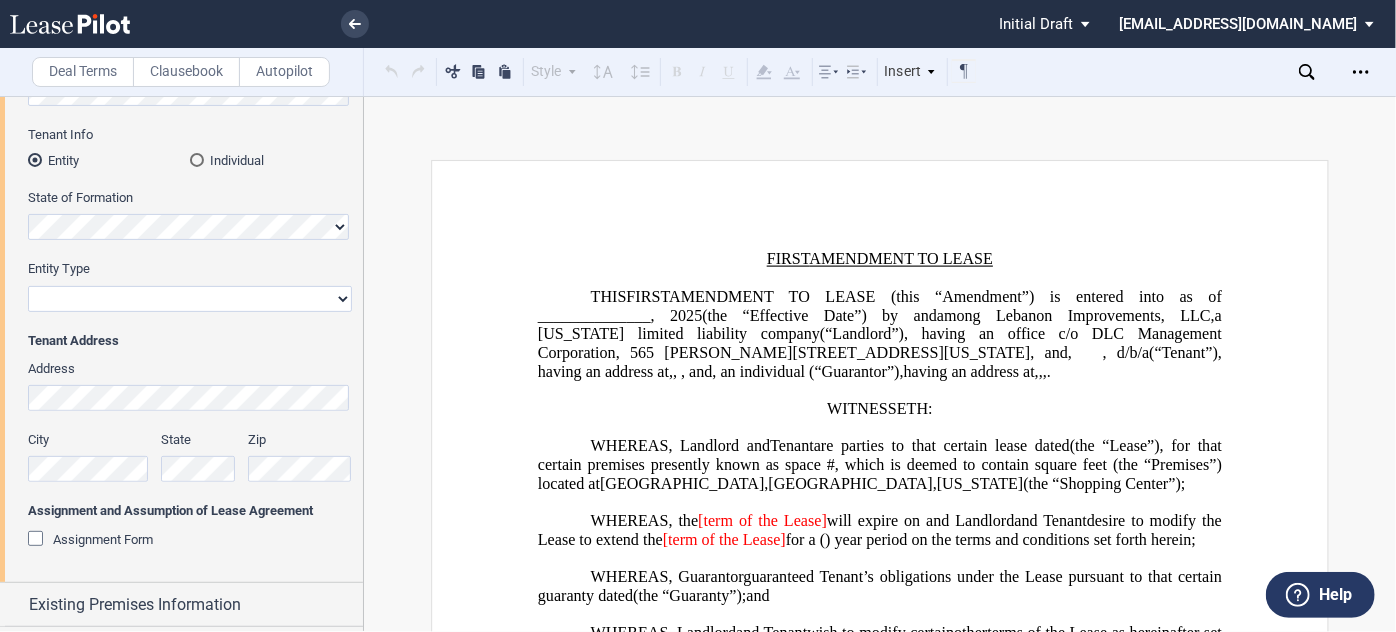 scroll, scrollTop: 454, scrollLeft: 0, axis: vertical 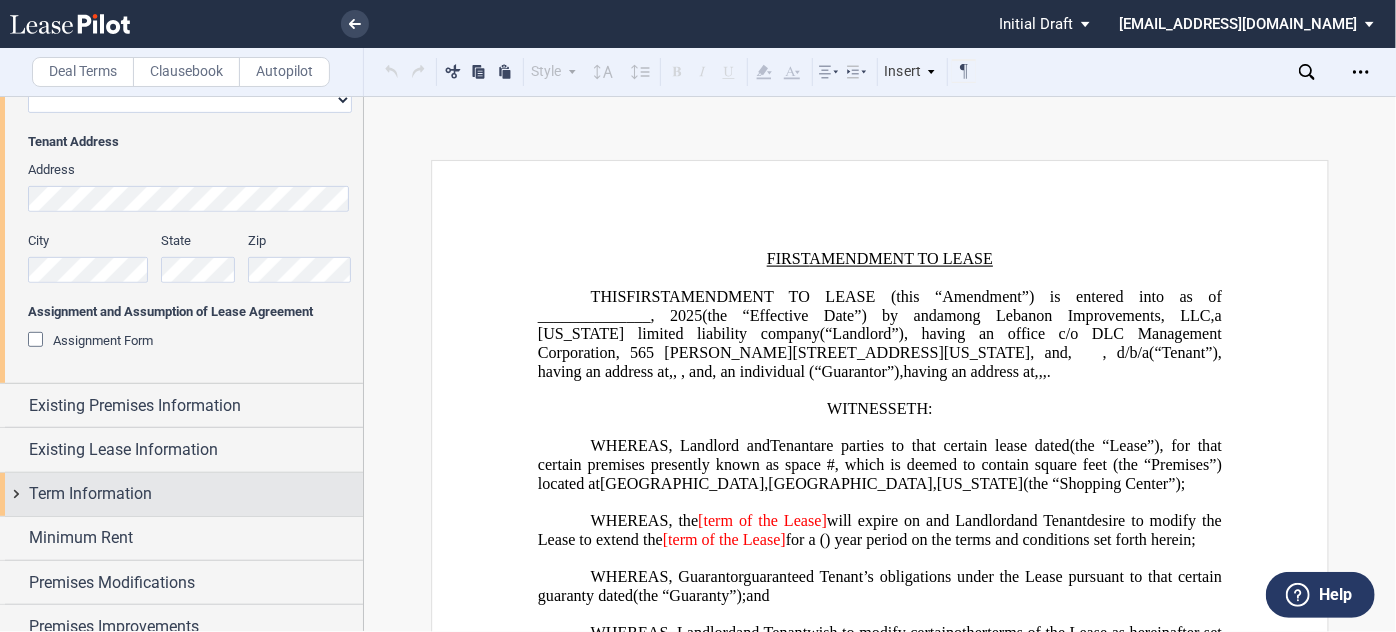click on "Term Information" at bounding box center (181, 494) 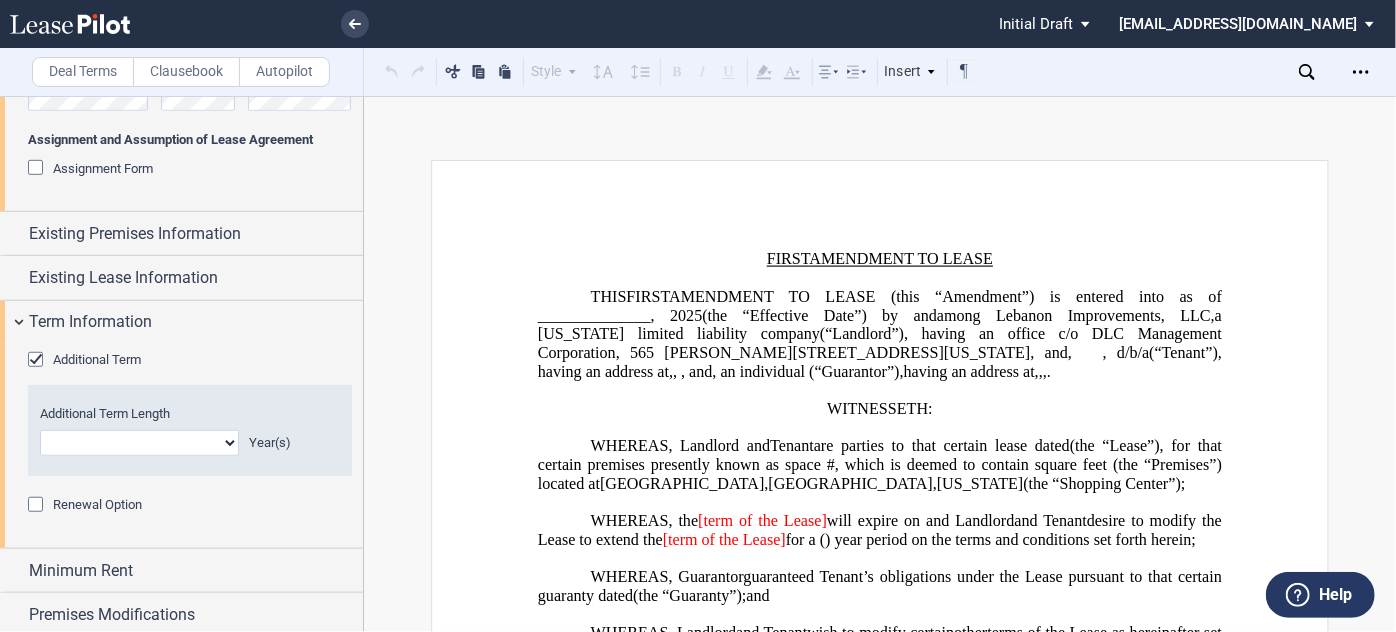 click on "0 1 2 3 4 5 6 7 8 9 10 11 12 13 14 15 16 17 18 19 20" 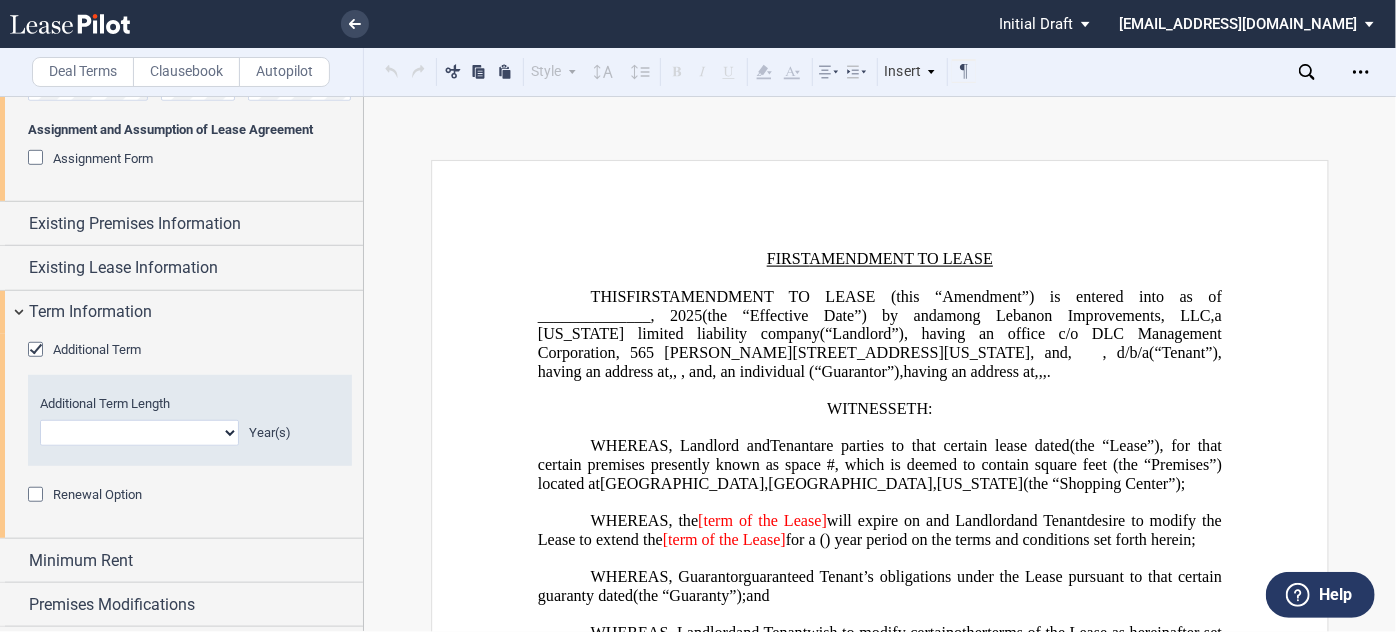 click on "0 1 2 3 4 5 6 7 8 9 10 11 12 13 14 15 16 17 18 19 20" 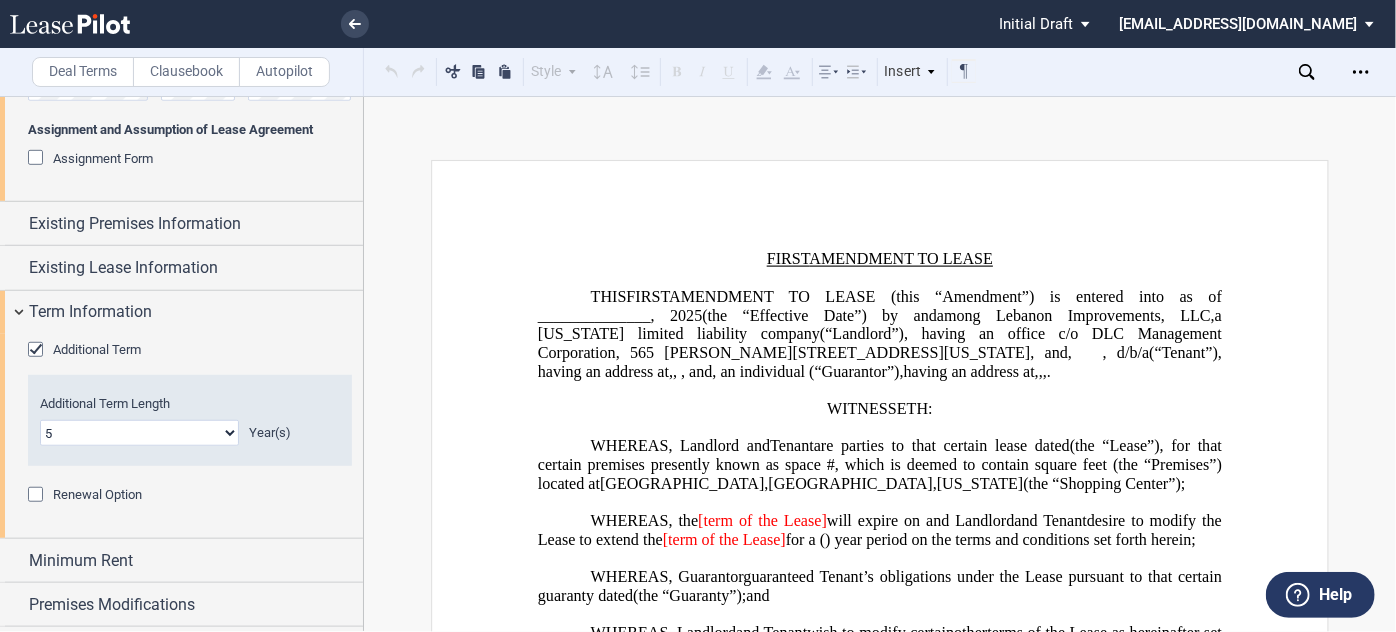 click on "0 1 2 3 4 5 6 7 8 9 10 11 12 13 14 15 16 17 18 19 20" 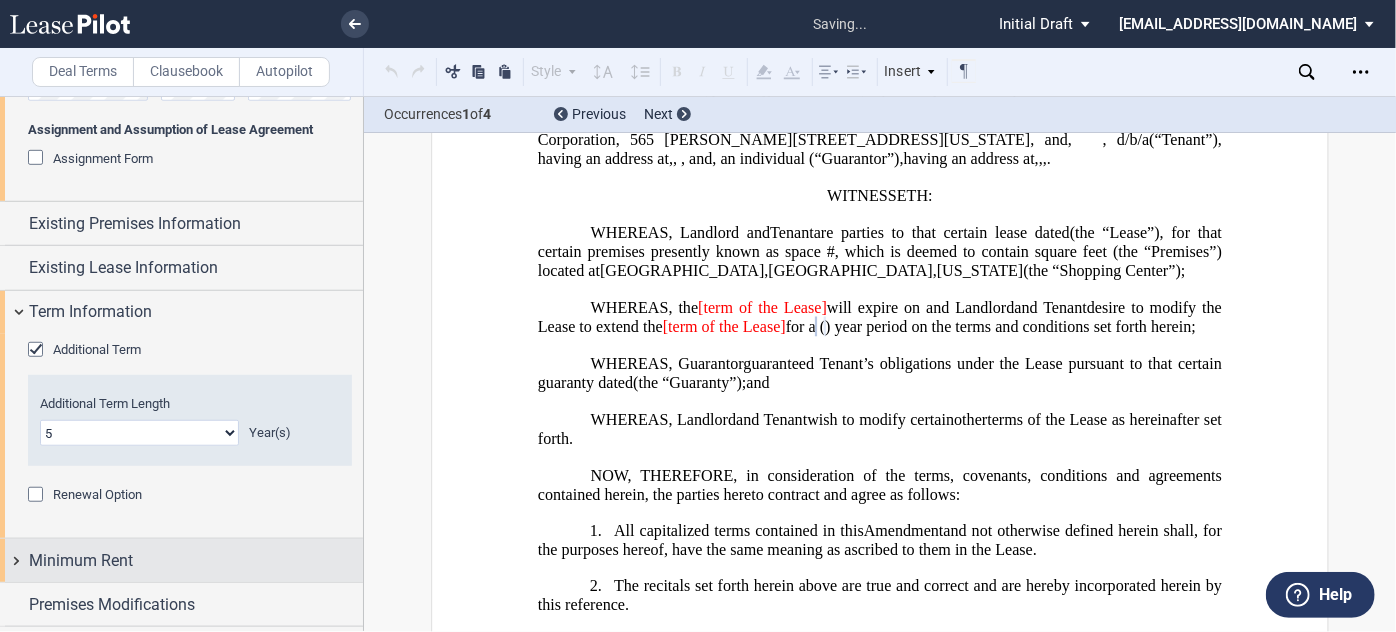 scroll, scrollTop: 270, scrollLeft: 0, axis: vertical 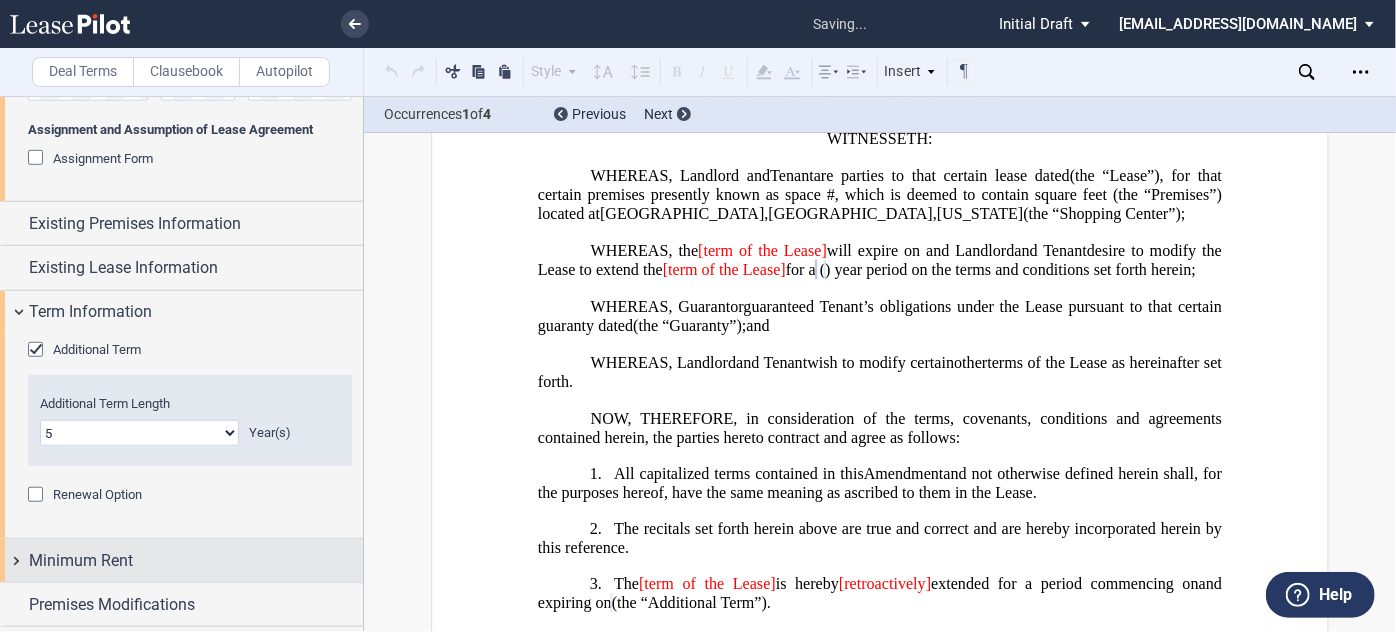 click on "Minimum Rent" at bounding box center [196, 561] 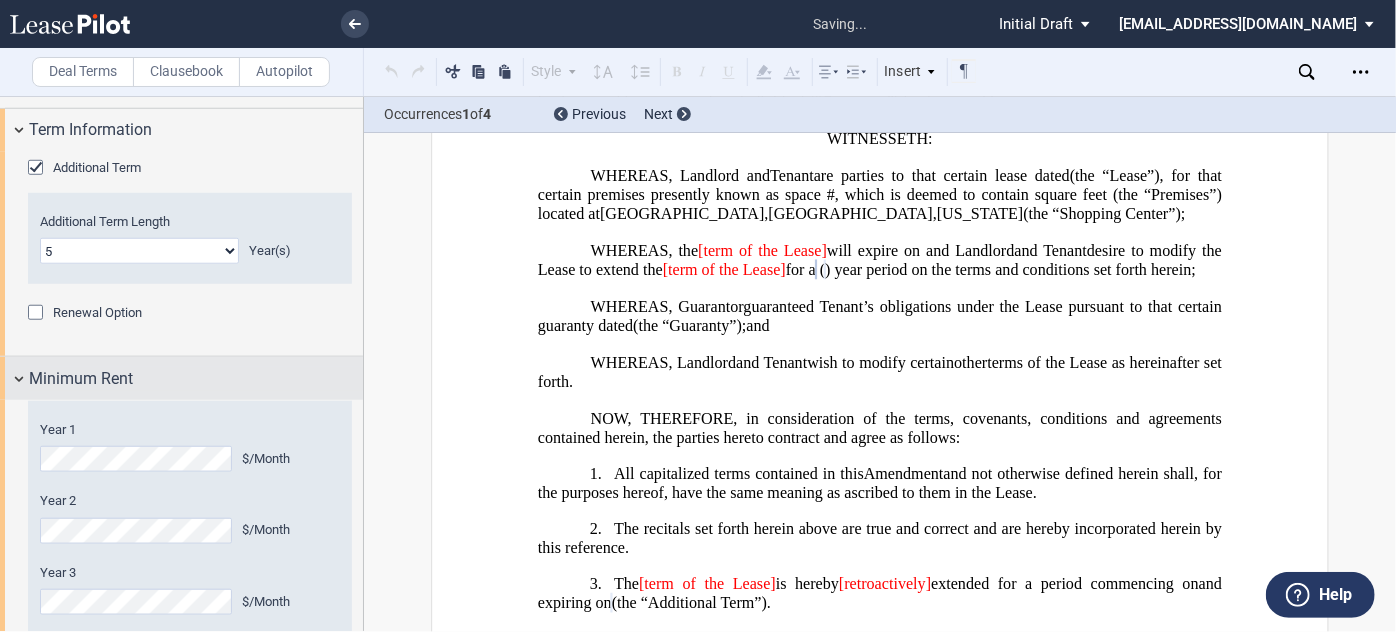 click on "Minimum Rent" at bounding box center (181, 378) 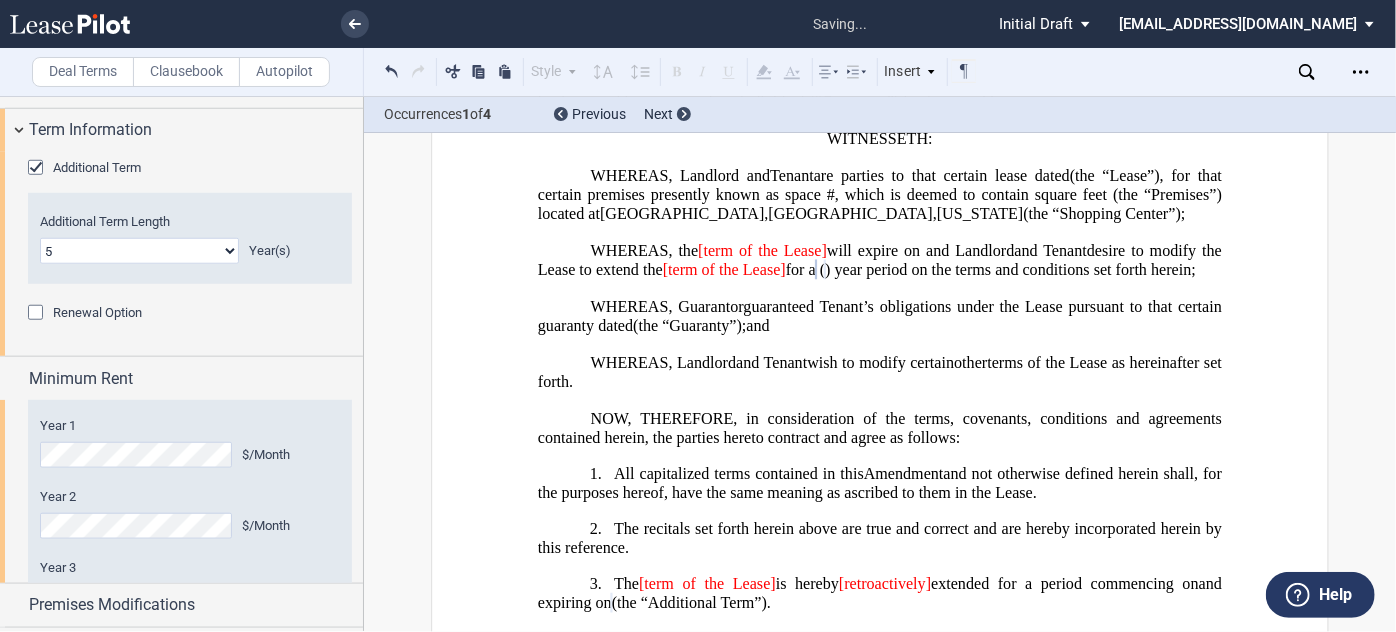 scroll, scrollTop: 762, scrollLeft: 0, axis: vertical 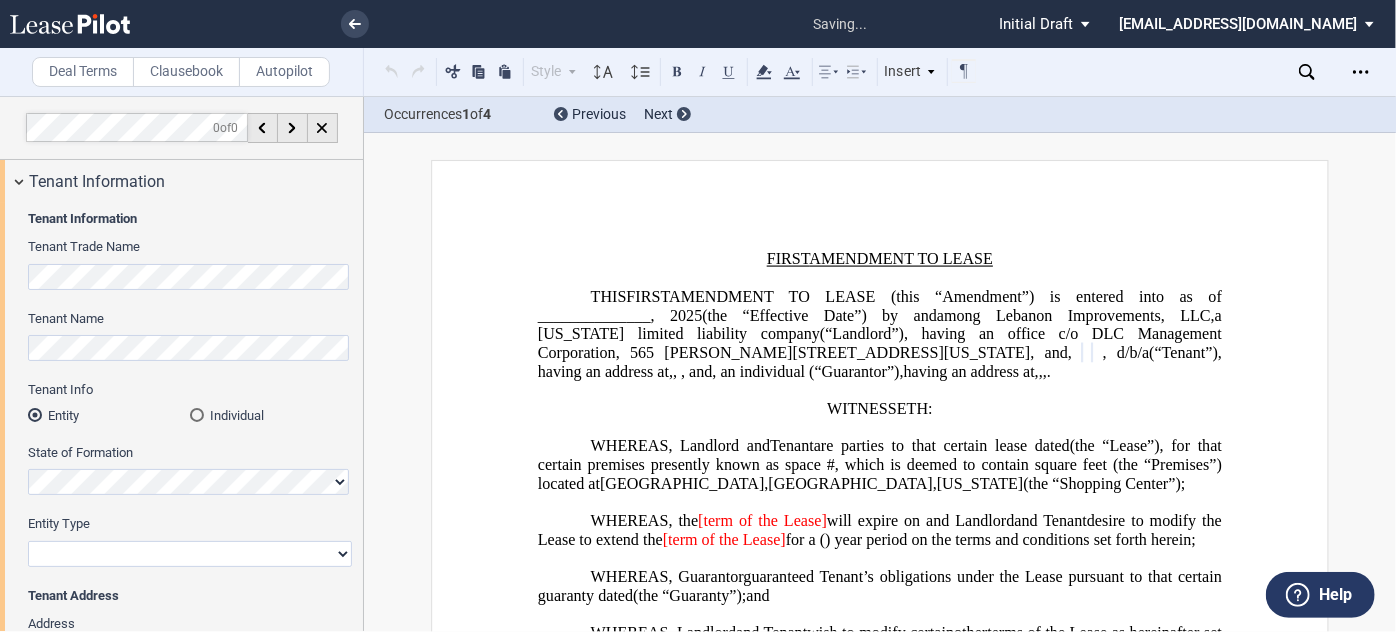 click on "Corporation
Limited Liability Company
General Partnership
Limited Partnership
Other" at bounding box center [190, 554] 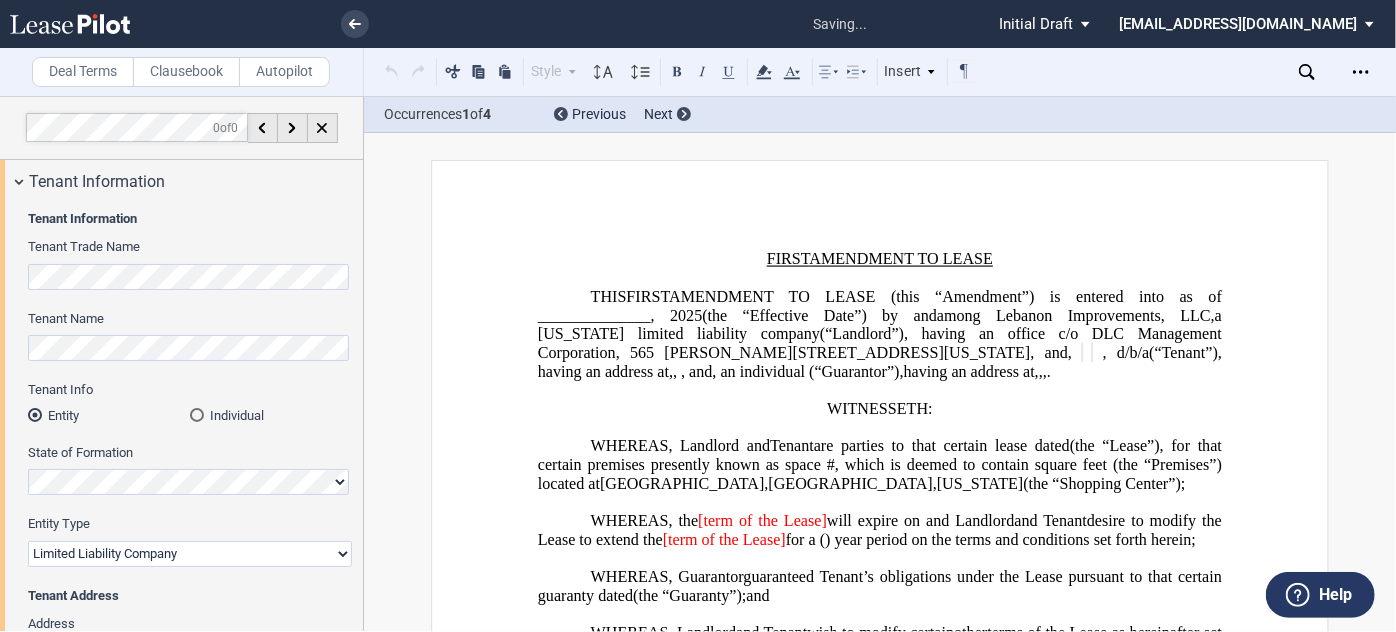 click on "Corporation
Limited Liability Company
General Partnership
Limited Partnership
Other" at bounding box center (190, 554) 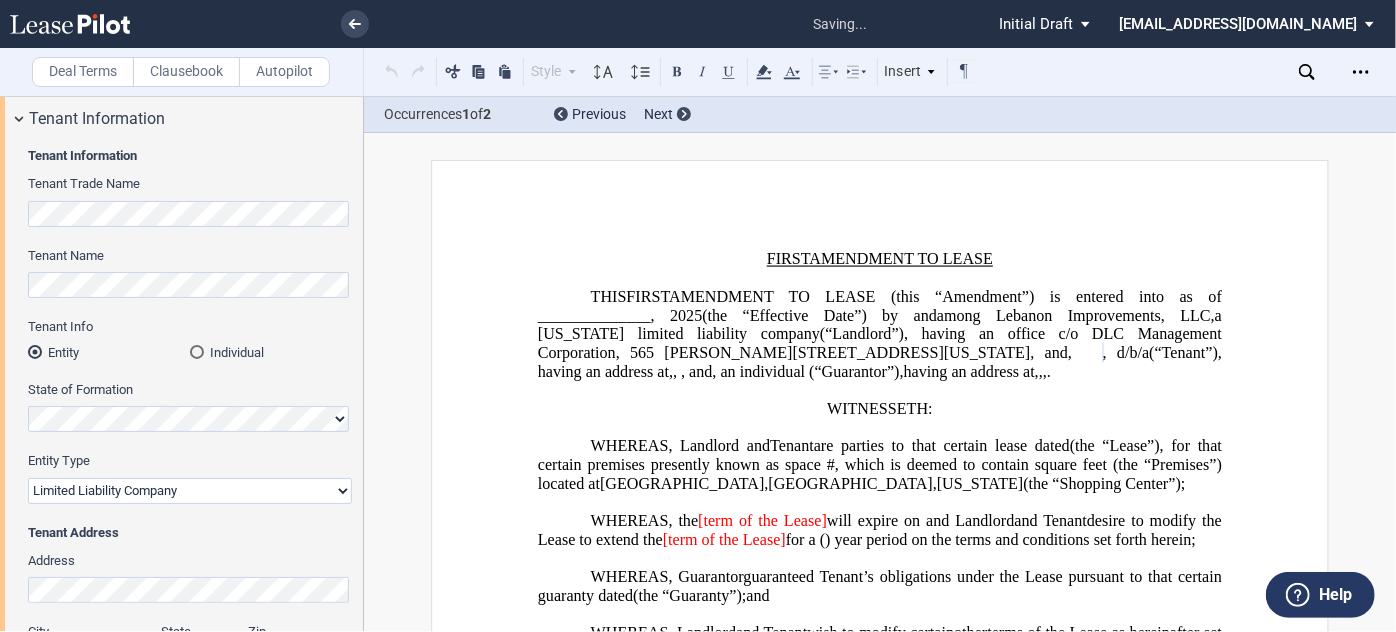 scroll, scrollTop: 90, scrollLeft: 0, axis: vertical 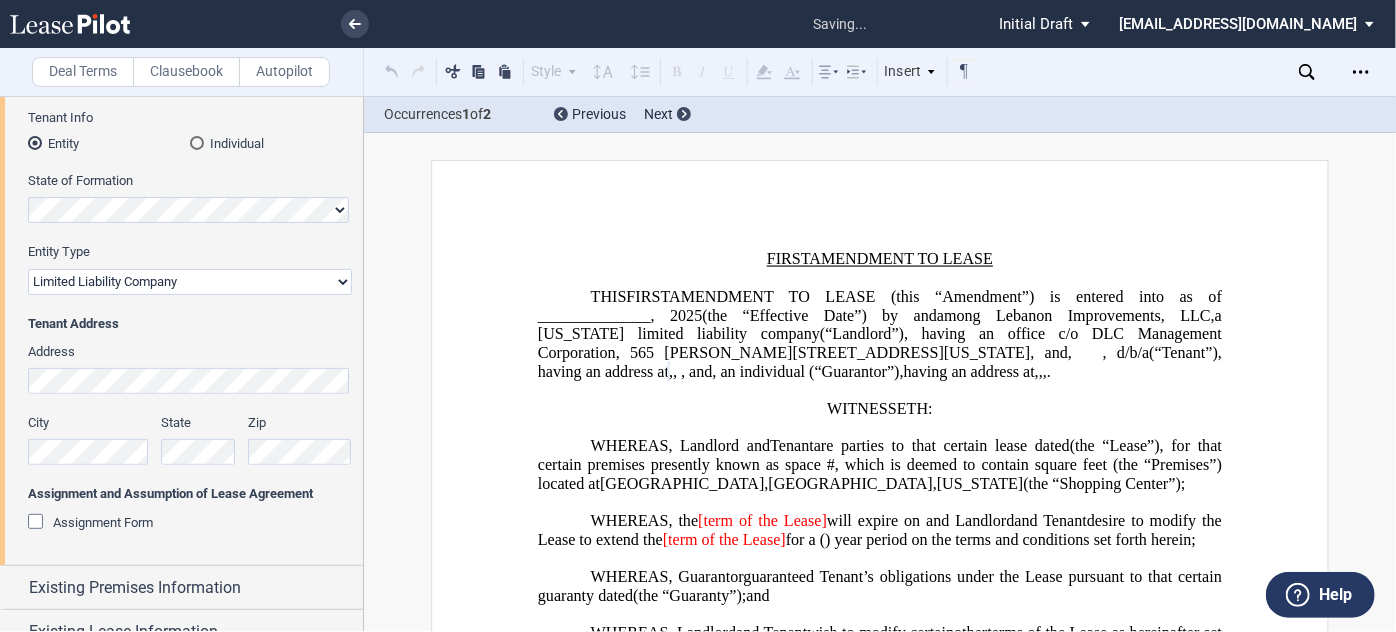 click on "Deal Terms
Clausebook
Autopilot
Style
Normal
8pt
9pt
10pt
10.5pt
11pt
12pt
14pt
16pt
Normal
1
1.15
1.5
2
3
No Color
Automatic
Align Left
Center
Align Right
Justify
Paragraph
First Line
Insert
List
Select
list outline
you would like to define
DLC OUTLINE
1. Section a. Subsection 1 Normal
DLC_EXHIBIT_E_OUTLINE
1. Section A. Subsection 1 Normal" at bounding box center [698, 364] 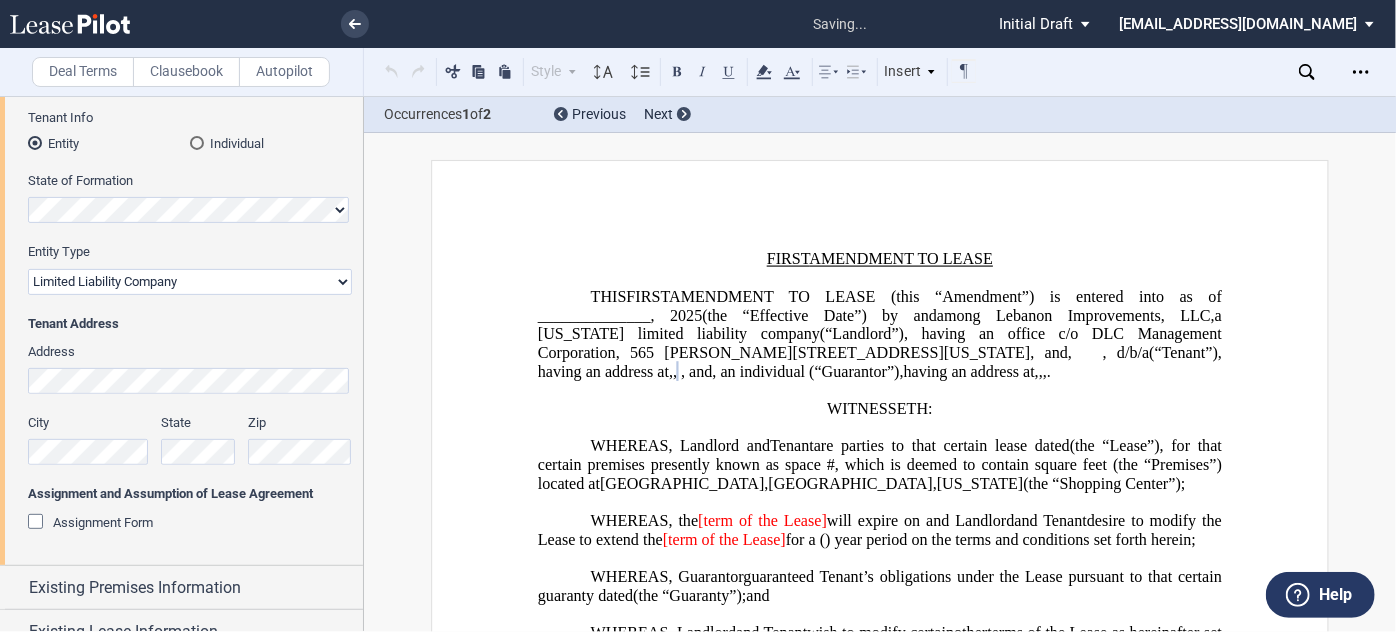scroll, scrollTop: 0, scrollLeft: 23, axis: horizontal 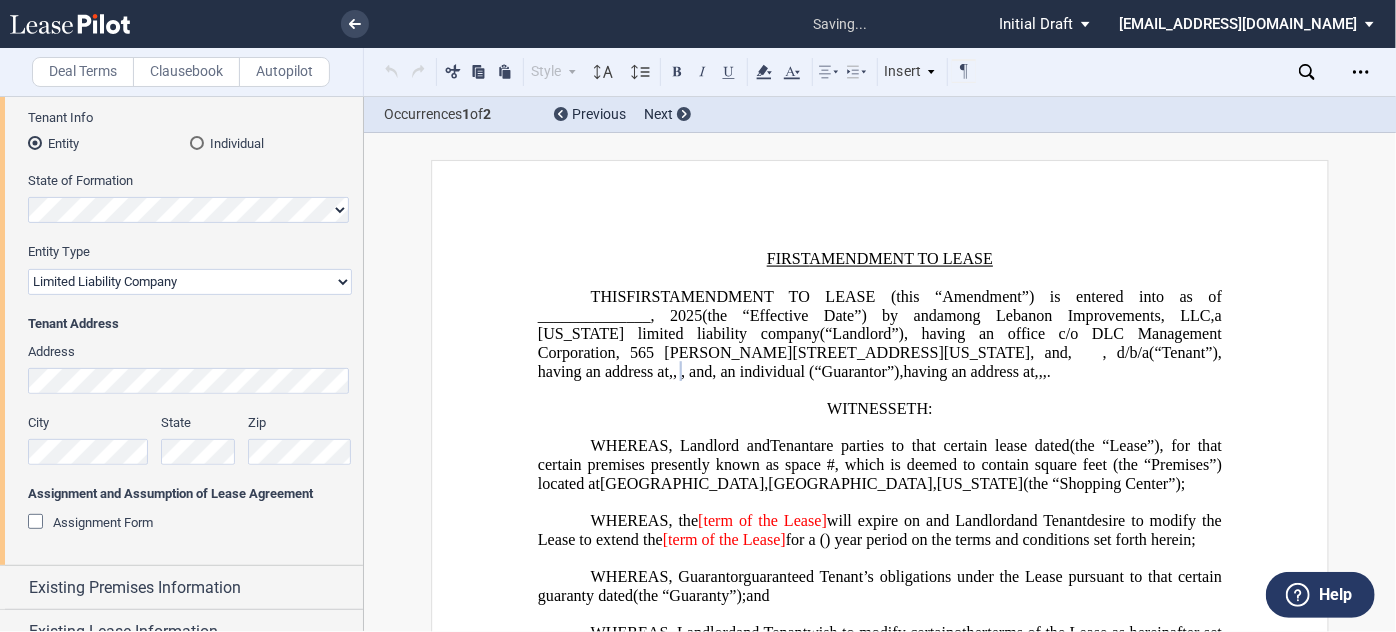 click on "Deal Terms
Clausebook
Autopilot
Style
Normal
8pt
9pt
10pt
10.5pt
11pt
12pt
14pt
16pt
Normal
1
1.15
1.5
2
3
No Color
Automatic
Align Left
Center
Align Right
Justify
Paragraph
First Line
Insert
List
Select
list outline
you would like to define
DLC OUTLINE
1. Section a. Subsection 1 Normal
DLC_EXHIBIT_E_OUTLINE
1. Section A. Subsection 1 Normal" at bounding box center (698, 364) 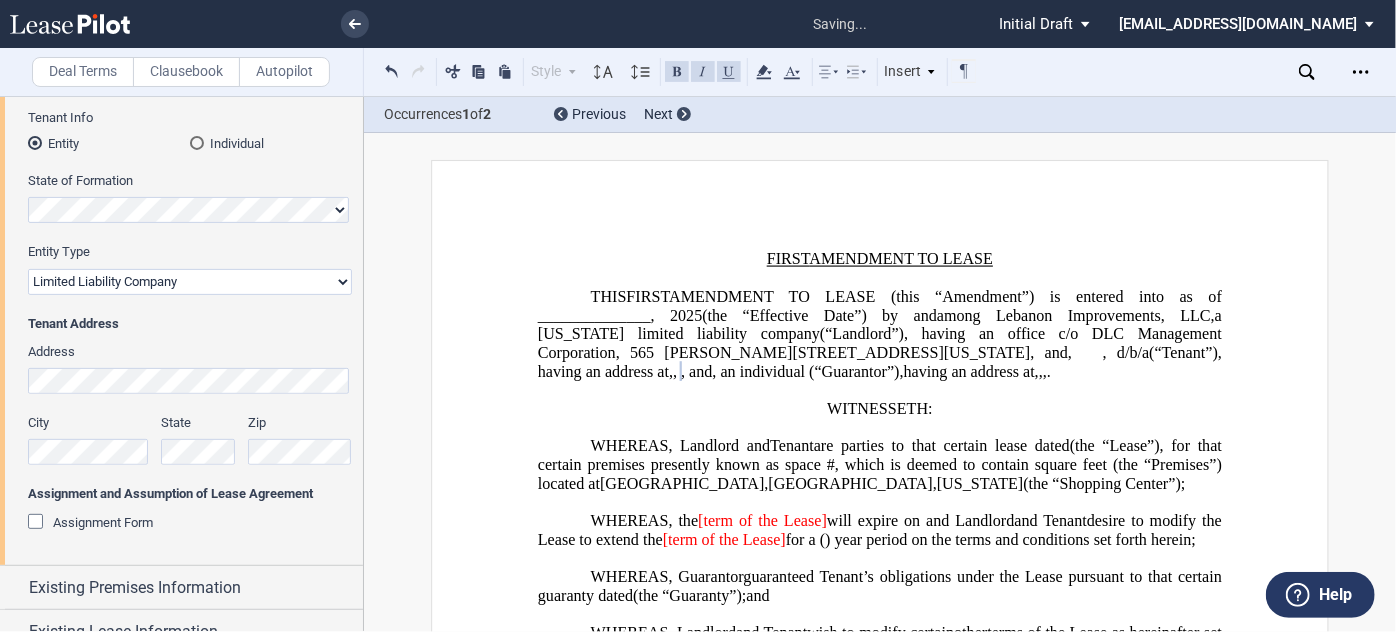drag, startPoint x: 323, startPoint y: 359, endPoint x: 307, endPoint y: 363, distance: 16.492422 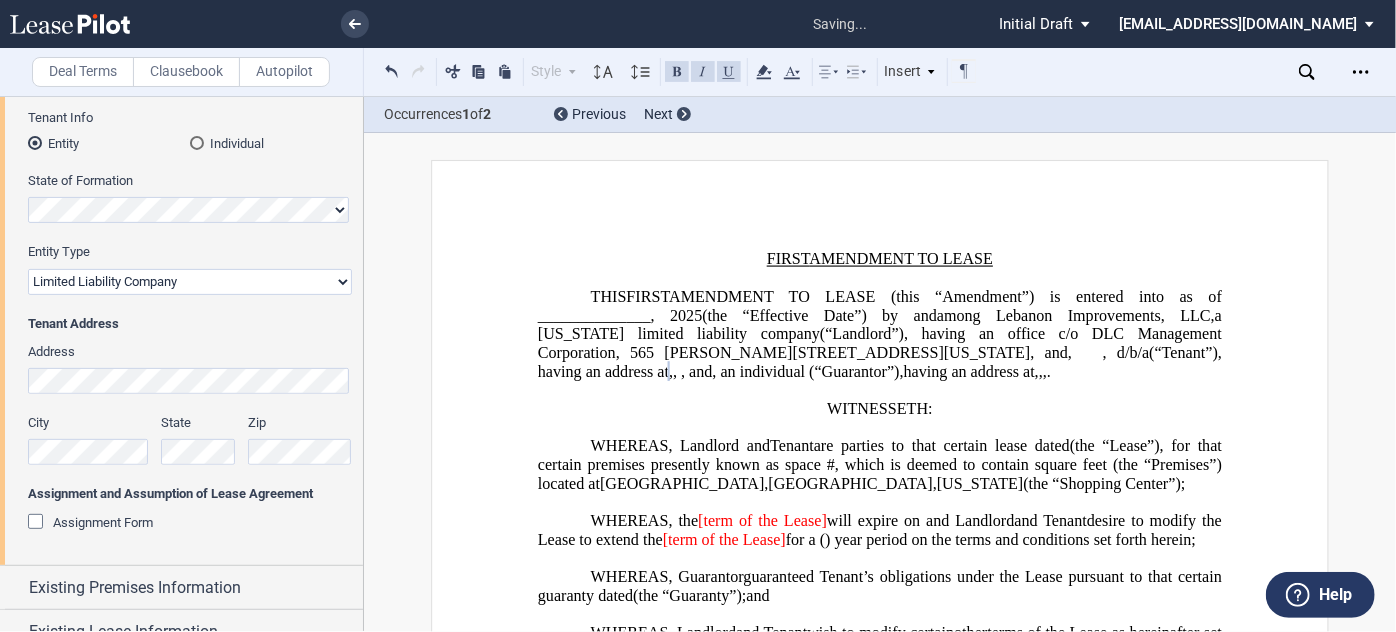 drag, startPoint x: 805, startPoint y: 375, endPoint x: 818, endPoint y: 372, distance: 13.341664 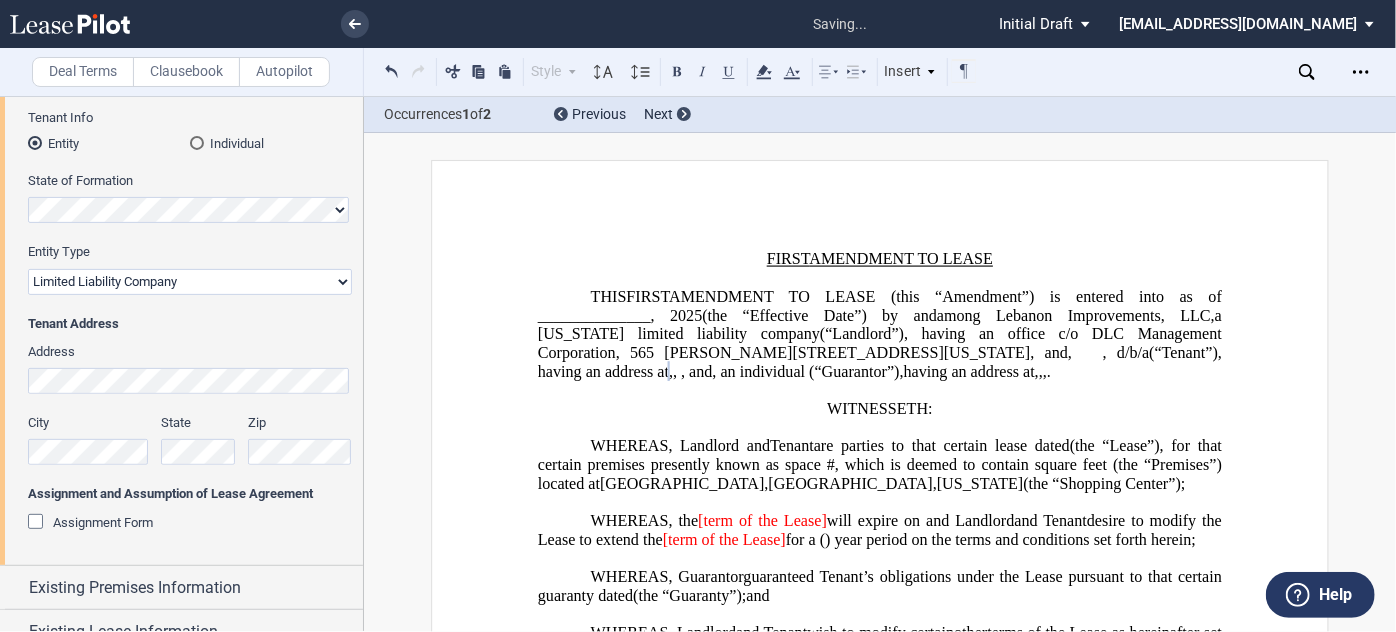 type 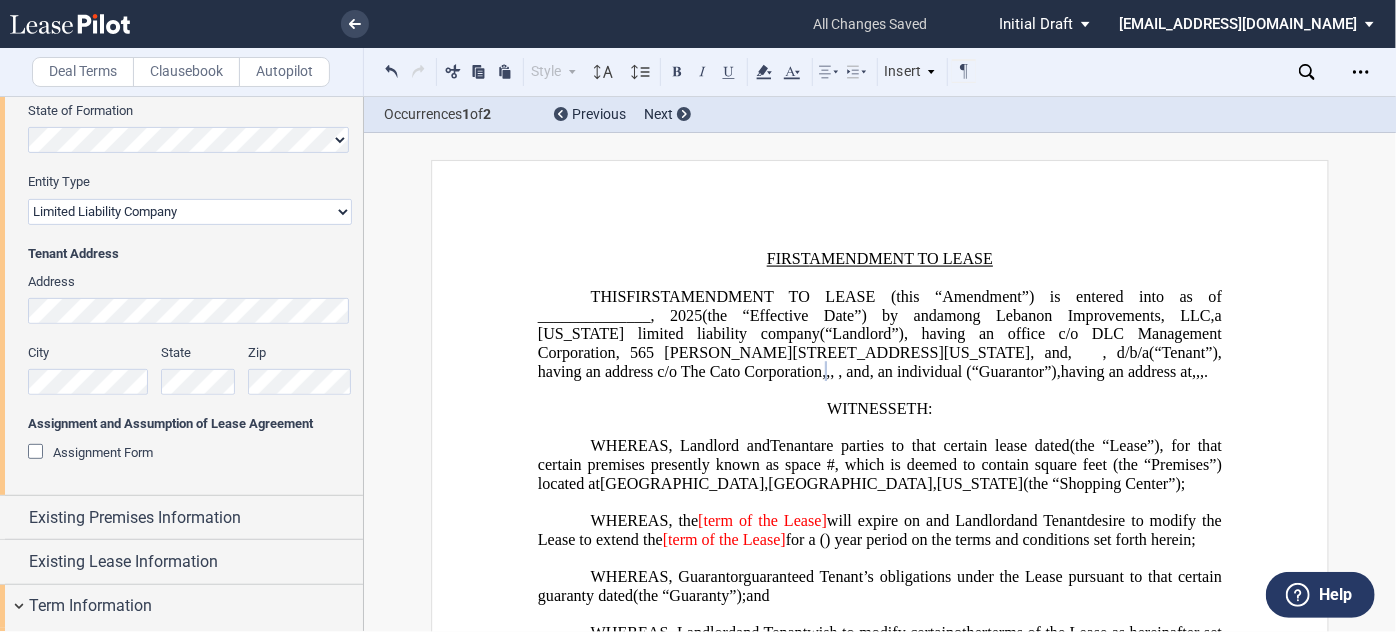 scroll, scrollTop: 545, scrollLeft: 0, axis: vertical 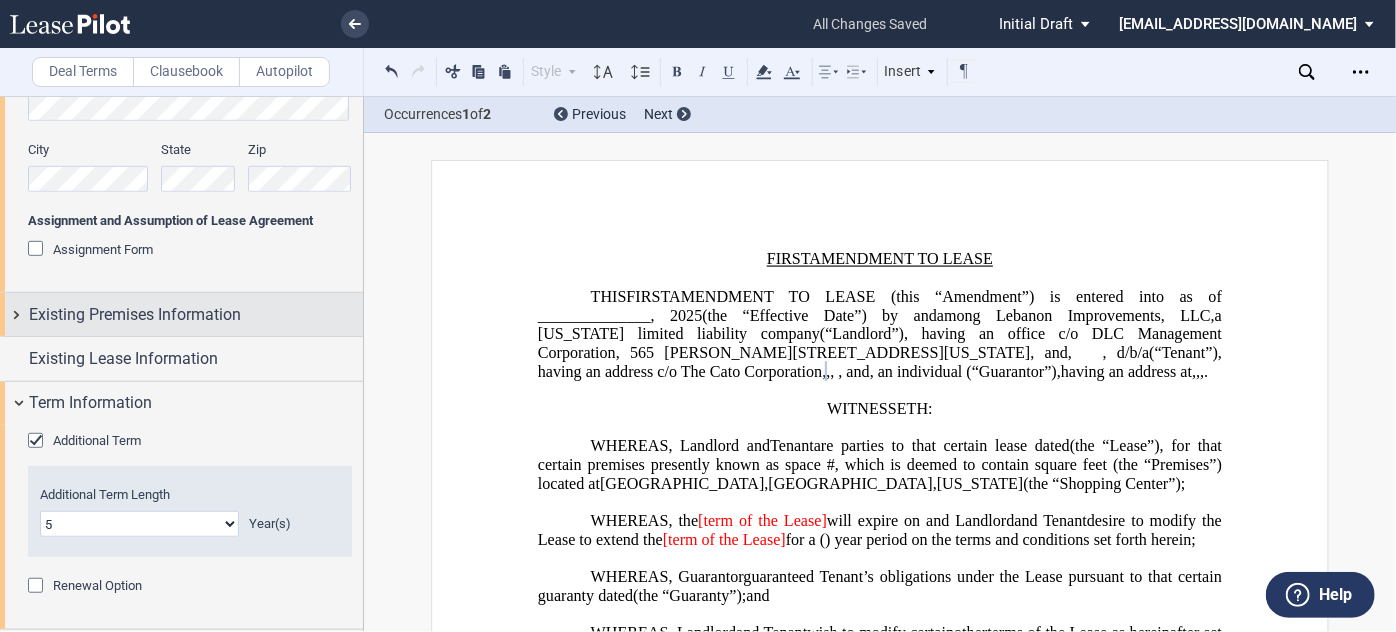 click on "Existing Premises Information" at bounding box center [135, 315] 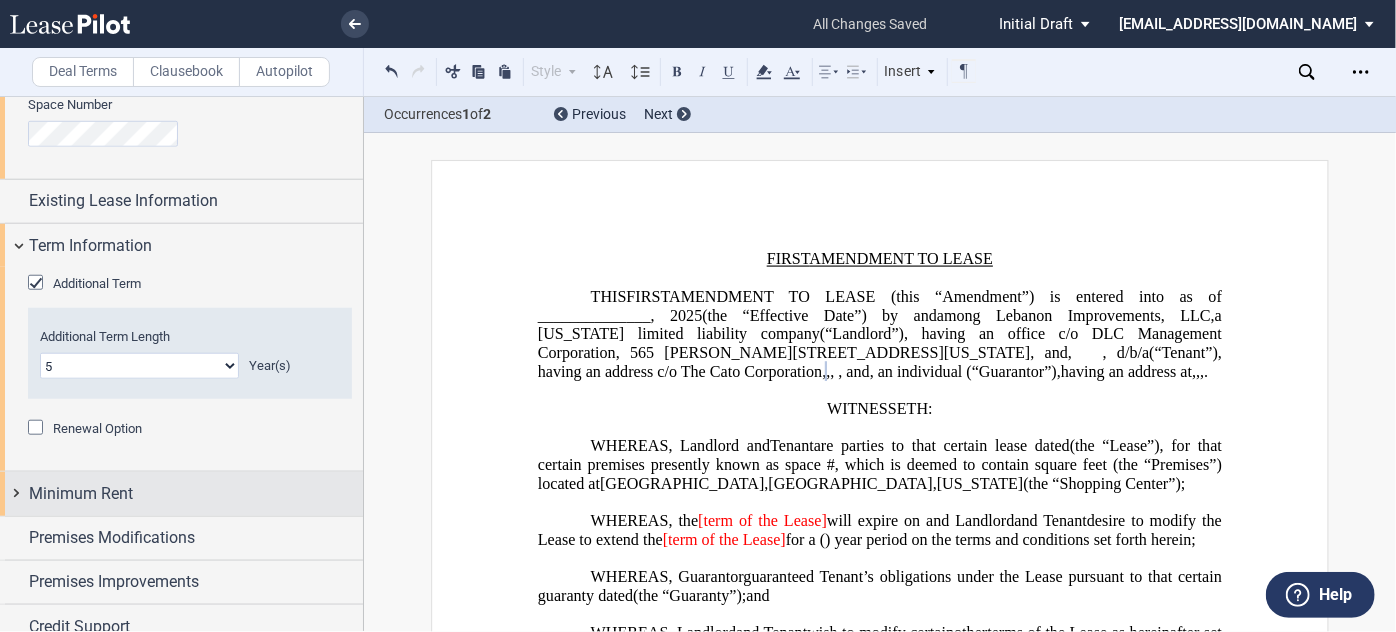 scroll, scrollTop: 832, scrollLeft: 0, axis: vertical 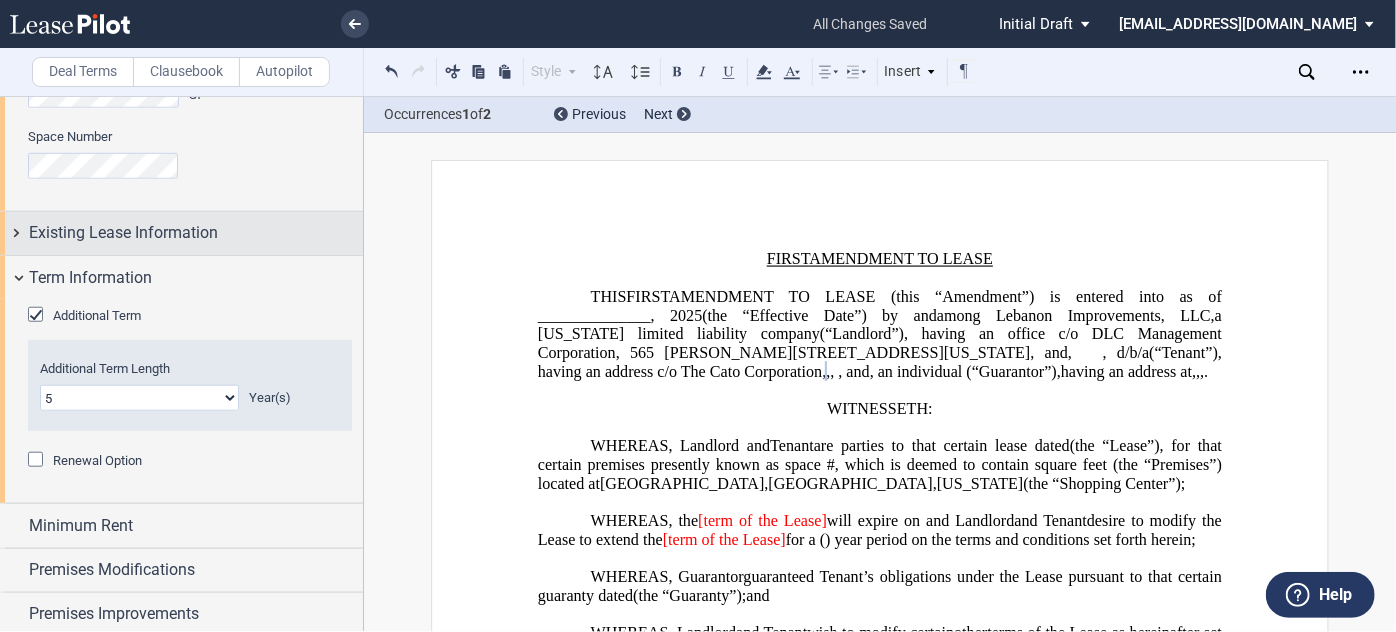 click on "Existing Lease Information" at bounding box center (123, 233) 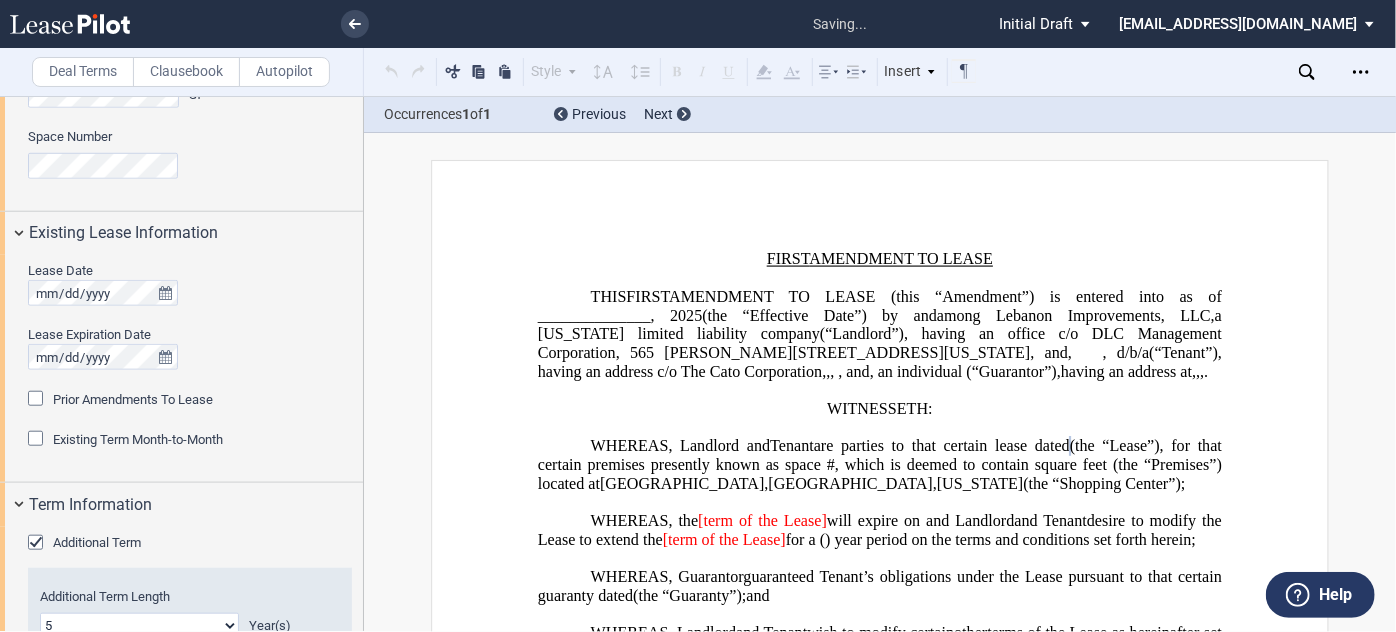 type 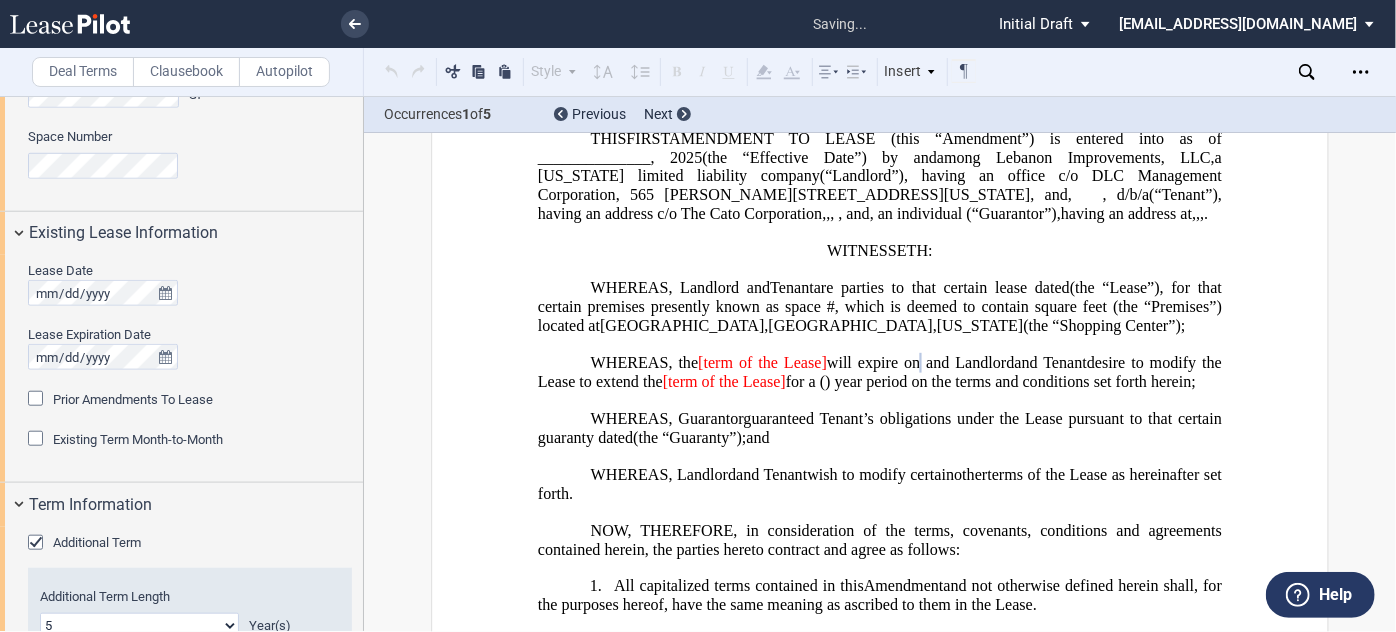 scroll, scrollTop: 270, scrollLeft: 0, axis: vertical 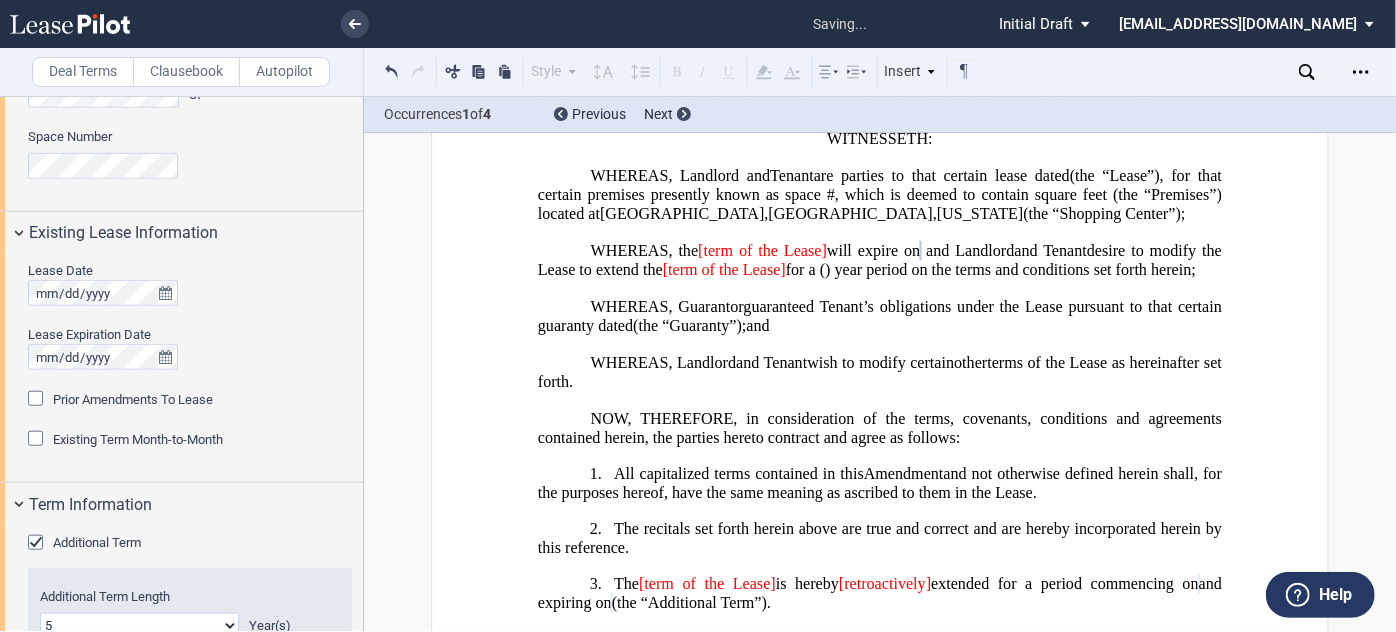 click on "Prior Amendments To Lease" at bounding box center (133, 399) 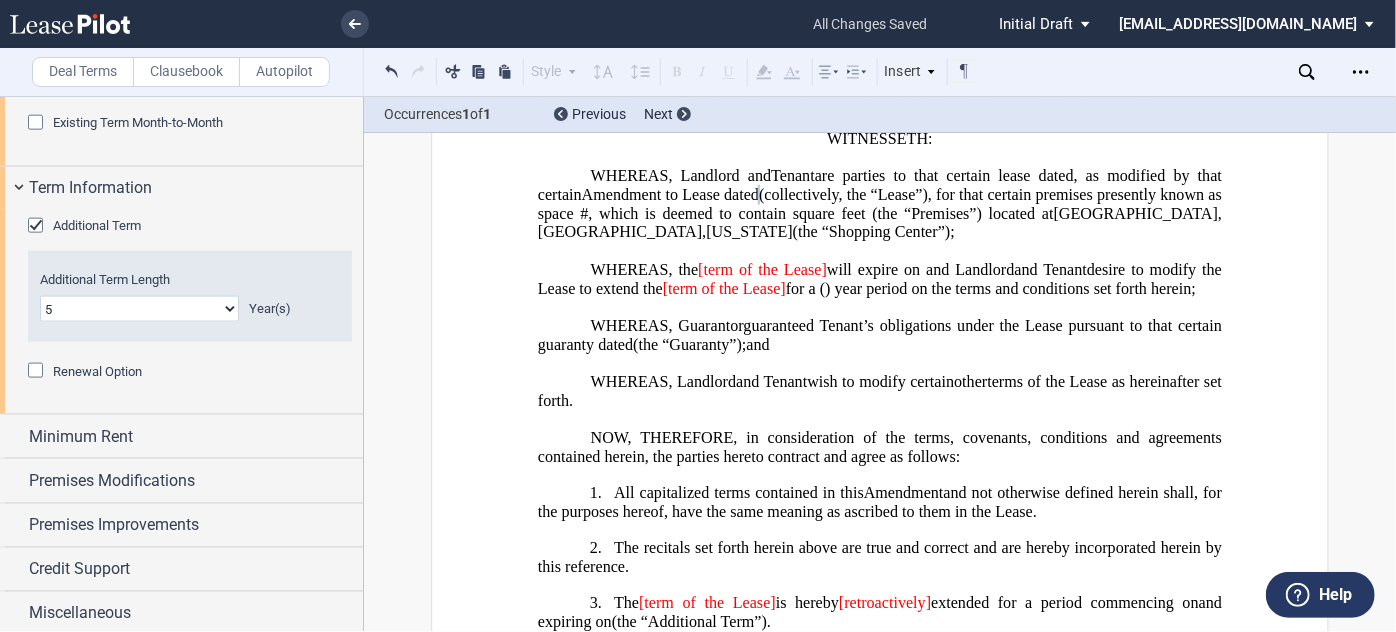 scroll, scrollTop: 1301, scrollLeft: 0, axis: vertical 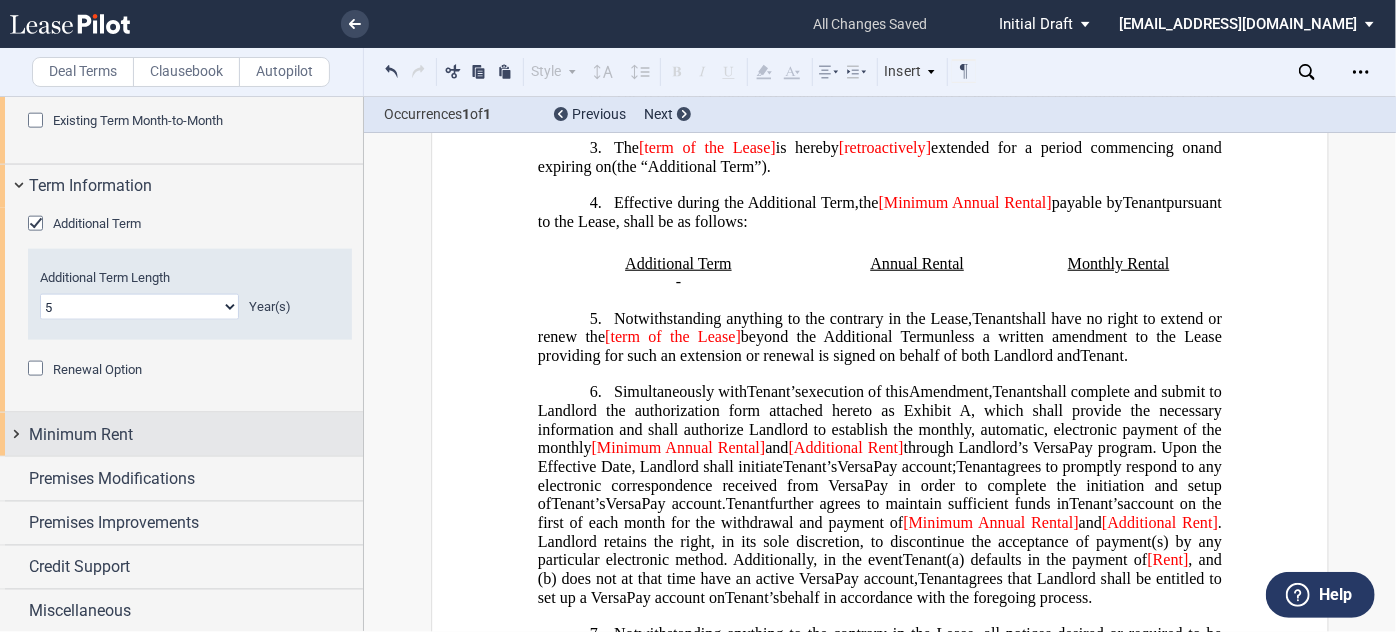 click on "Minimum Rent" at bounding box center (181, 434) 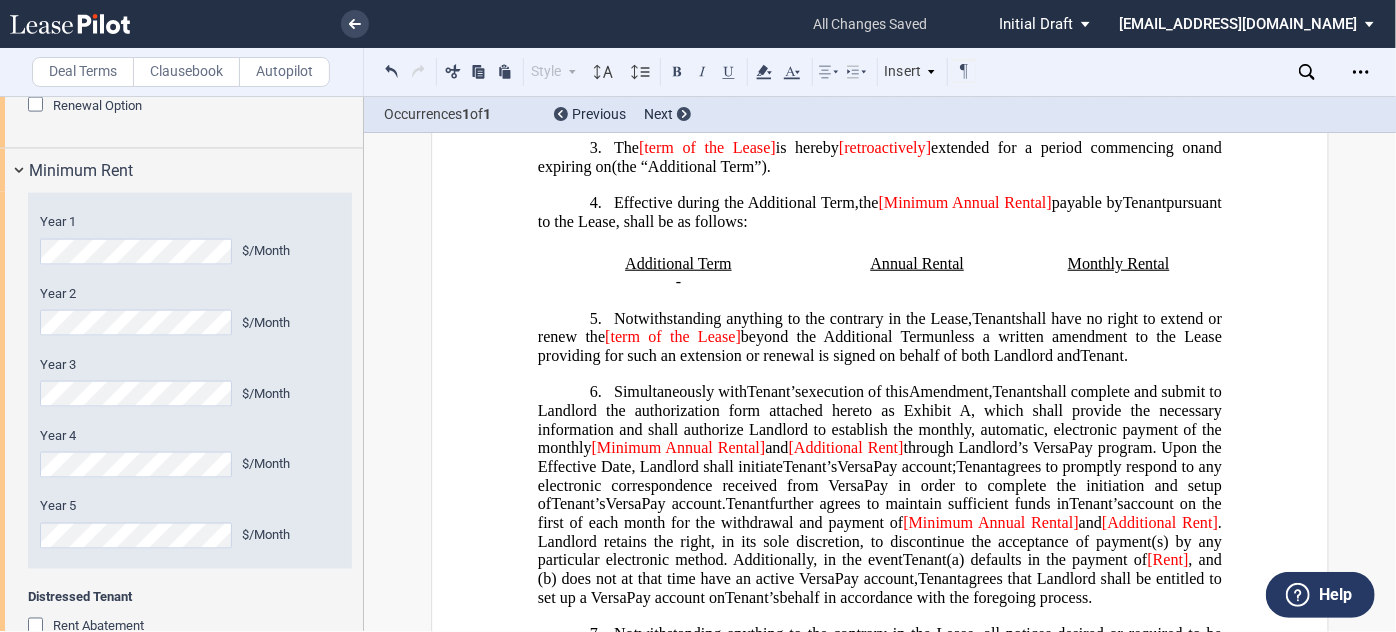 scroll, scrollTop: 1573, scrollLeft: 0, axis: vertical 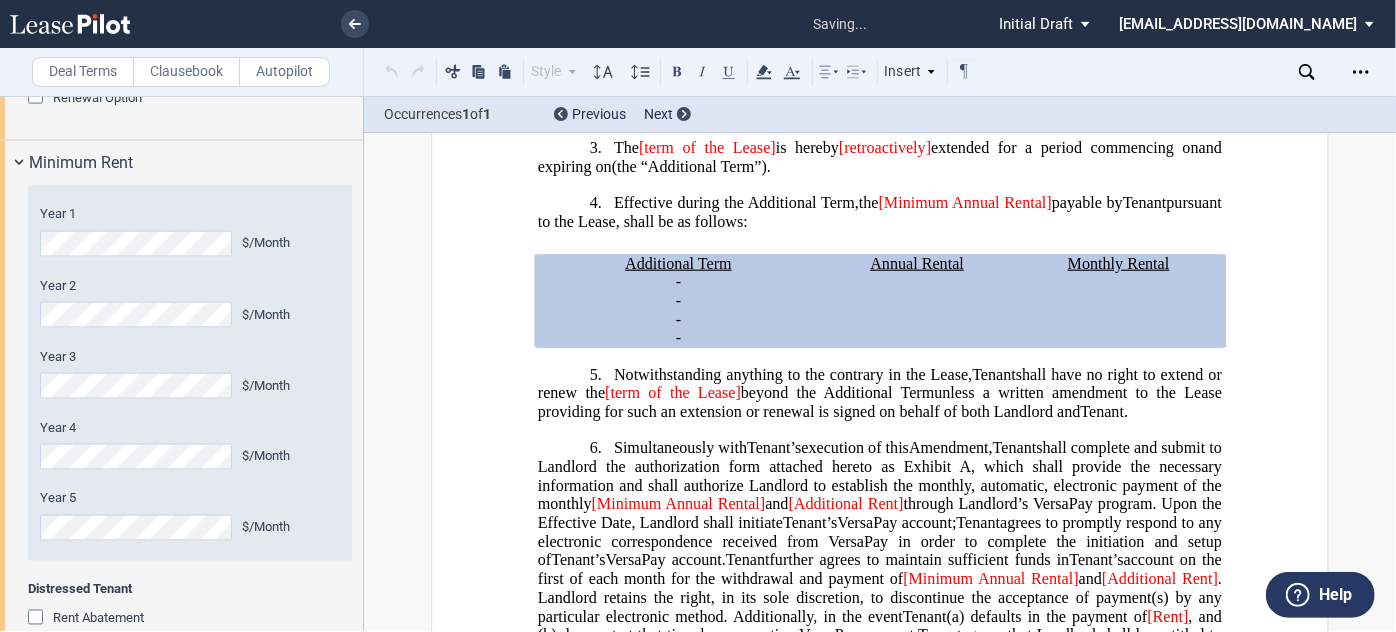 click on "unless a written amendment to the Lease providing for such an extension or renewal is signed on behalf of both Landlord and" 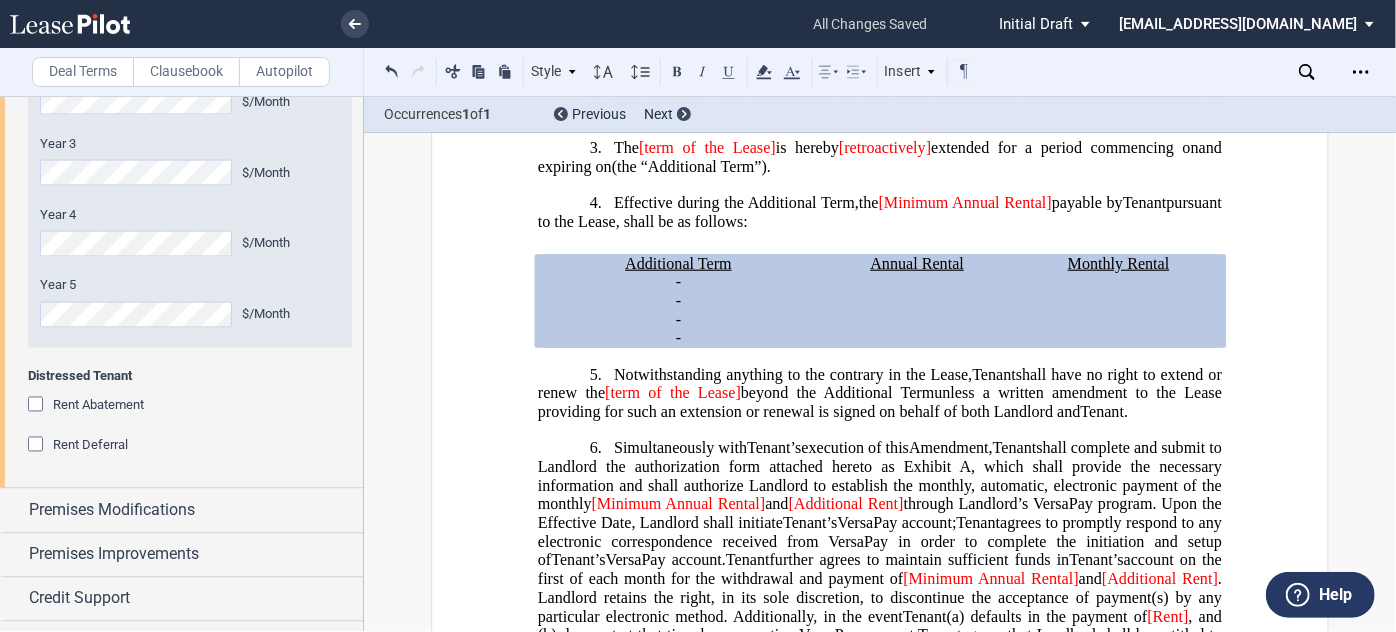scroll, scrollTop: 1818, scrollLeft: 0, axis: vertical 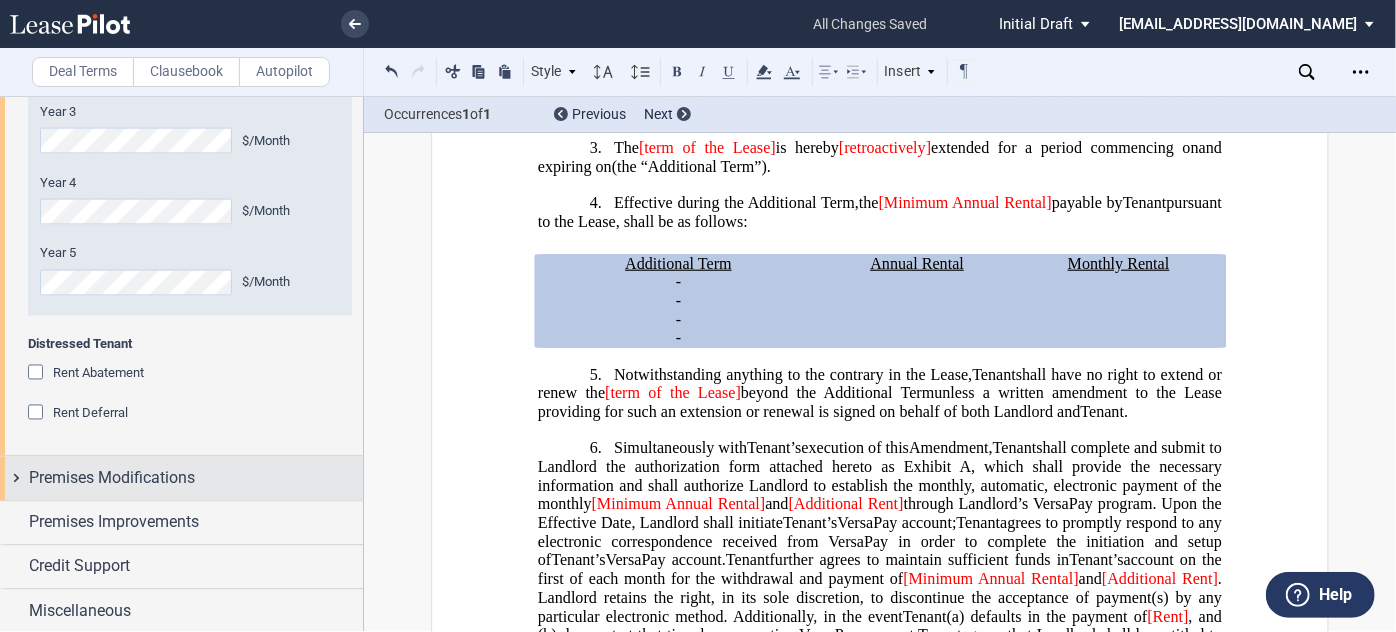click on "Premises Modifications" at bounding box center [181, 478] 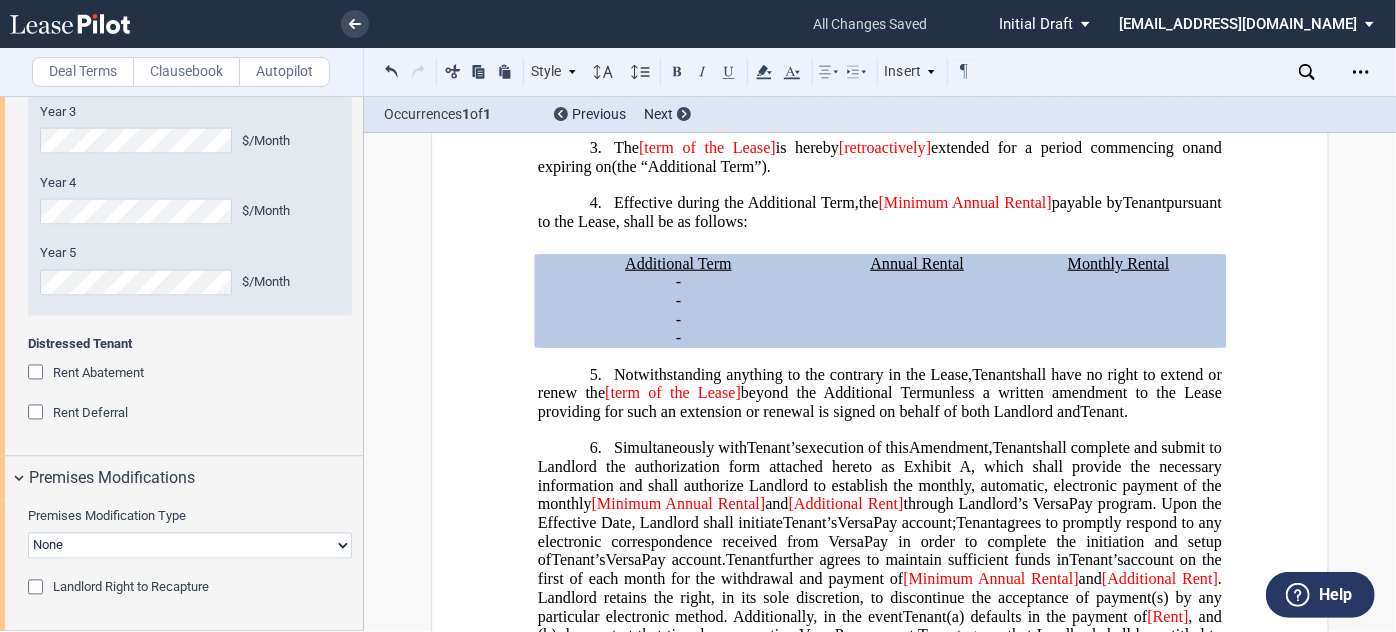 click on "None
Expansion
Relocation" at bounding box center (190, 546) 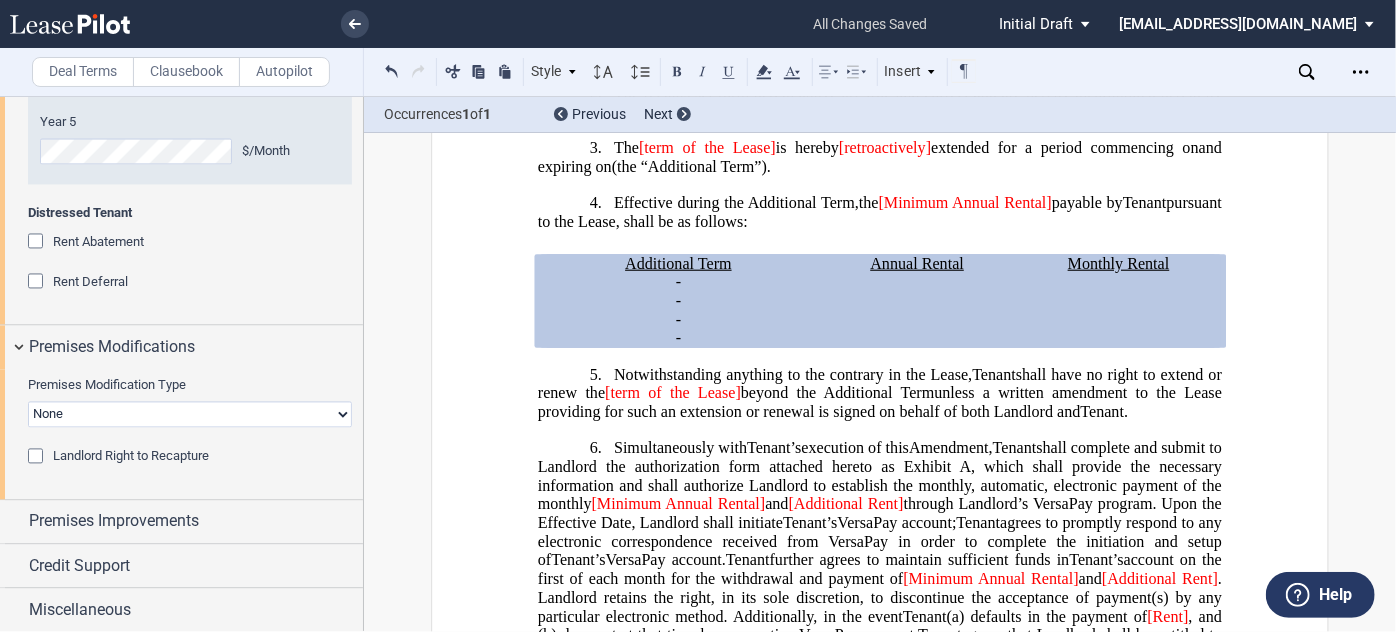 click on "None
Expansion
Relocation" at bounding box center (190, 415) 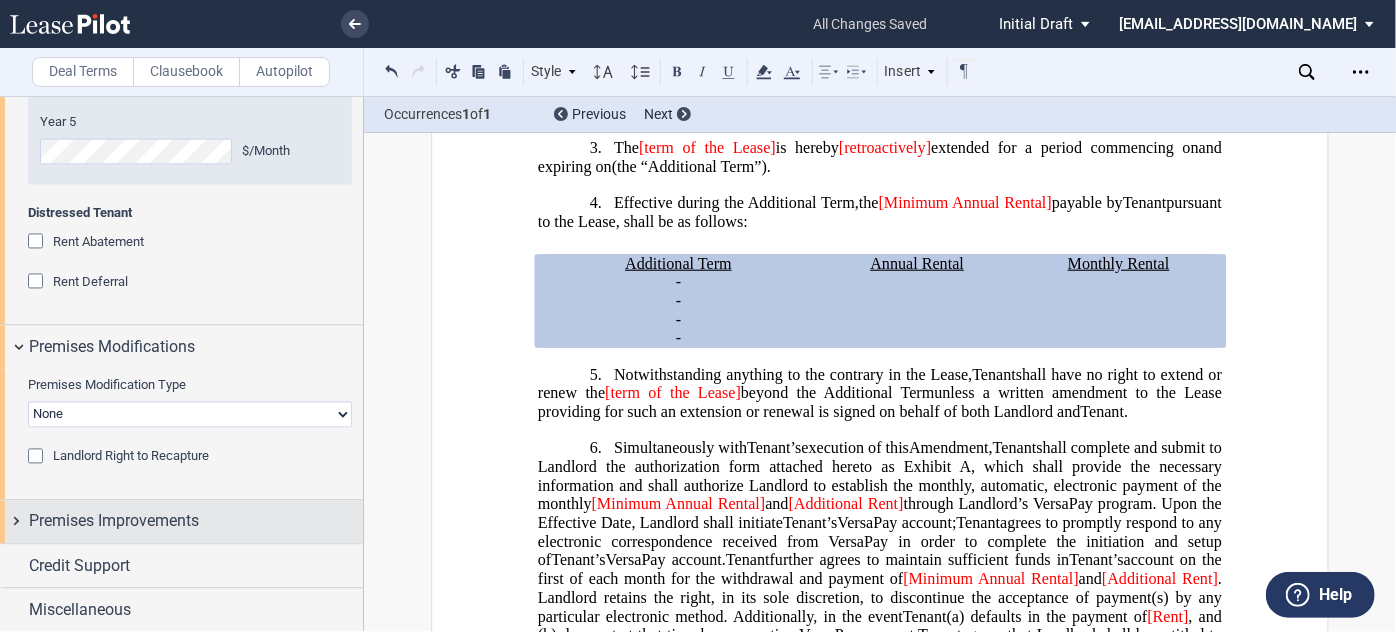 click on "Premises Improvements" at bounding box center (114, 522) 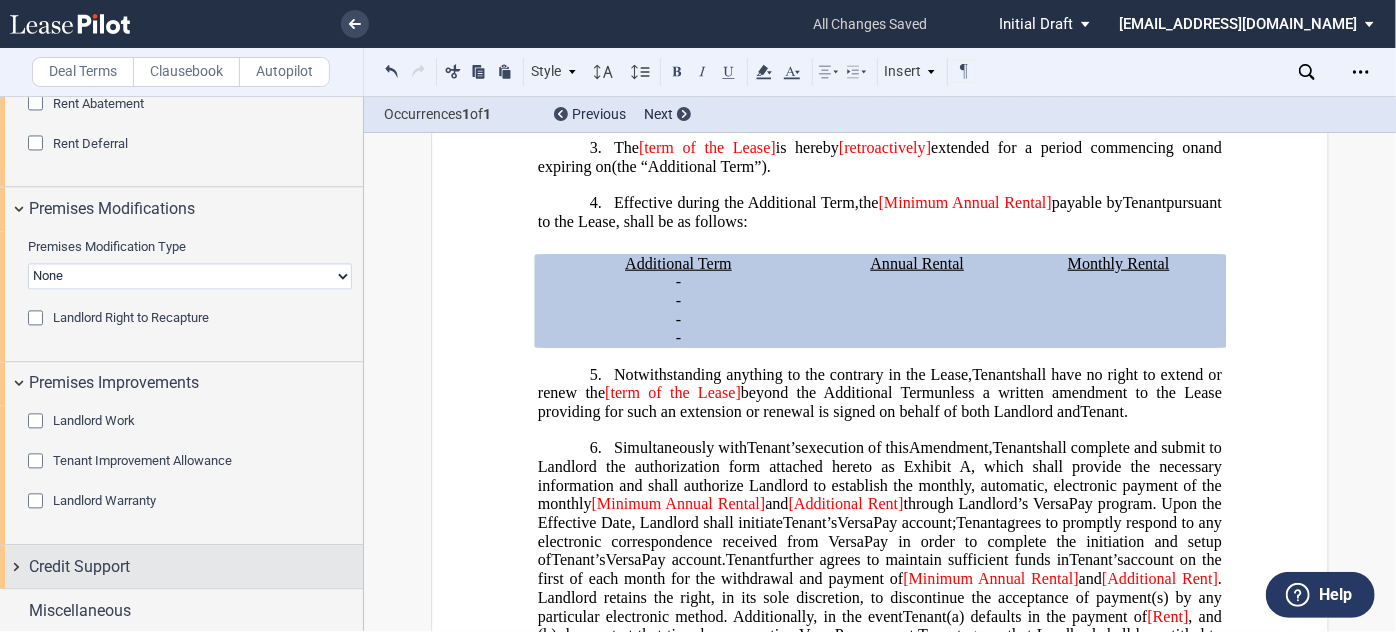 click on "Credit Support" at bounding box center [181, 566] 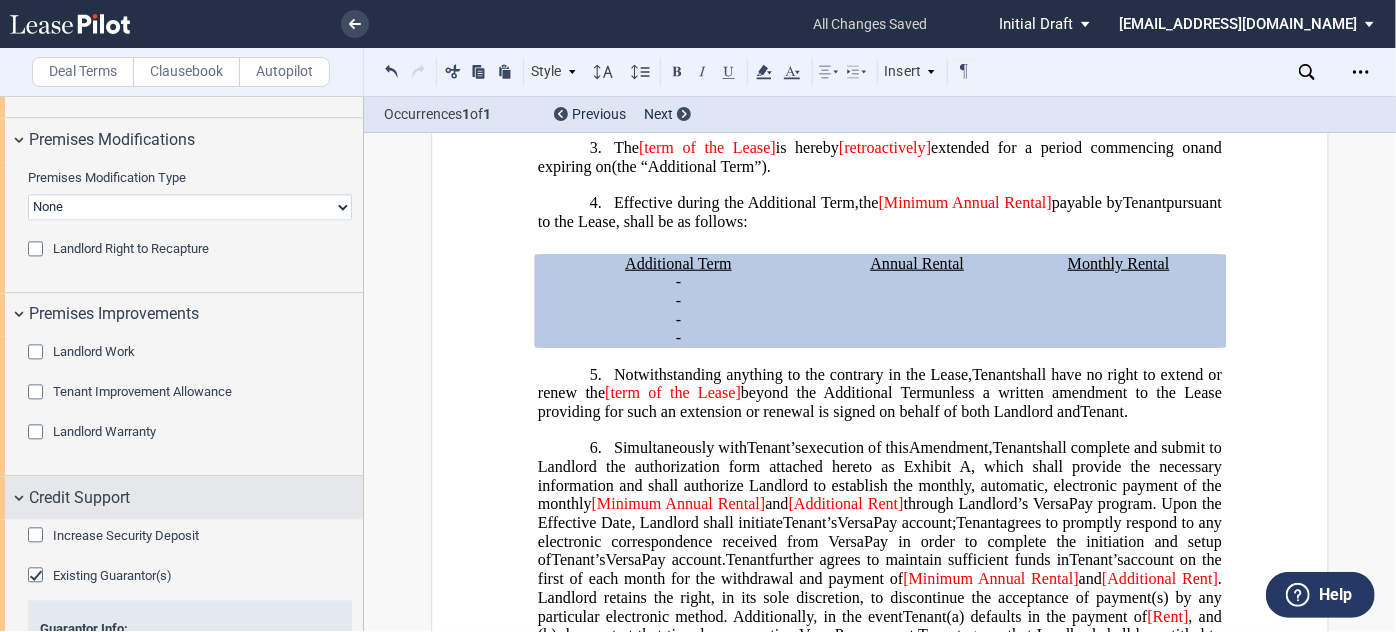 scroll, scrollTop: 2269, scrollLeft: 0, axis: vertical 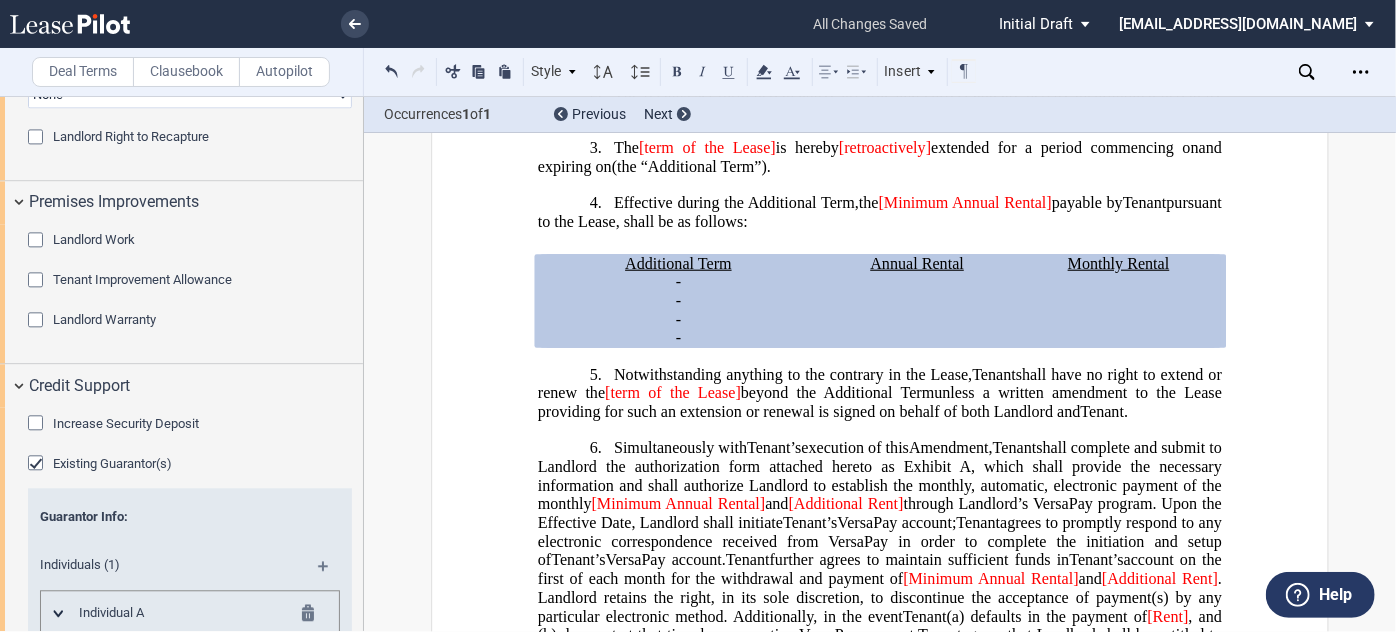 click 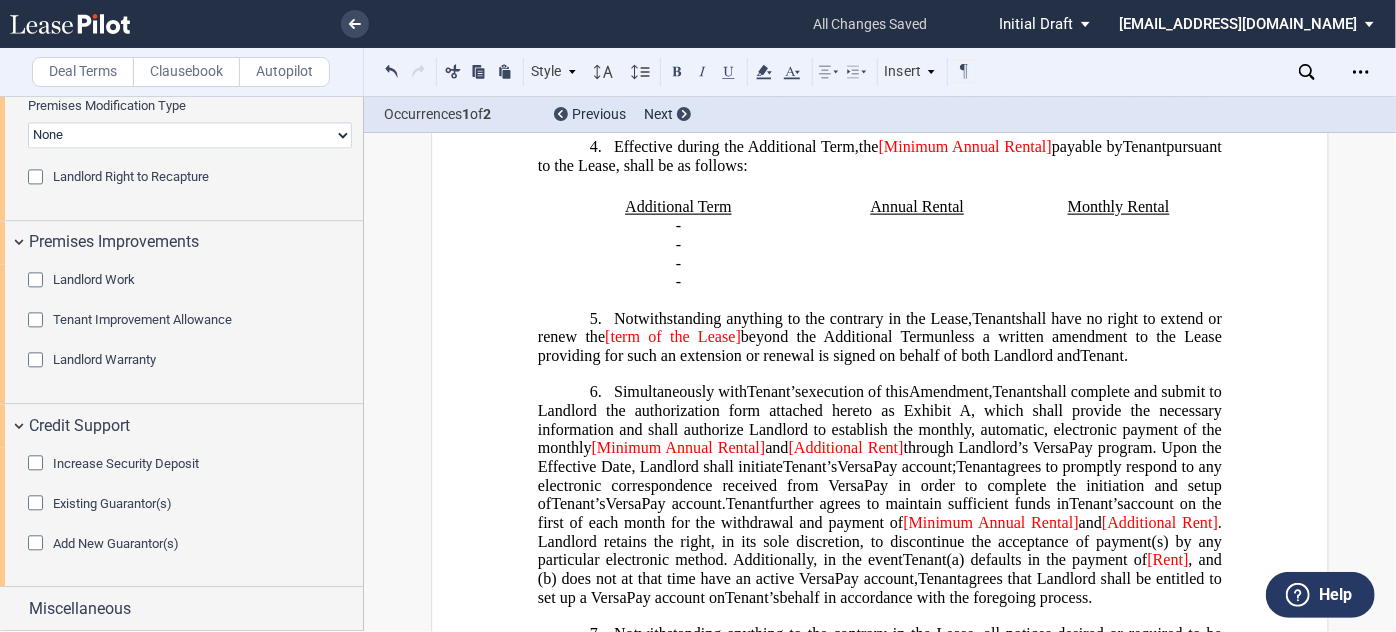 scroll, scrollTop: 2226, scrollLeft: 0, axis: vertical 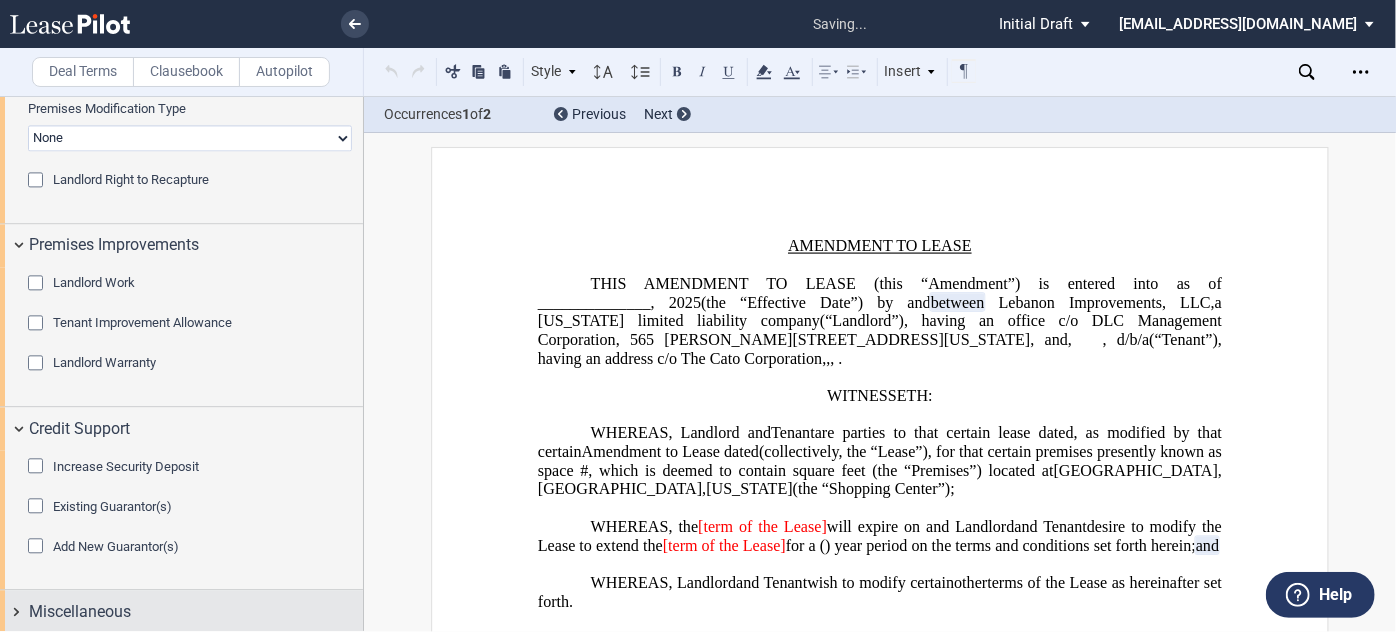click on "Miscellaneous" at bounding box center [80, 612] 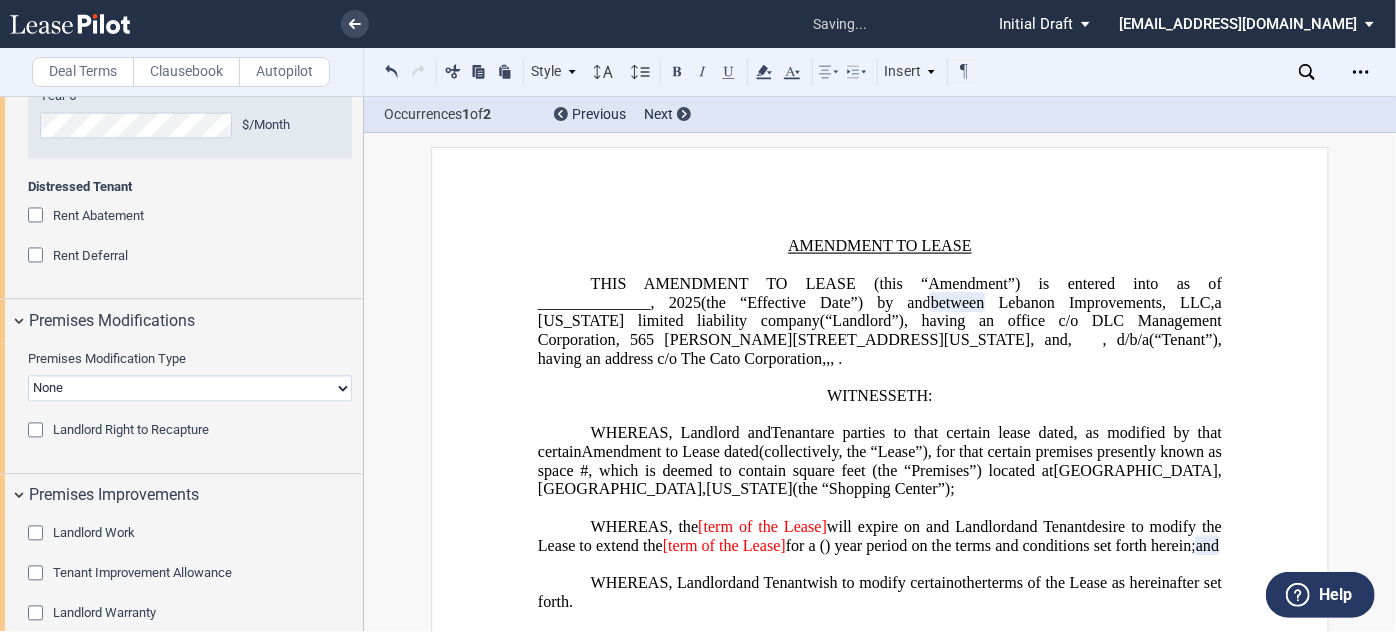 scroll, scrollTop: 1957, scrollLeft: 0, axis: vertical 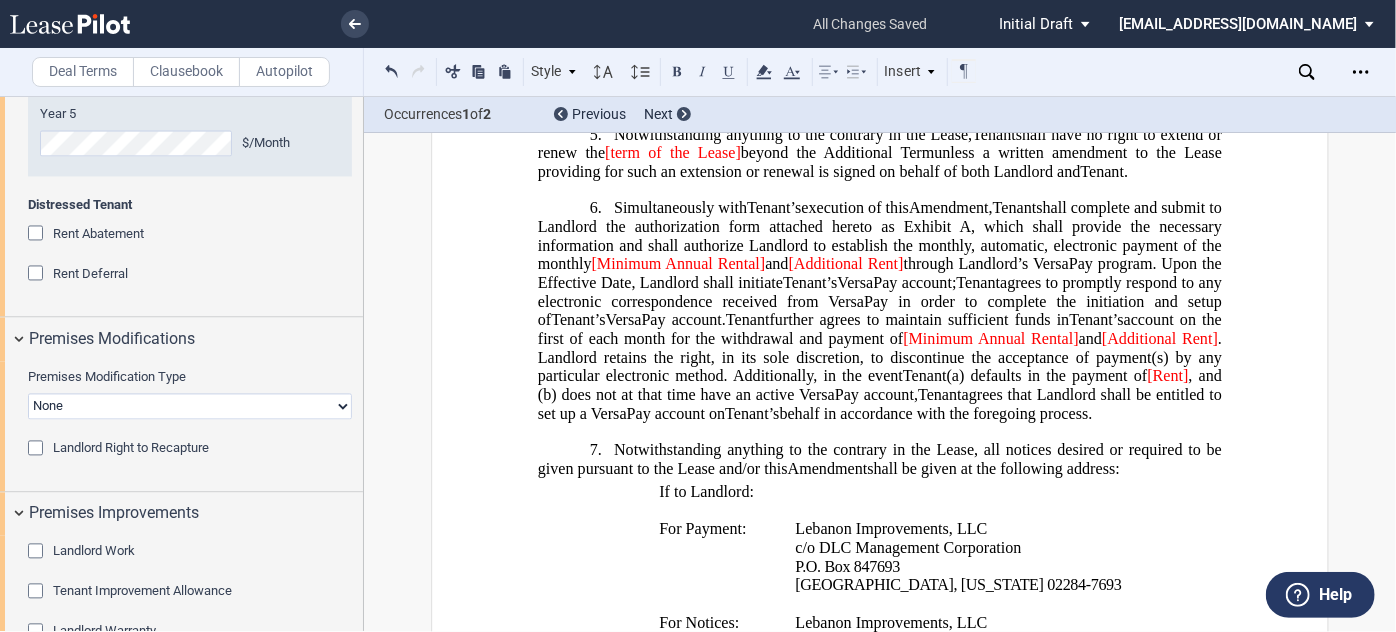 drag, startPoint x: 607, startPoint y: 466, endPoint x: 653, endPoint y: 476, distance: 47.07441 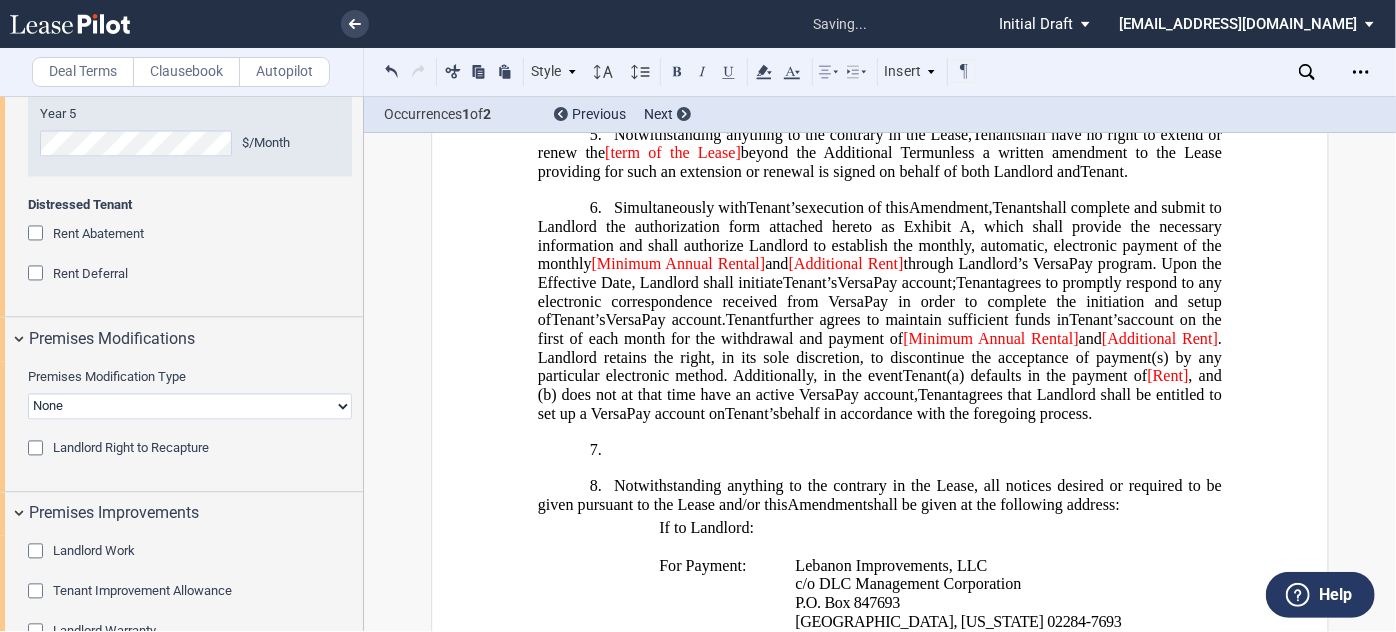 click on "7.
﻿" at bounding box center (880, 450) 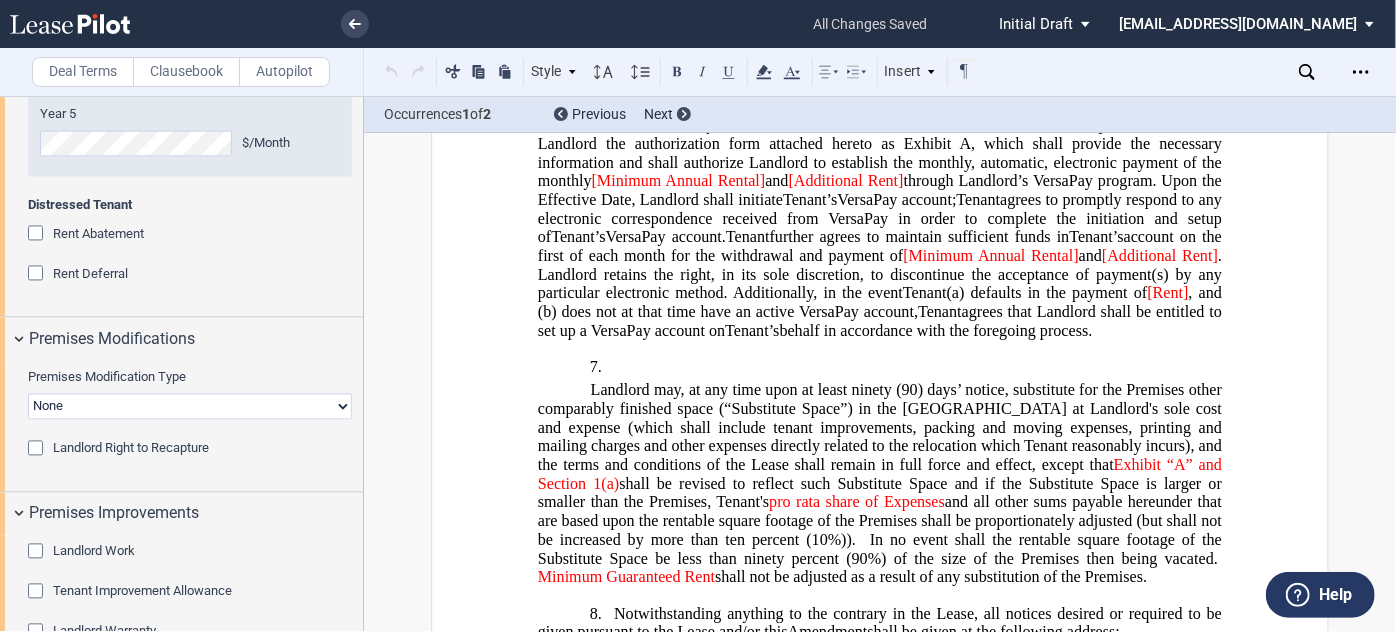scroll, scrollTop: 1090, scrollLeft: 0, axis: vertical 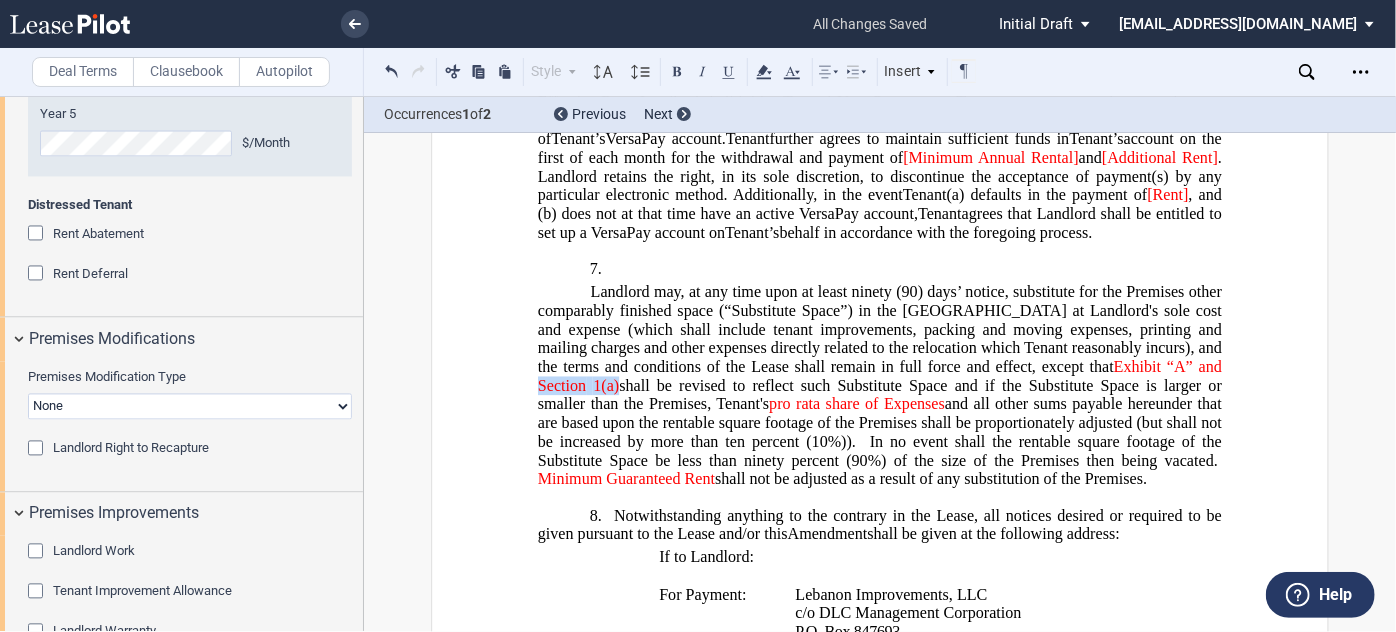 drag, startPoint x: 616, startPoint y: 406, endPoint x: 536, endPoint y: 403, distance: 80.05623 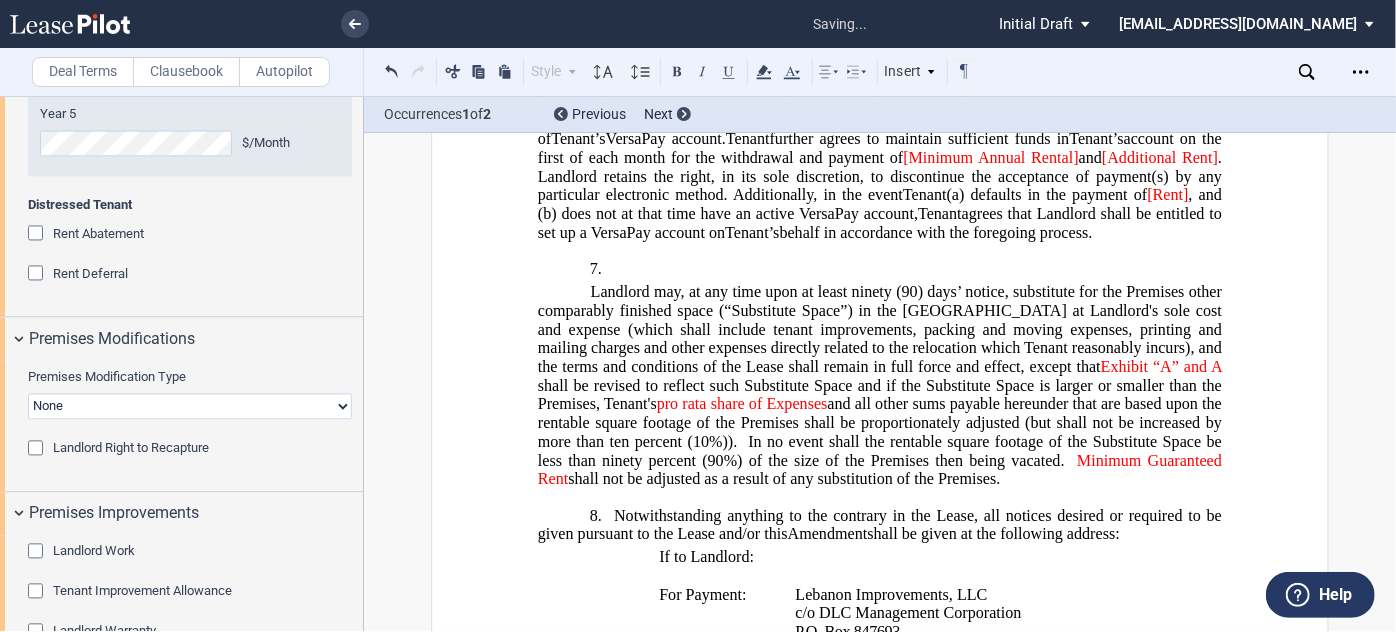 type 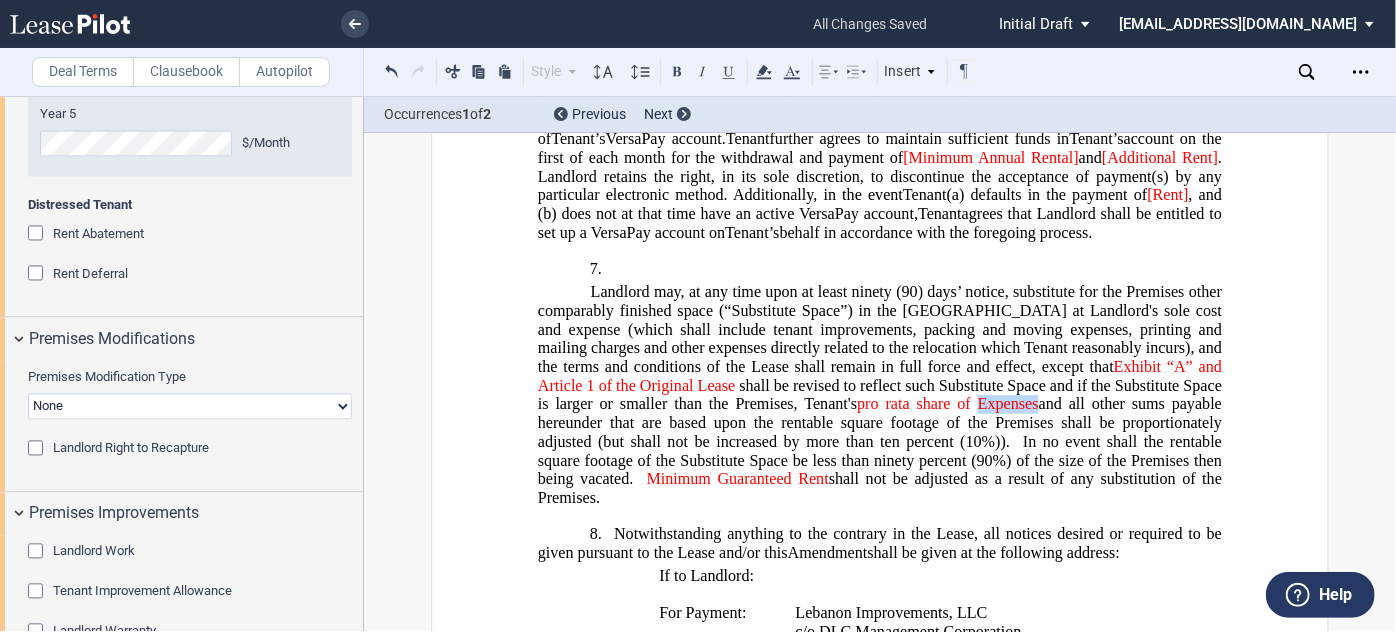 drag, startPoint x: 964, startPoint y: 422, endPoint x: 1026, endPoint y: 418, distance: 62.1289 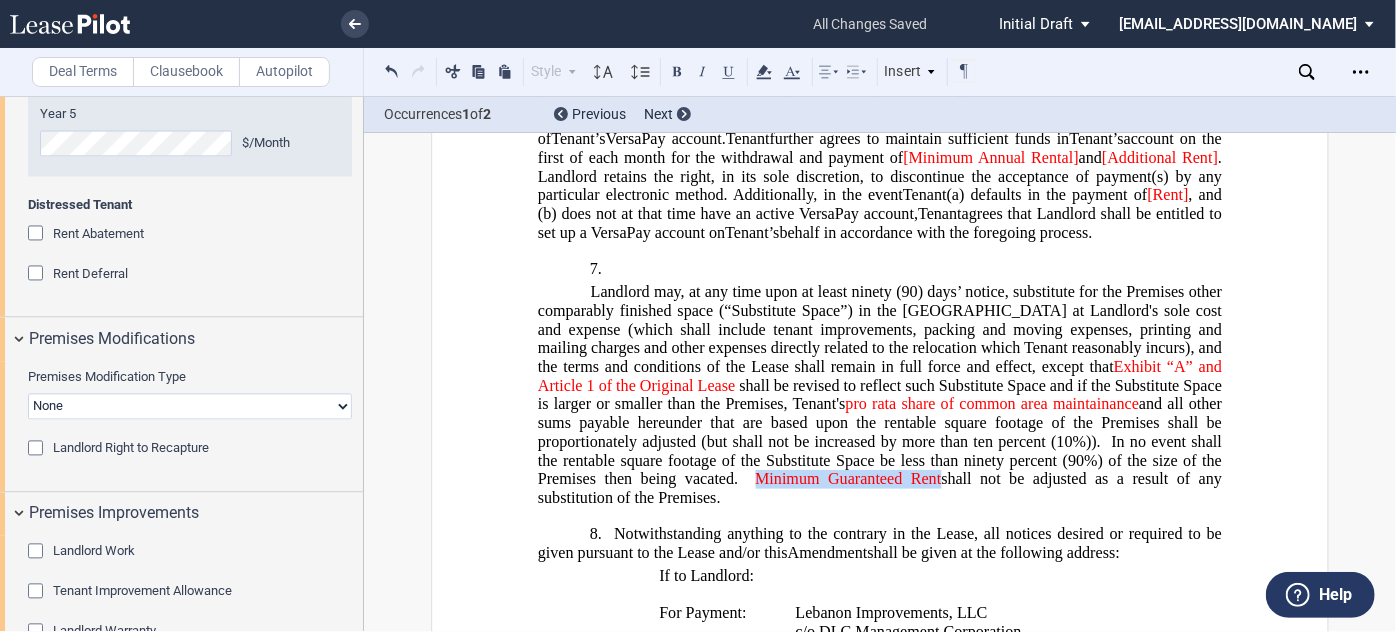 drag, startPoint x: 745, startPoint y: 495, endPoint x: 933, endPoint y: 495, distance: 188 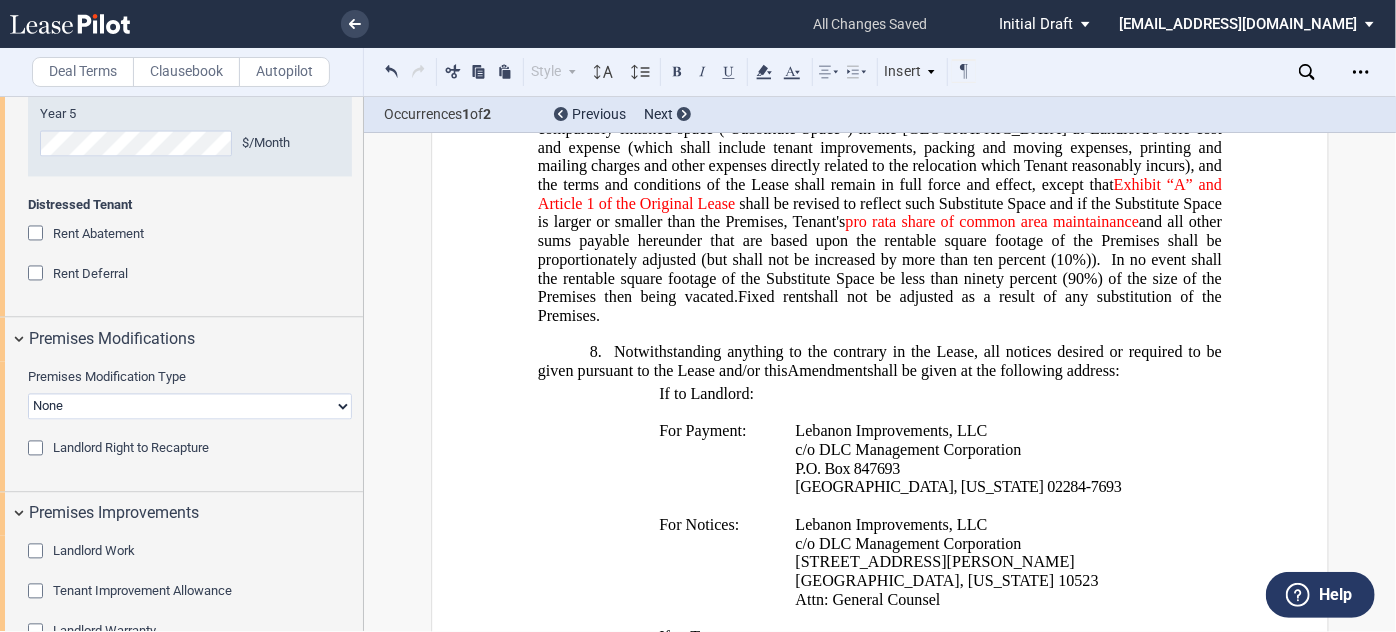 scroll, scrollTop: 1090, scrollLeft: 0, axis: vertical 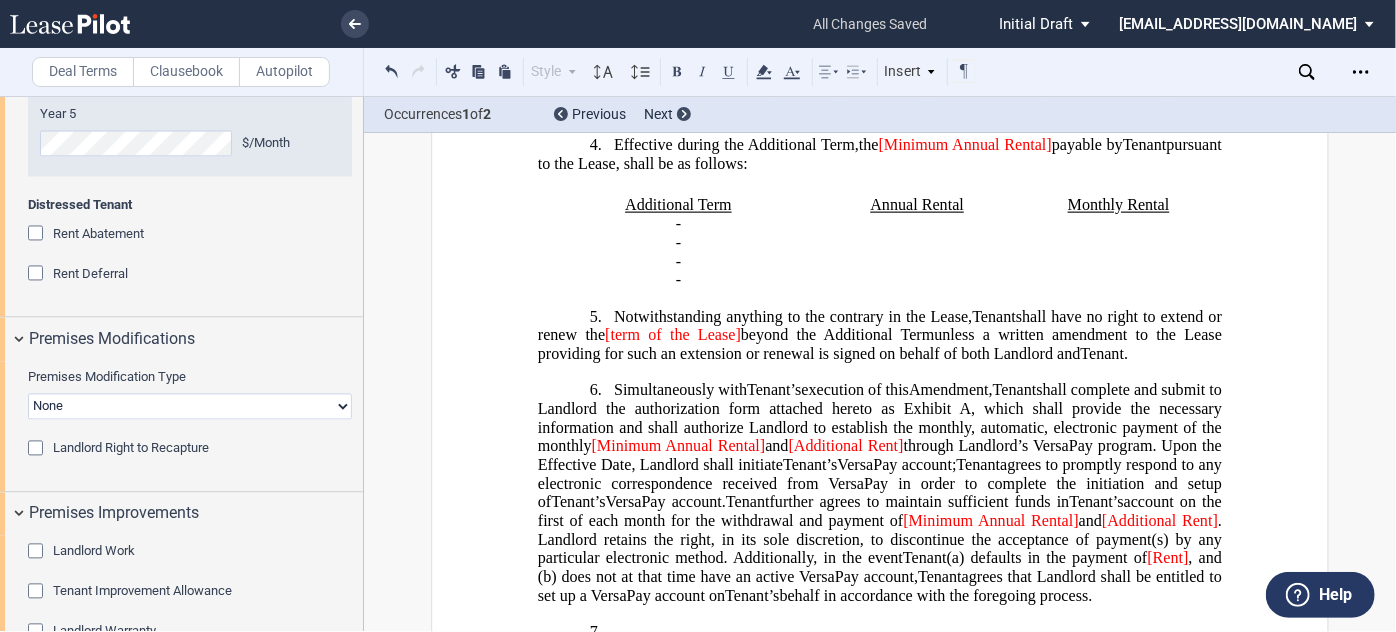drag, startPoint x: 615, startPoint y: 412, endPoint x: 653, endPoint y: 403, distance: 39.051247 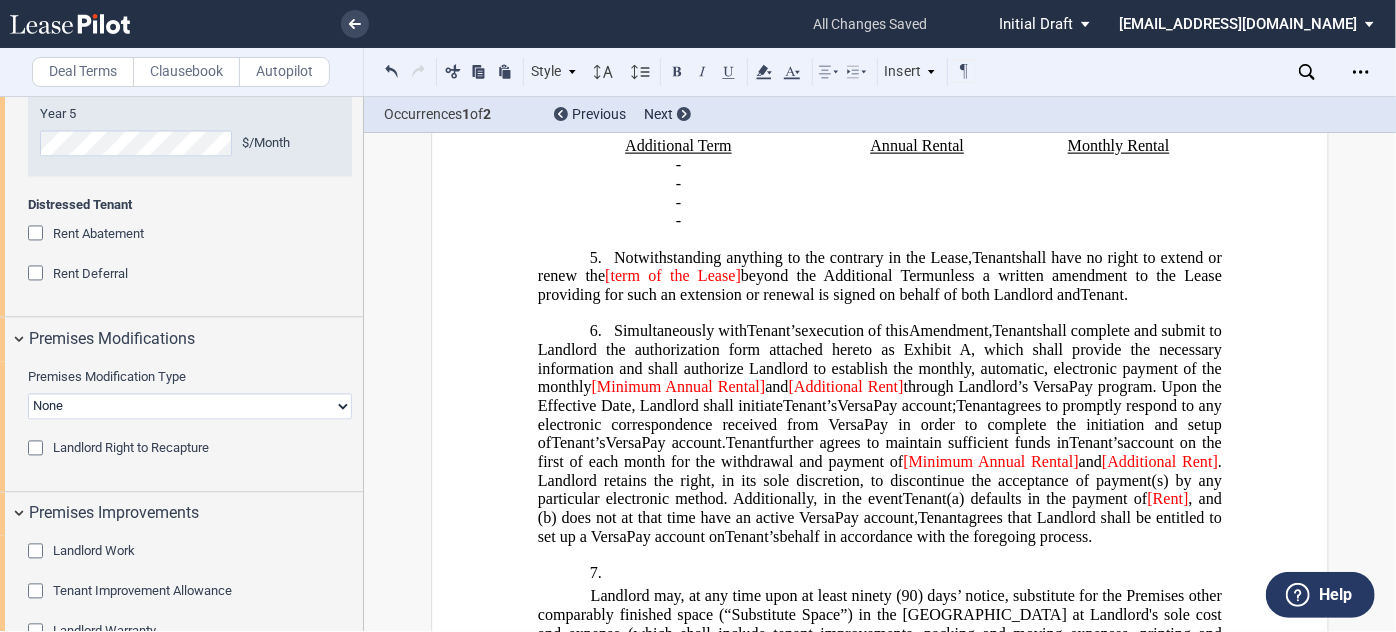 scroll, scrollTop: 818, scrollLeft: 0, axis: vertical 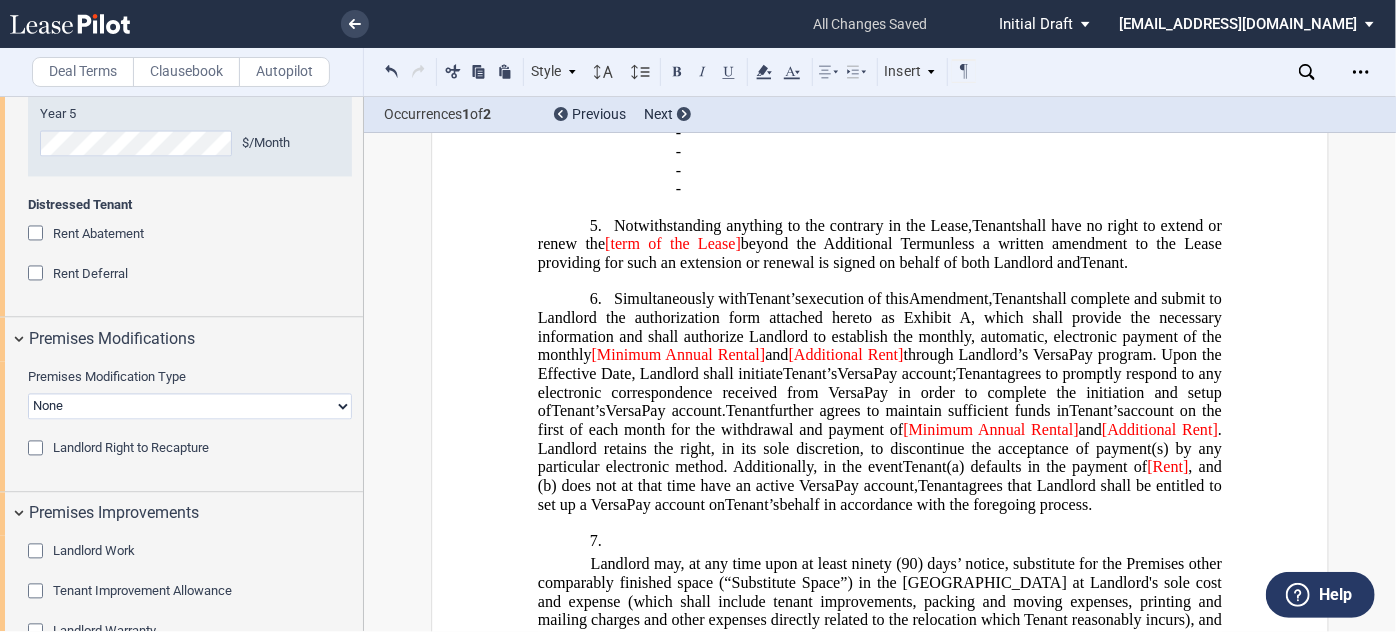 click on "Simultaneously with" 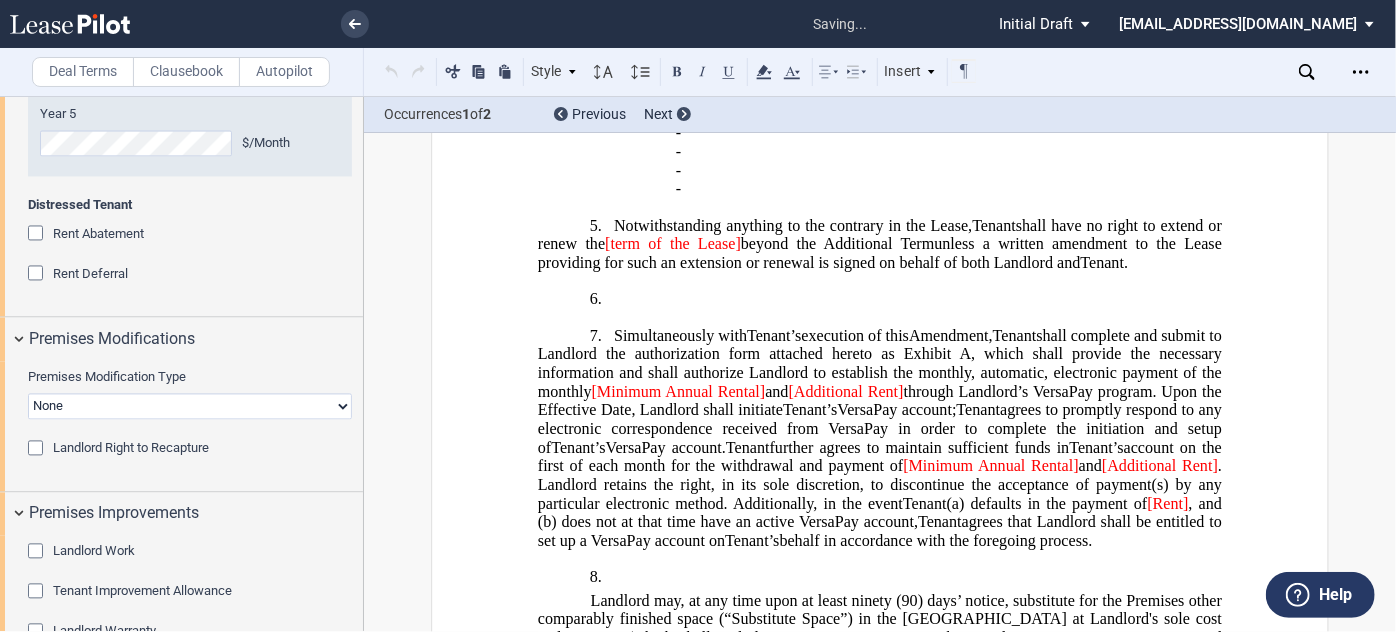 click on "6.                  ﻿" at bounding box center [880, 299] 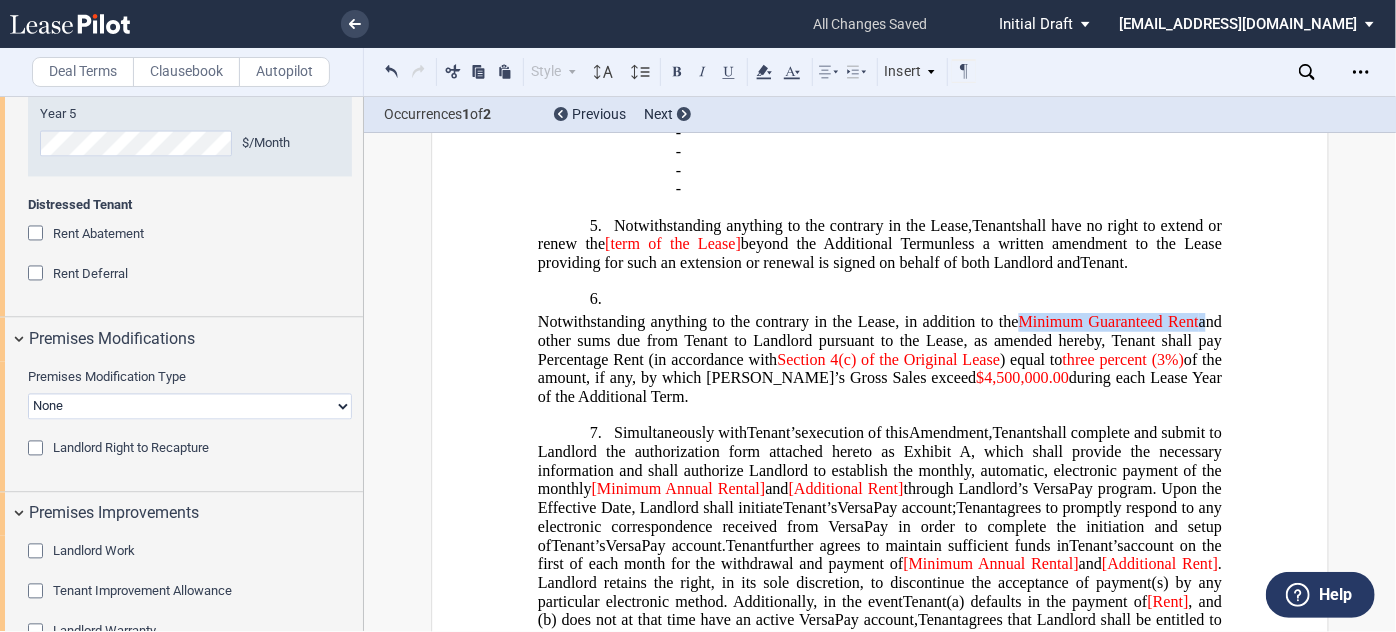 drag, startPoint x: 1010, startPoint y: 343, endPoint x: 1193, endPoint y: 338, distance: 183.0683 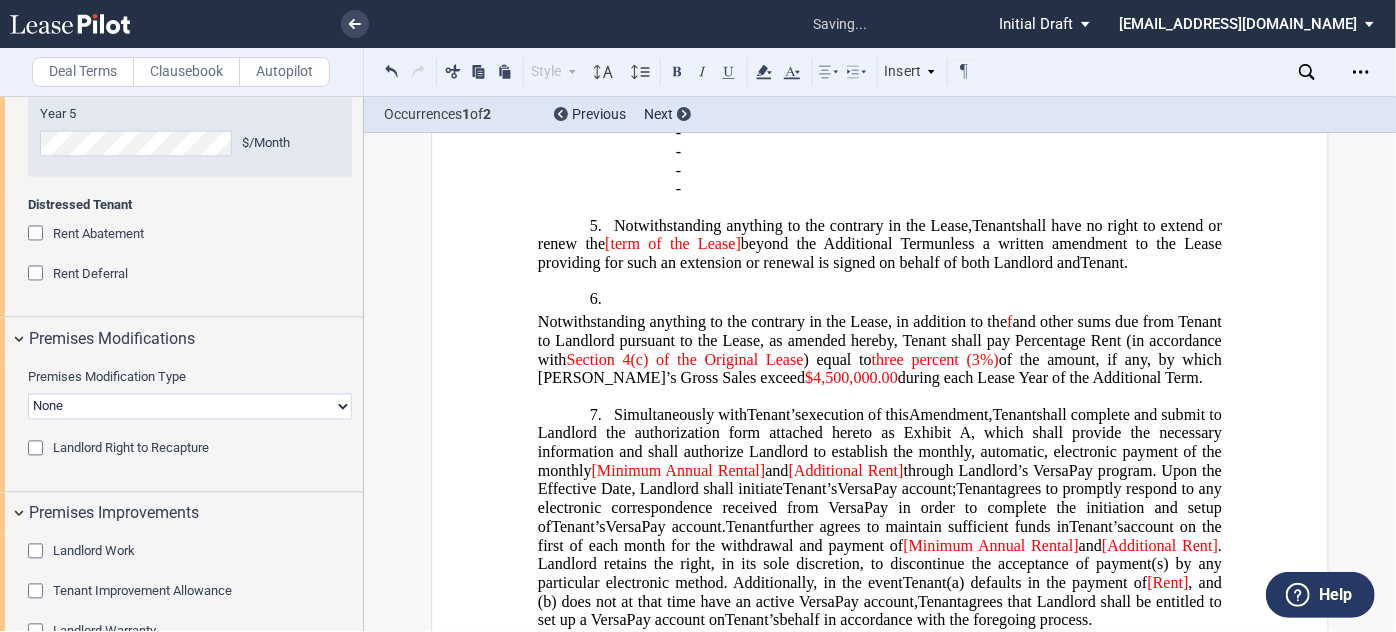type 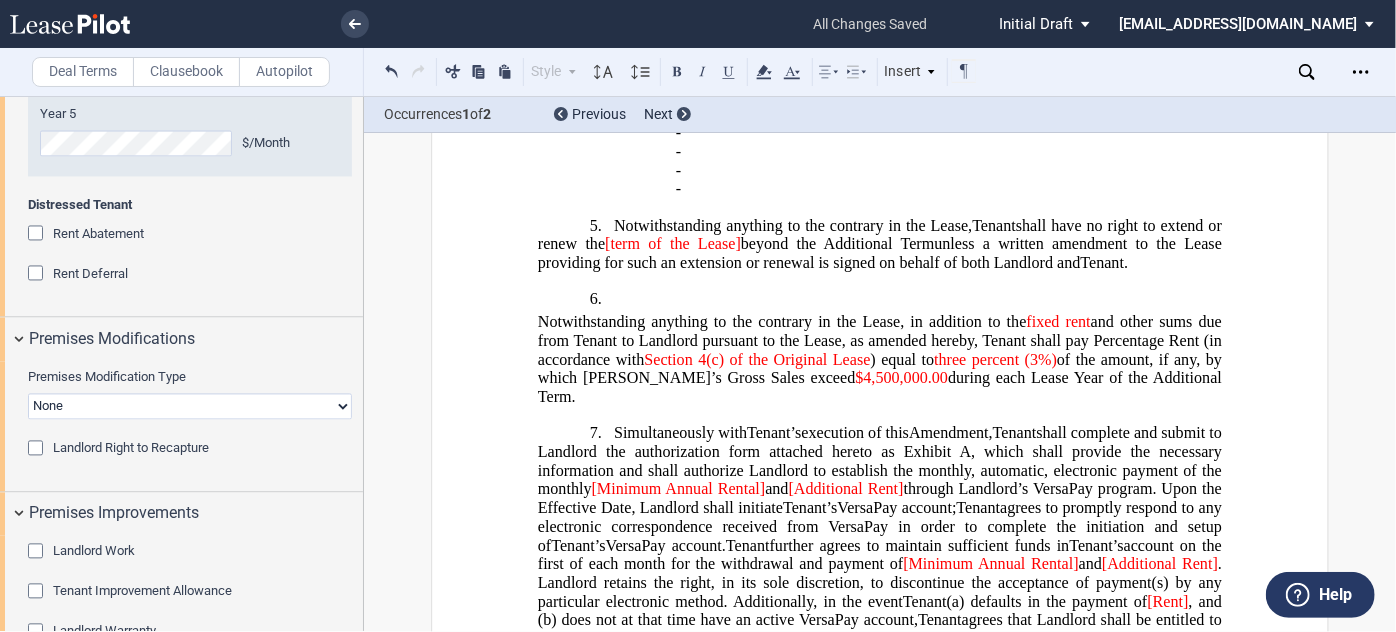 click on "and other sums due from Tenant to Landlord pursuant to the Lease, as amended hereby, Tenant shall pay Percentage Rent (in accordance with" 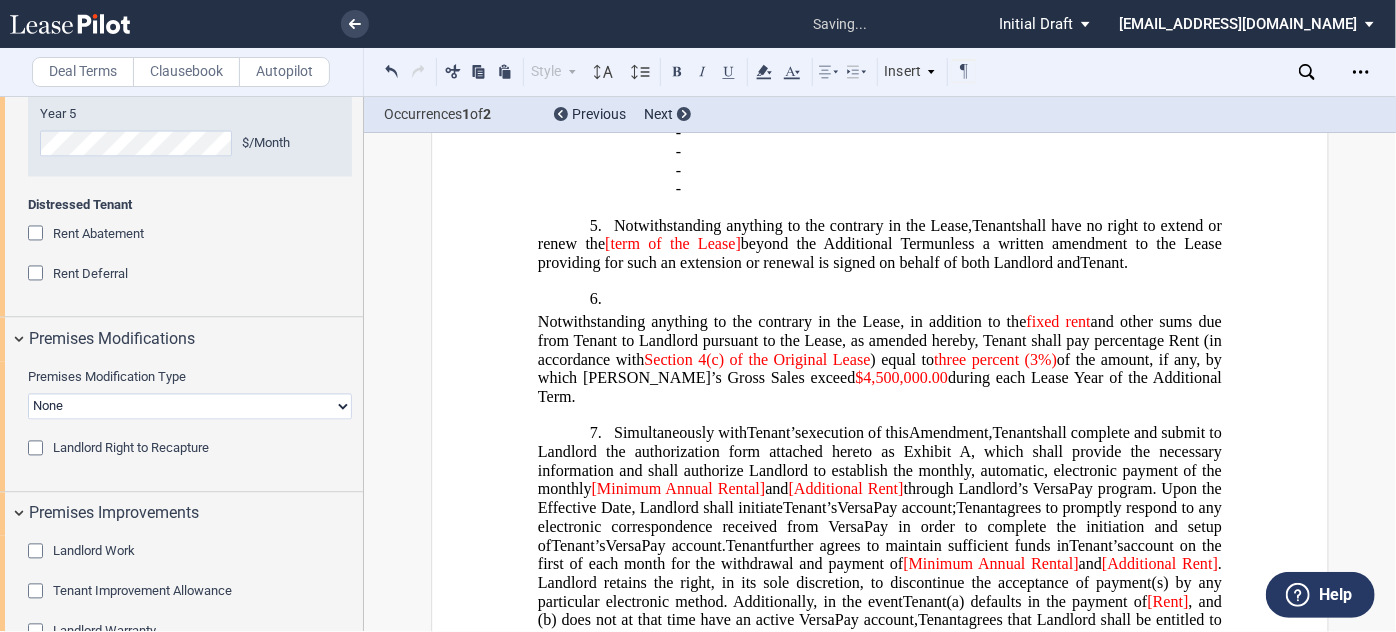 click on "and other sums due from Tenant to Landlord pursuant to the Lease, as amended hereby, Tenant shall pay percentage Rent (in accordance with" 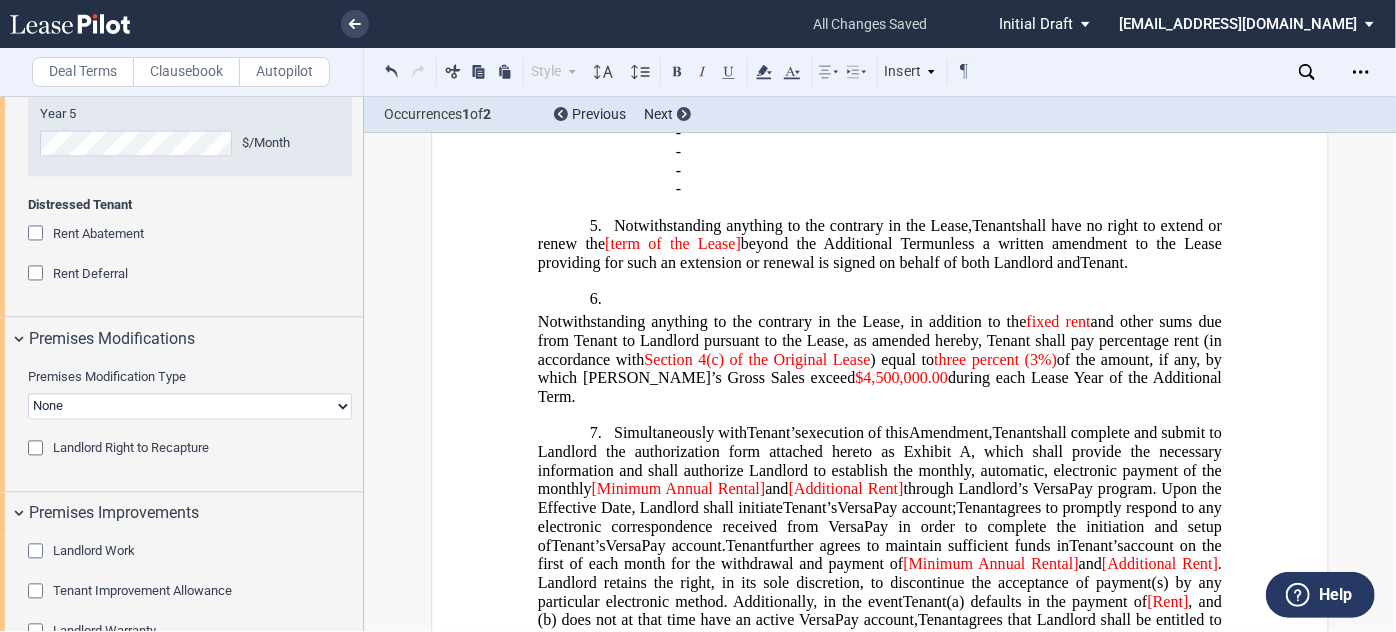 drag, startPoint x: 610, startPoint y: 385, endPoint x: 665, endPoint y: 378, distance: 55.443665 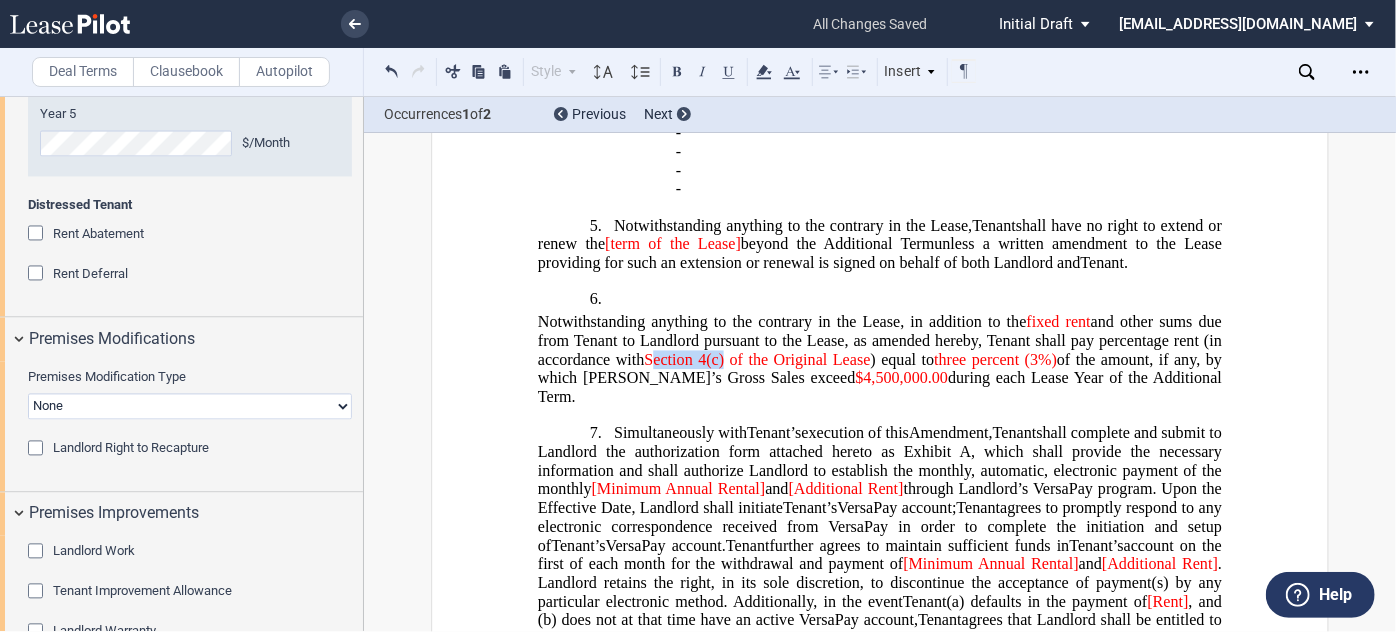 drag, startPoint x: 648, startPoint y: 383, endPoint x: 723, endPoint y: 376, distance: 75.32596 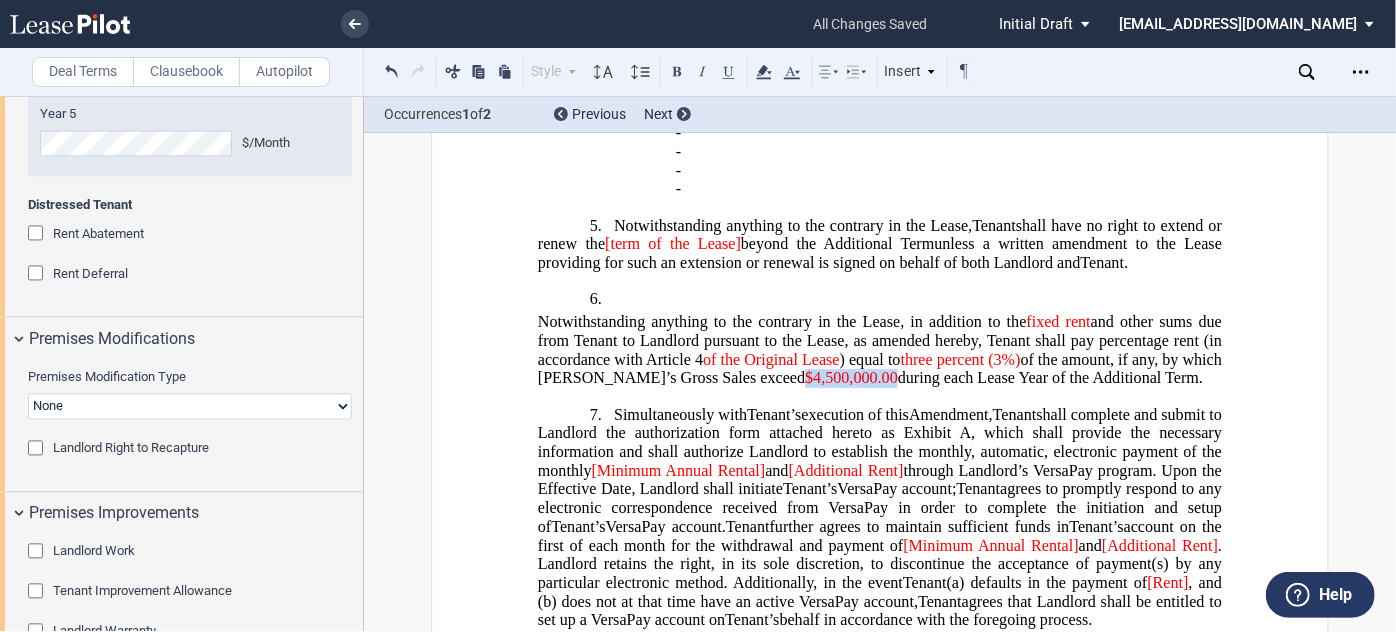 drag, startPoint x: 765, startPoint y: 400, endPoint x: 853, endPoint y: 405, distance: 88.14193 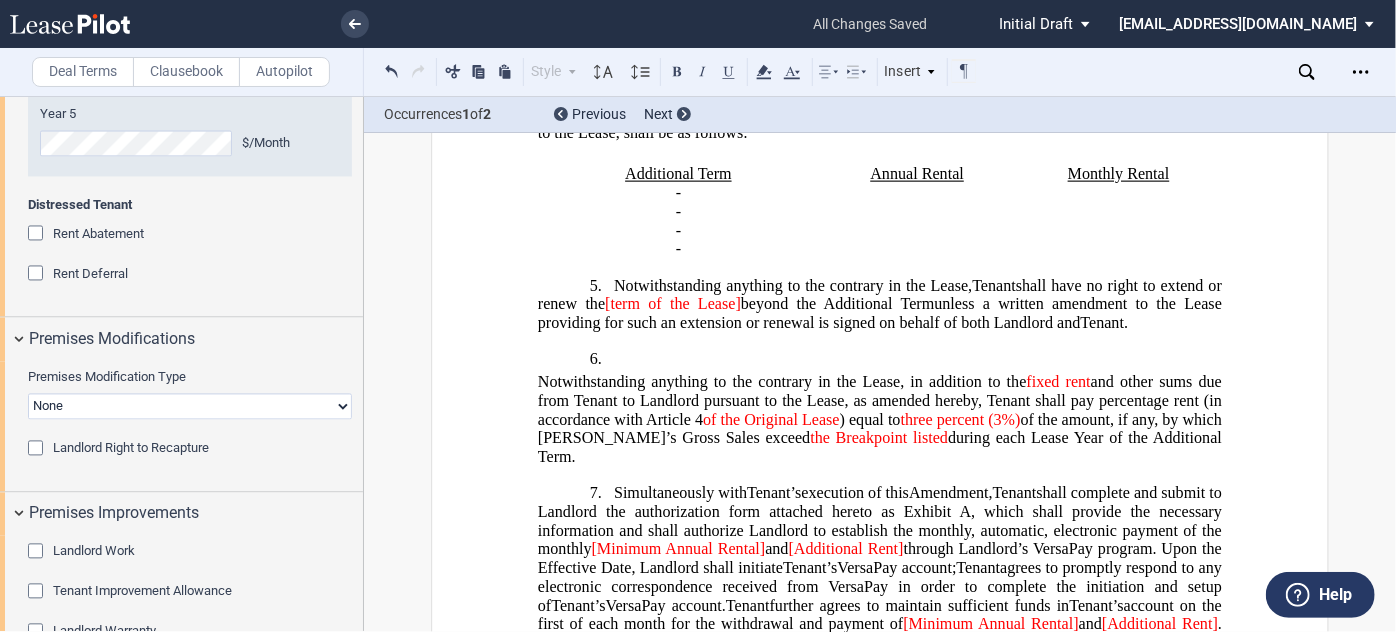 scroll, scrollTop: 727, scrollLeft: 0, axis: vertical 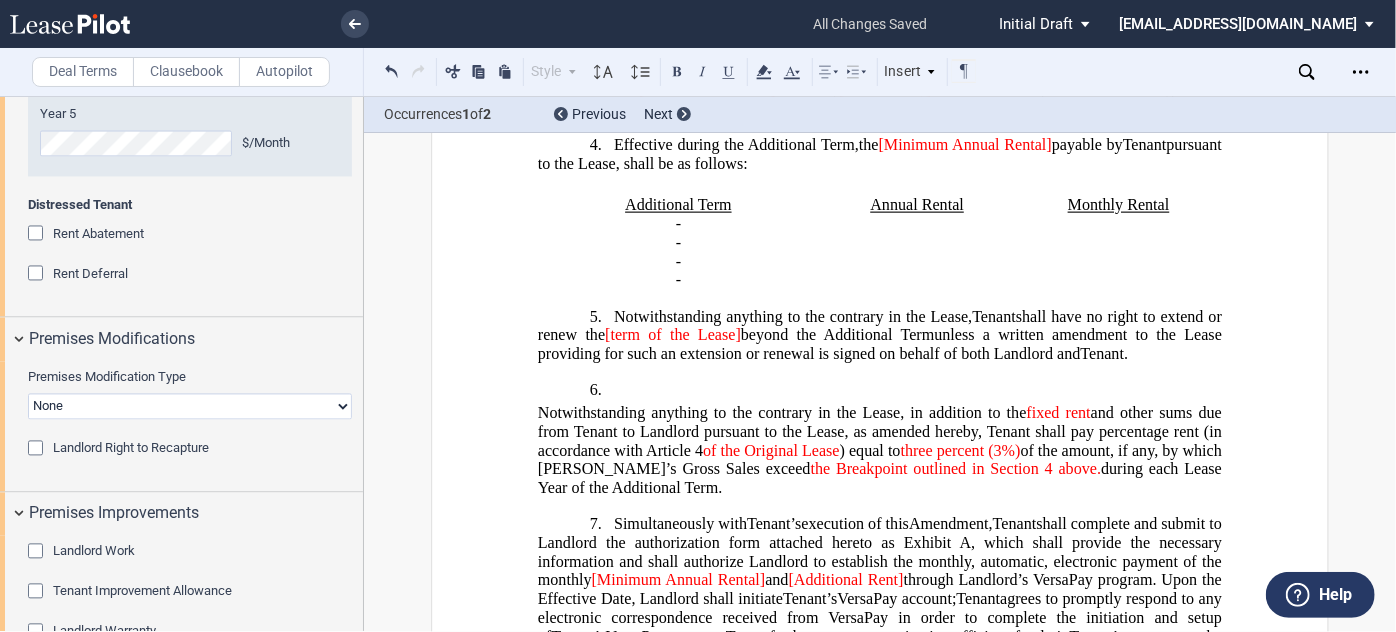 click on "the Breakpoint outlined in Section 4 above." 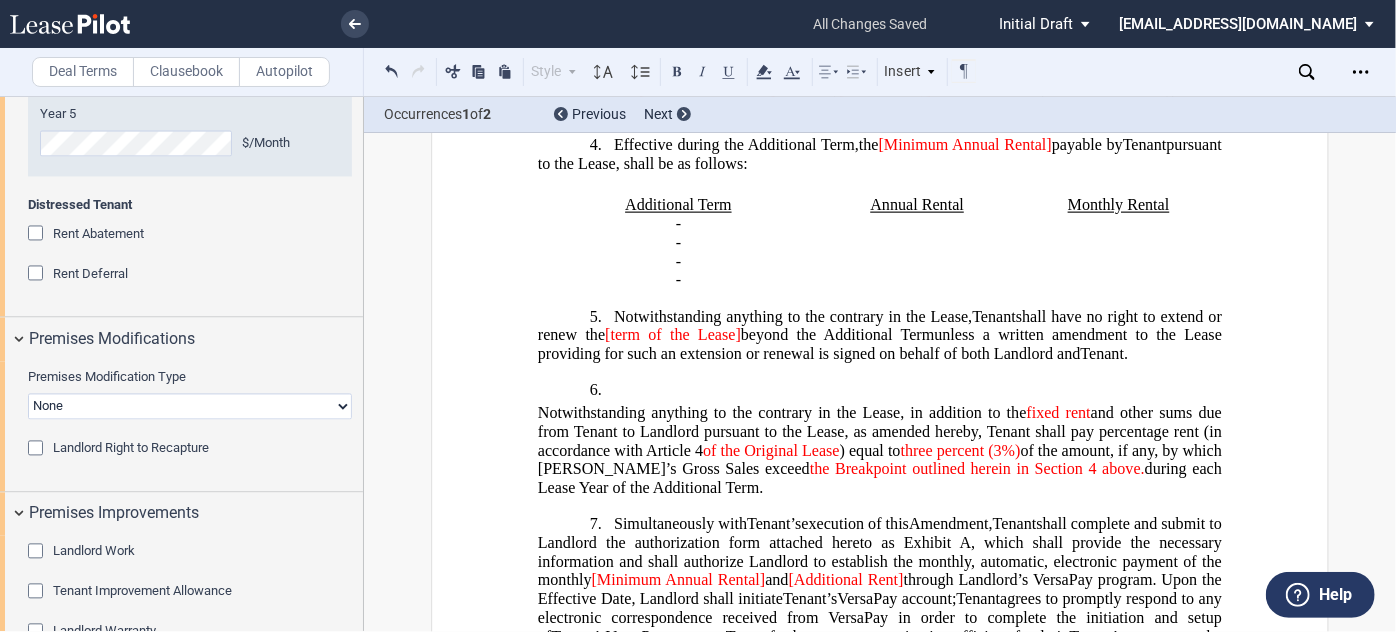 click on "during each Lease Year of the Additional Term." 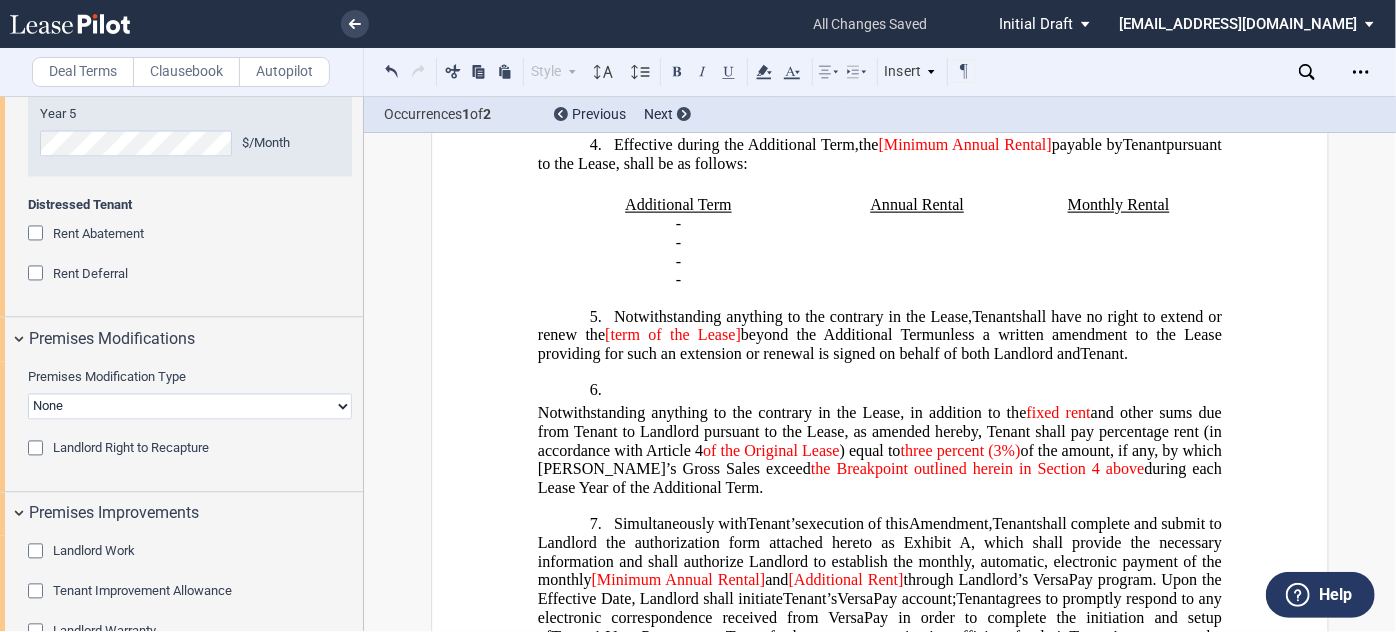click on "the Breakpoint outlined herein in Section 4 above" 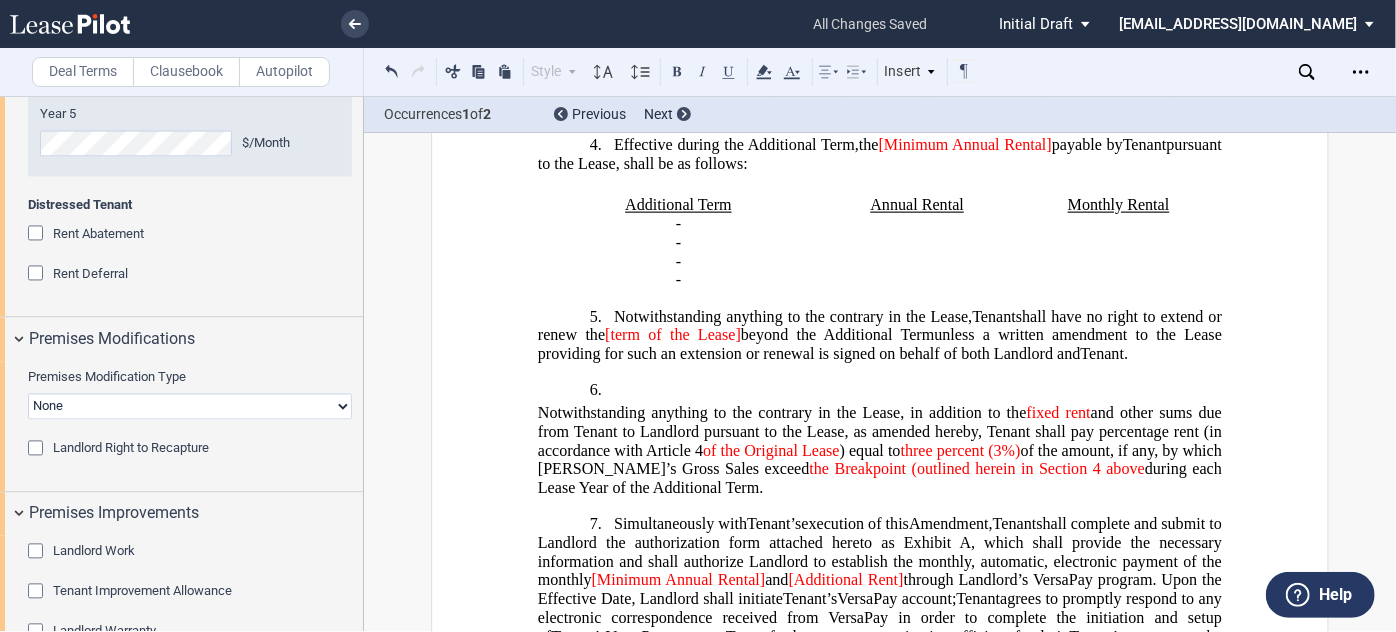 click on "the Breakpoint (outlined herein in Section 4 above" 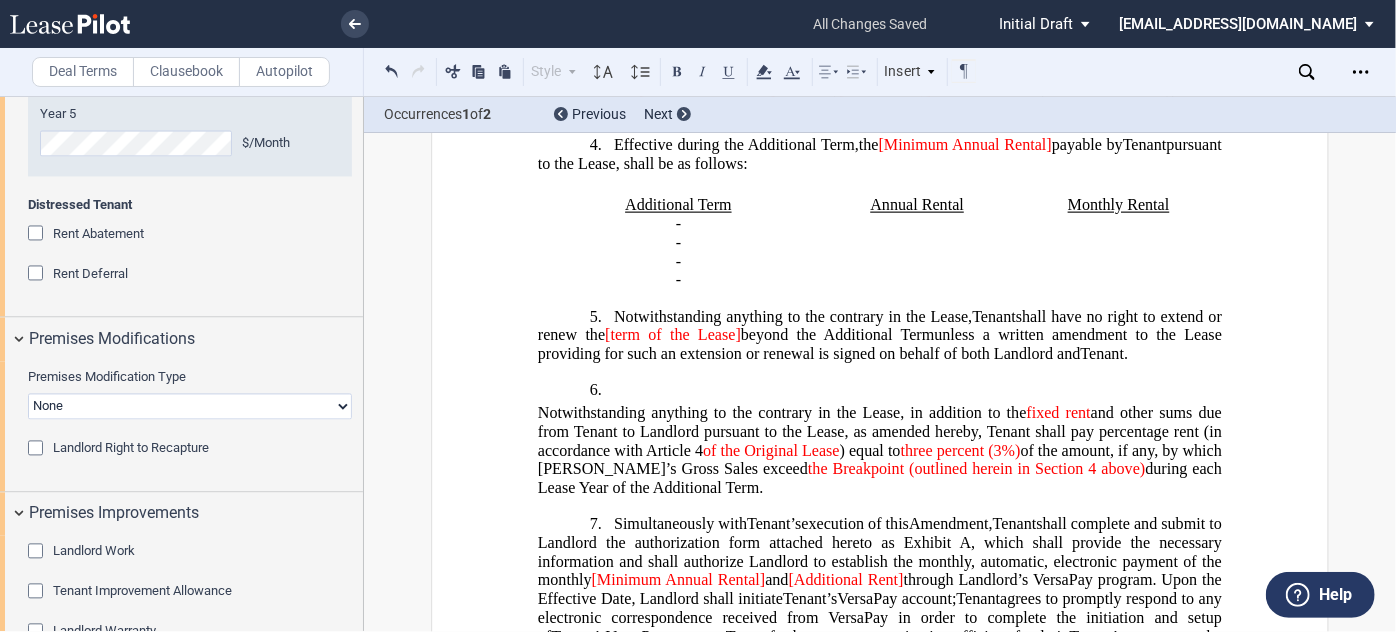 click on "Monthly Rental" at bounding box center [1118, 205] 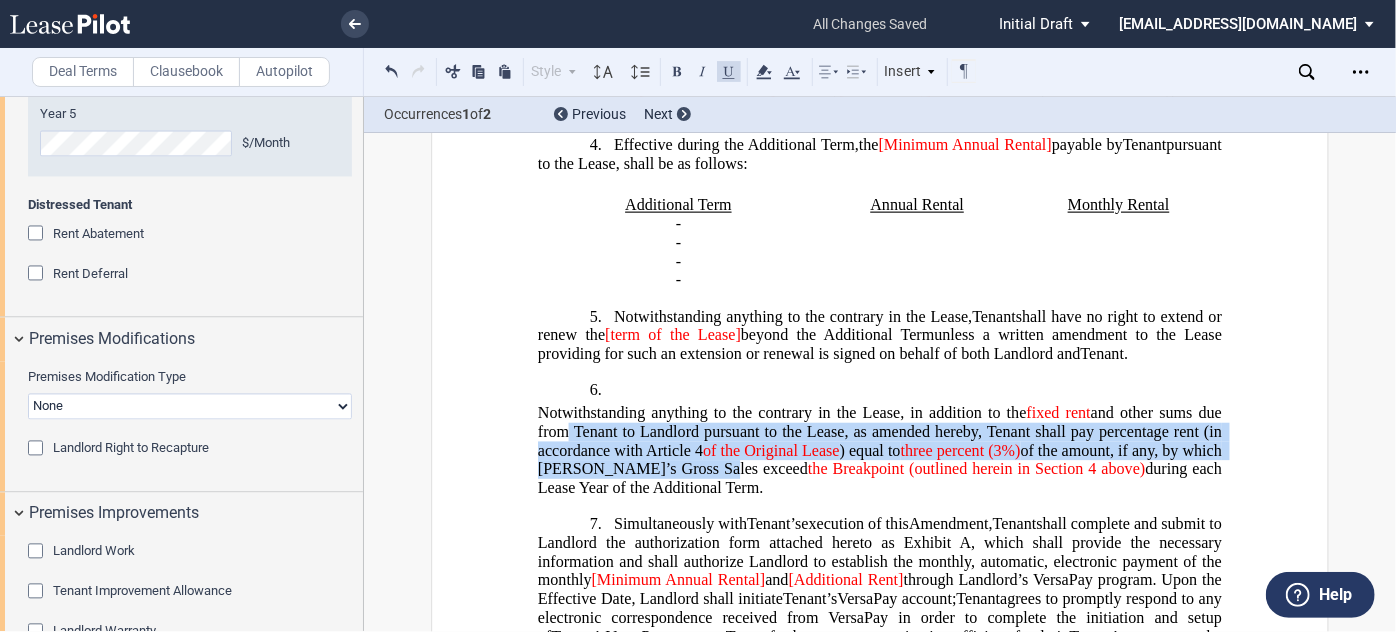 drag, startPoint x: 739, startPoint y: 499, endPoint x: 560, endPoint y: 463, distance: 182.58423 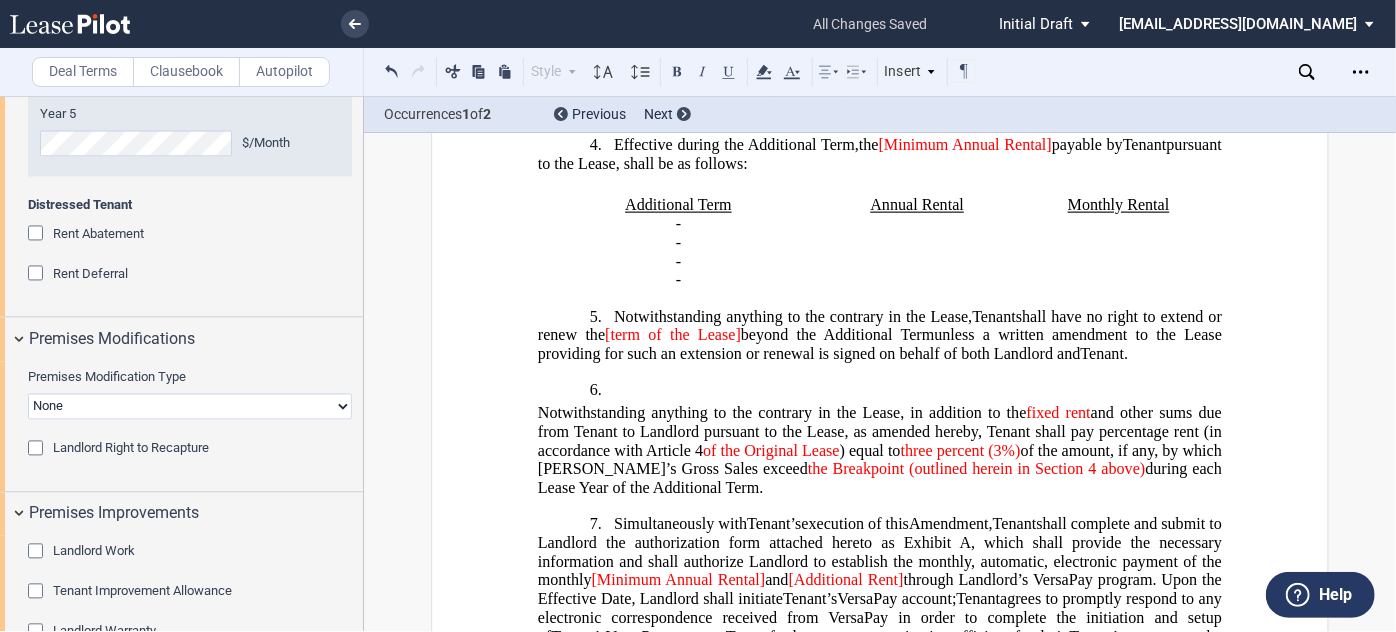 click on "Notwithstanding anything to the contrary in the Lease, in addition to the  fixed rent  and other sums due from Tenant to Landlord pursuant to the Lease, as amended hereby, Tenant shall pay percentage rent (in accordance with Article 4  of the Original Lease ) equal to  three percent (3%)  of the amount, if any, by which Tenant’s Gross Sales exceed  the Breakpoint (outlined herein in Section 4 above)  during each Lease Year of the Additional Term." at bounding box center (880, 451) 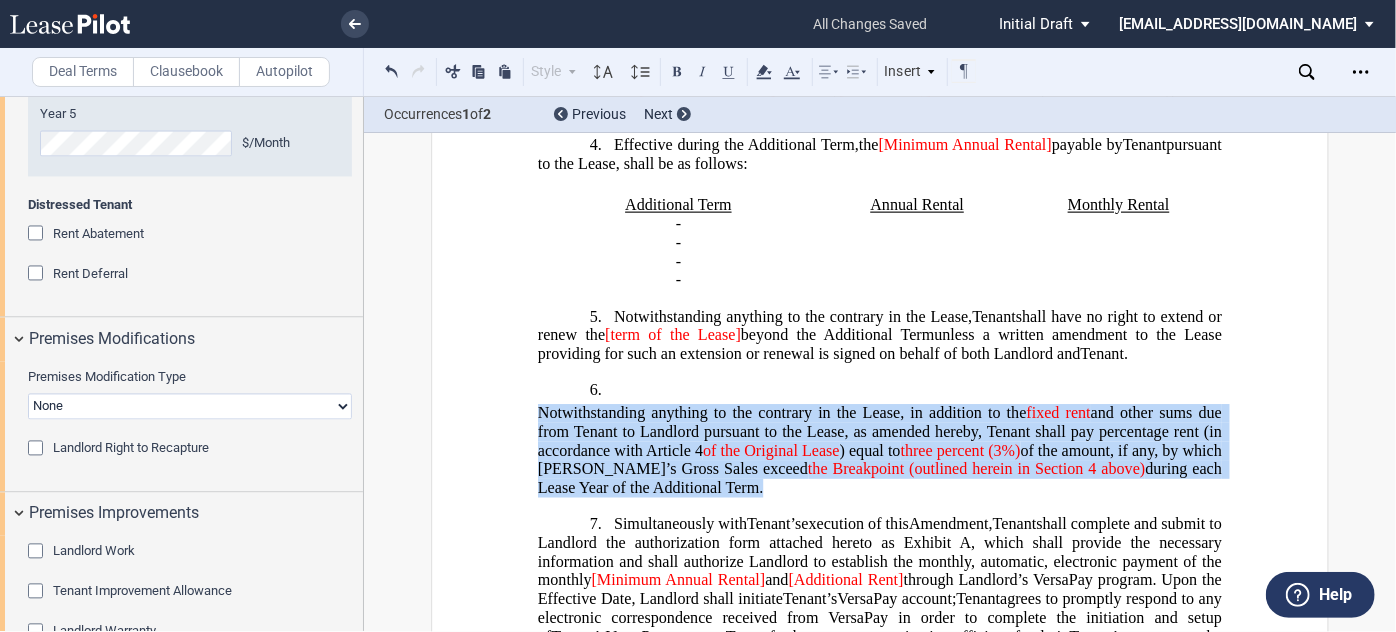 drag, startPoint x: 535, startPoint y: 432, endPoint x: 760, endPoint y: 505, distance: 236.54597 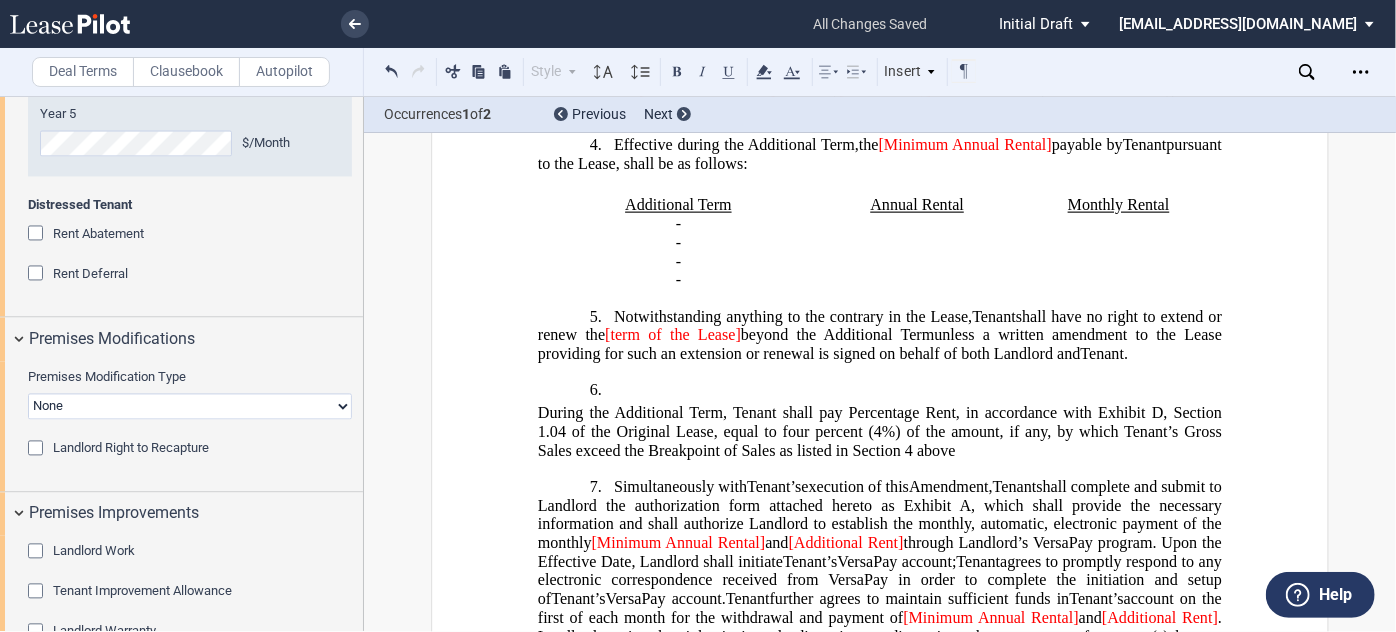 click on "During the Additional Term, Tenant shall pay Percentage Rent, in accordance with Exhibit D, Section 1.04 of the Original Lease, equal to four percent (4%) of the amount, if any, by which Tenant’s Gross Sales exceed the Breakpoint of Sales as listed in Section 4 above" 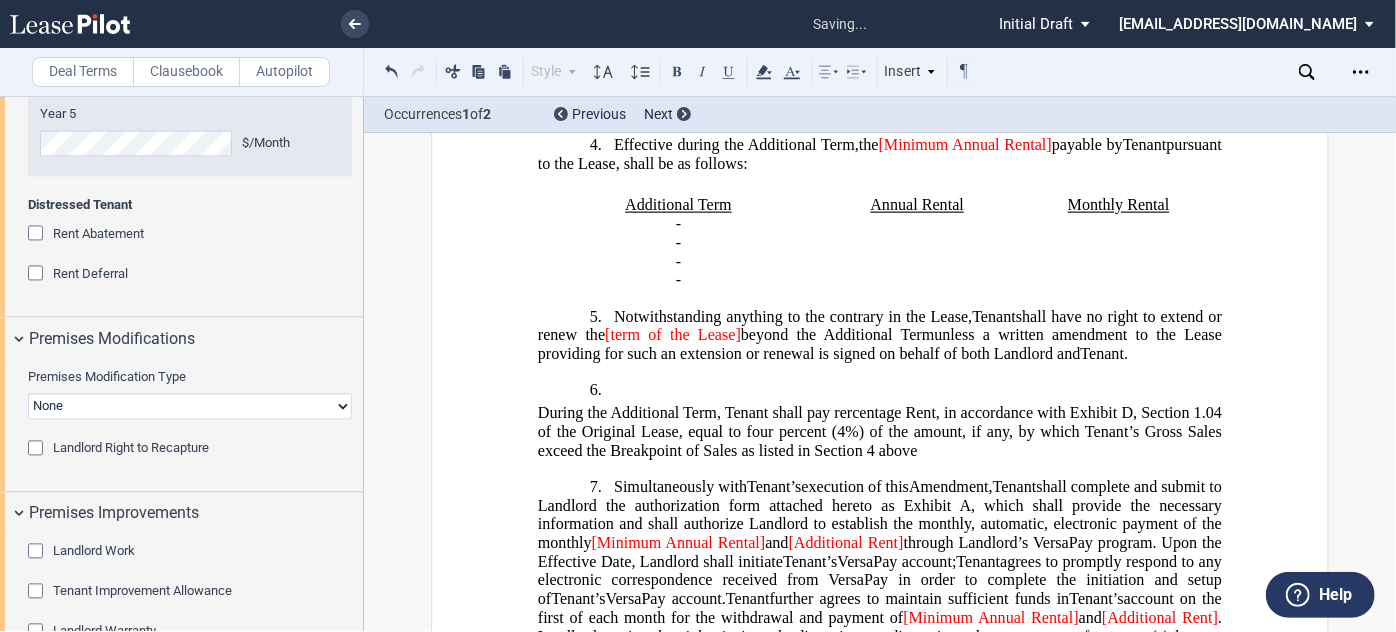 click on "During the Additional Term, Tenant shall pay rercentage Rent, in accordance with Exhibit D, Section 1.04 of the Original Lease, equal to four percent (4%) of the amount, if any, by which Tenant’s Gross Sales exceed the Breakpoint of Sales as listed in Section 4 above" 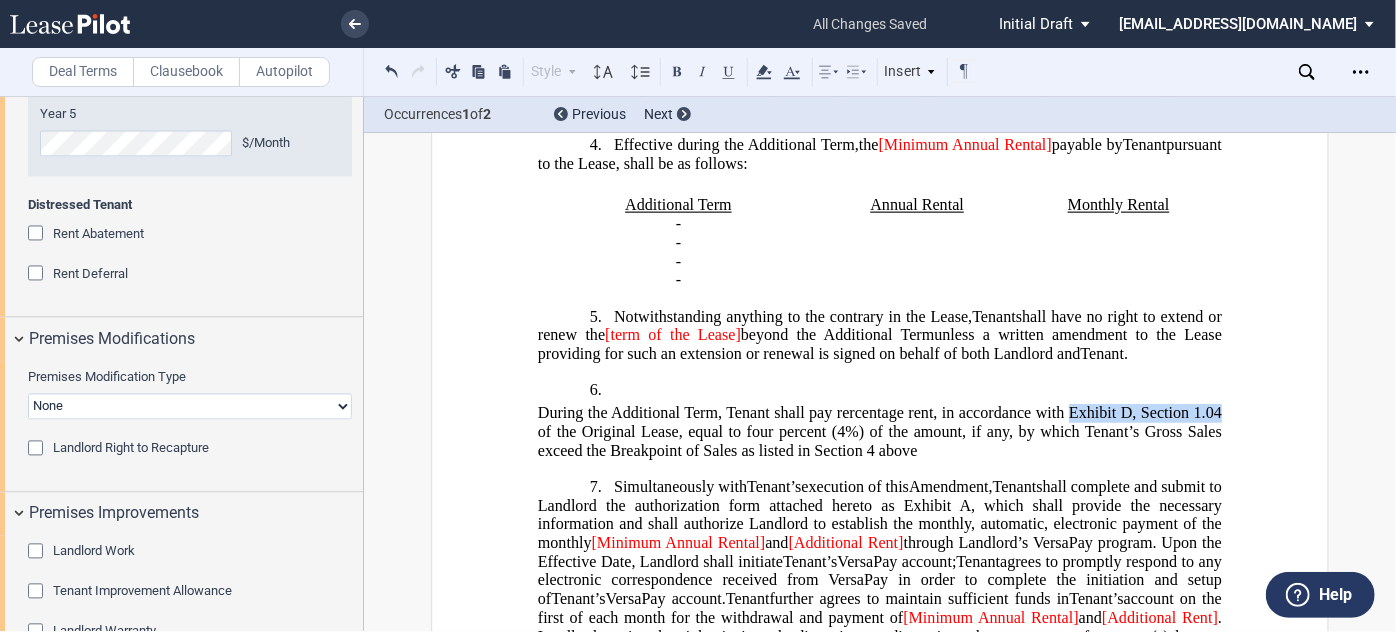 drag, startPoint x: 1063, startPoint y: 438, endPoint x: 1218, endPoint y: 431, distance: 155.15799 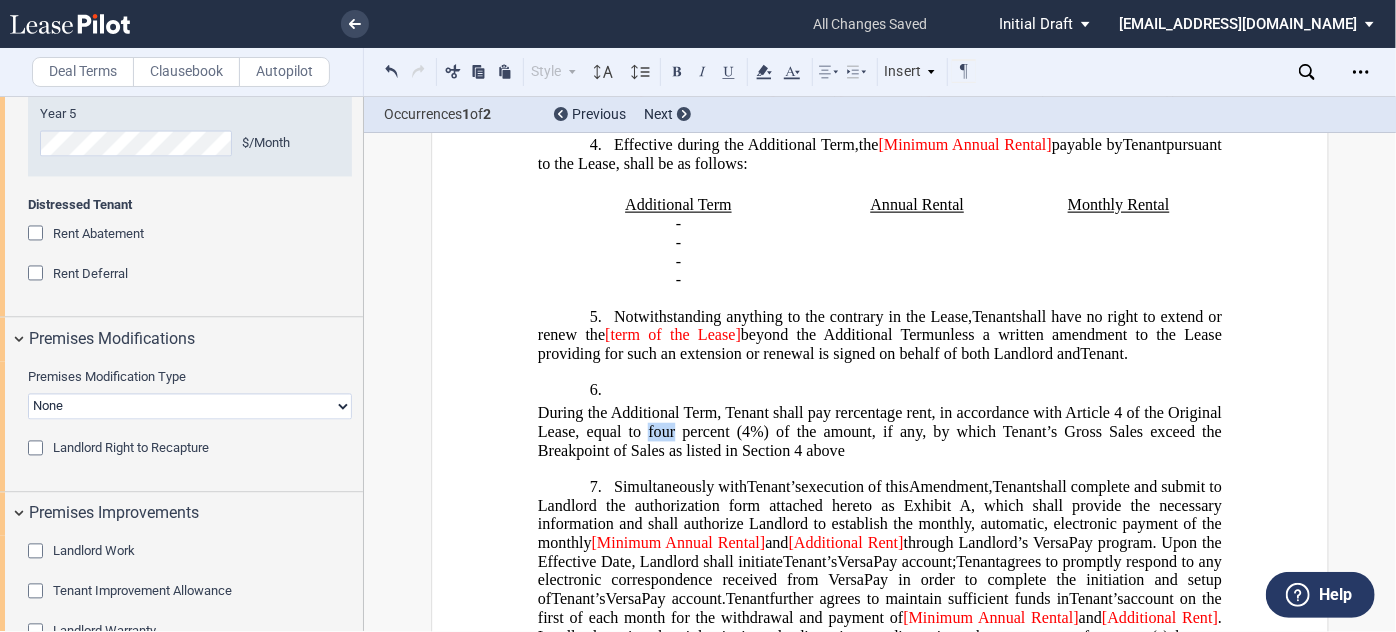 drag, startPoint x: 673, startPoint y: 455, endPoint x: 645, endPoint y: 460, distance: 28.442924 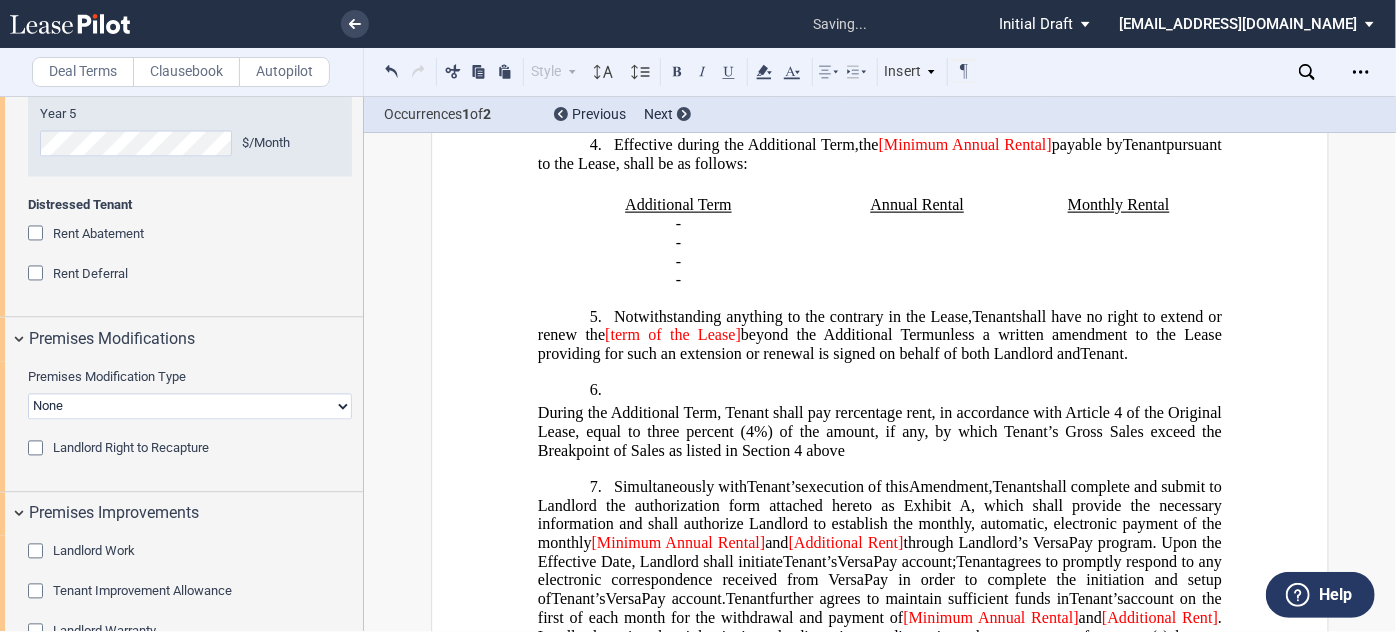 click on "During the Additional Term, Tenant shall pay rercentage rent, in accordance with Article 4 of the Original Lease, equal to three percent (4%) of the amount, if any, by which Tenant’s Gross Sales exceed the Breakpoint of Sales as listed in Section 4 above" 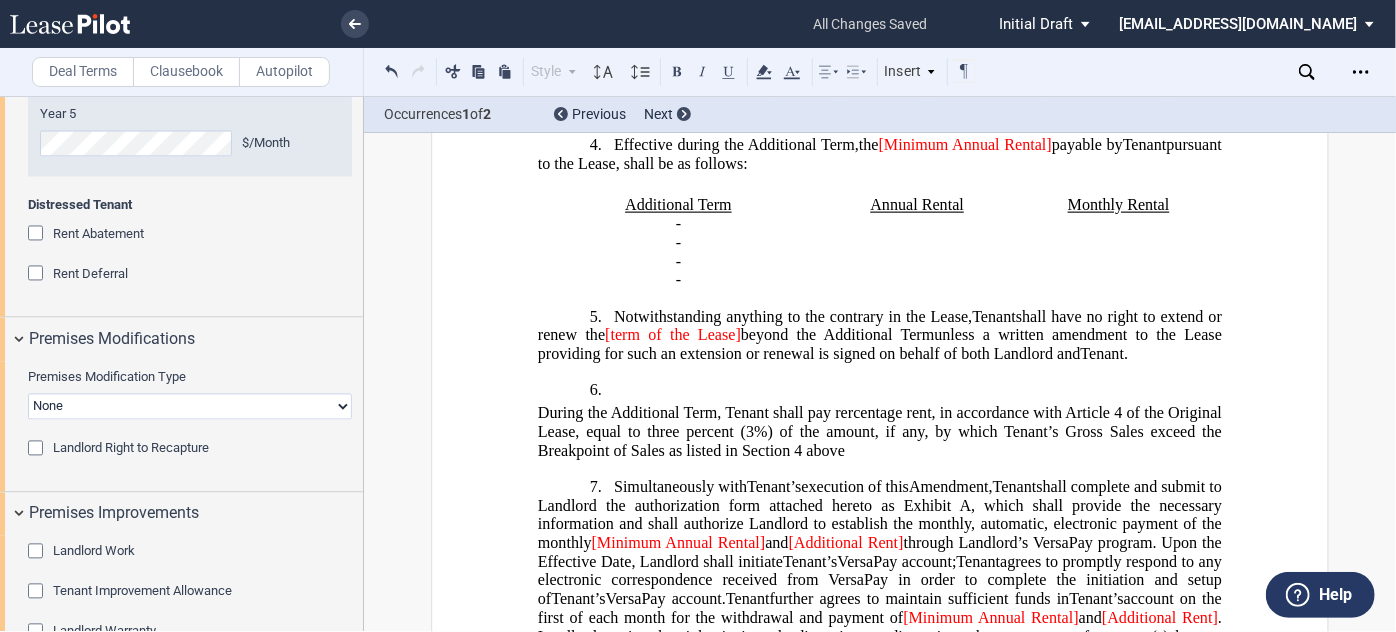 click on "During the Additional Term, Tenant shall pay rercentage rent, in accordance with Article 4 of the Original Lease, equal to three percent (3%) of the amount, if any, by which Tenant’s Gross Sales exceed the Breakpoint of Sales as listed in Section 4 above" 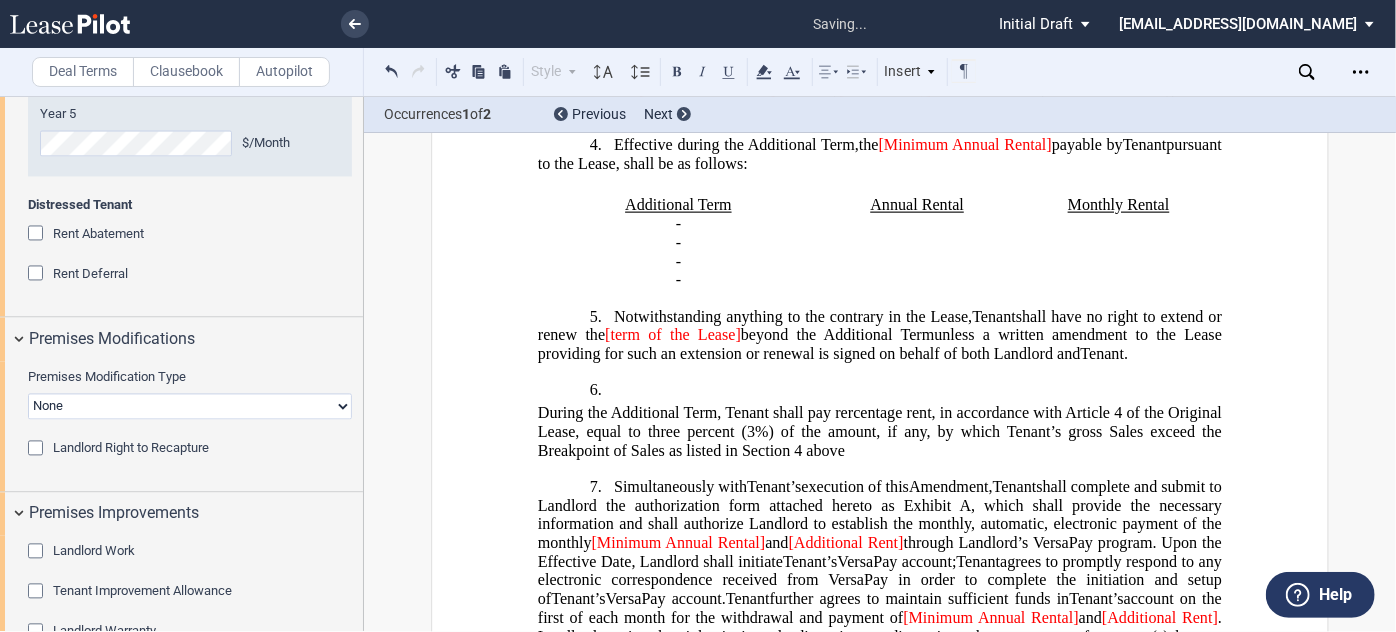 click on "During the Additional Term, Tenant shall pay rercentage rent, in accordance with Article 4 of the Original Lease, equal to three percent (3%) of the amount, if any, by which Tenant’s gross Sales exceed the Breakpoint of Sales as listed in Section 4 above" 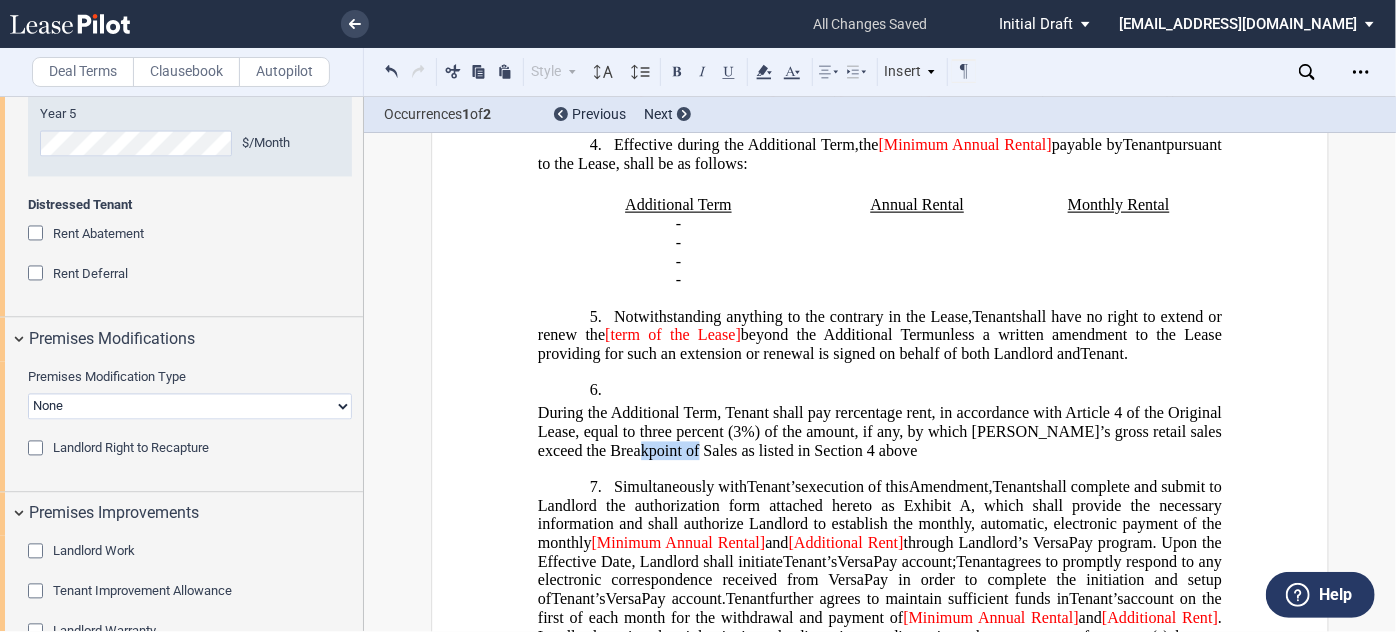 drag, startPoint x: 609, startPoint y: 468, endPoint x: 666, endPoint y: 478, distance: 57.870544 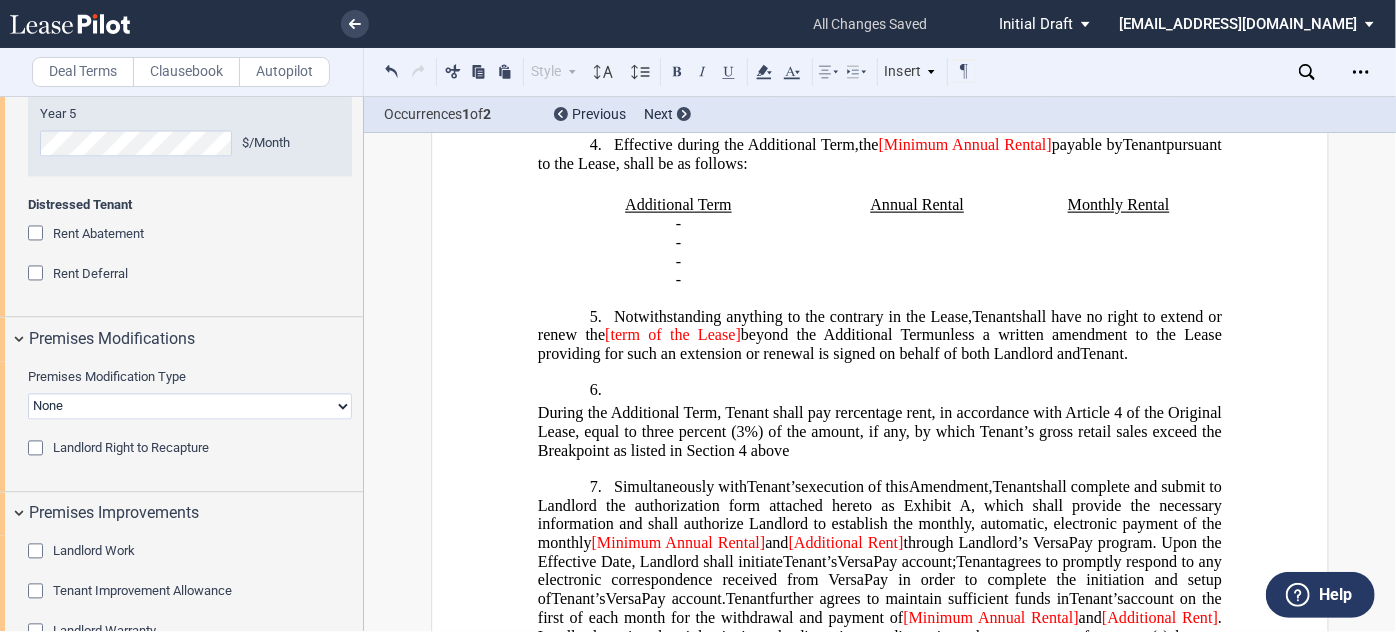 click on "﻿ During the Additional Term, Tenant shall pay rercentage rent, in accordance with Article 4 of the Original Lease, equal to three percent (3%) of the amount, if any, by which Tenant’s gross retail sales exceed the Breakpoint as listed in Section 4 above" at bounding box center (880, 432) 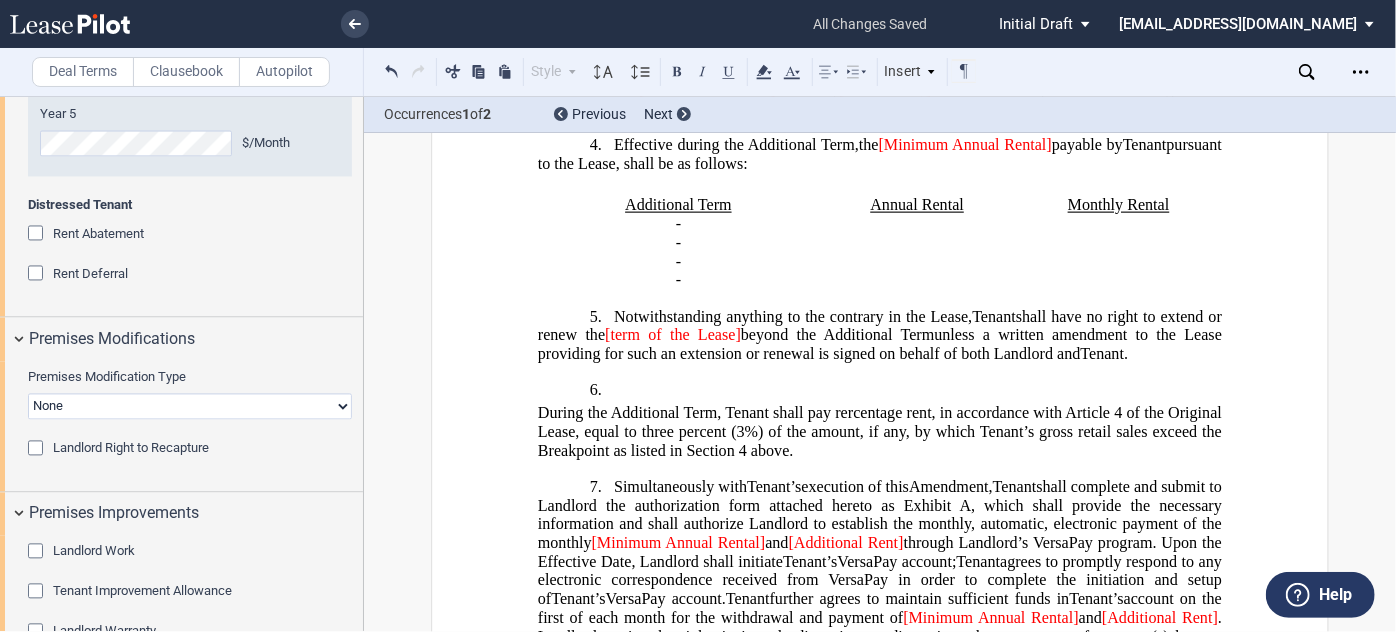 scroll, scrollTop: 818, scrollLeft: 0, axis: vertical 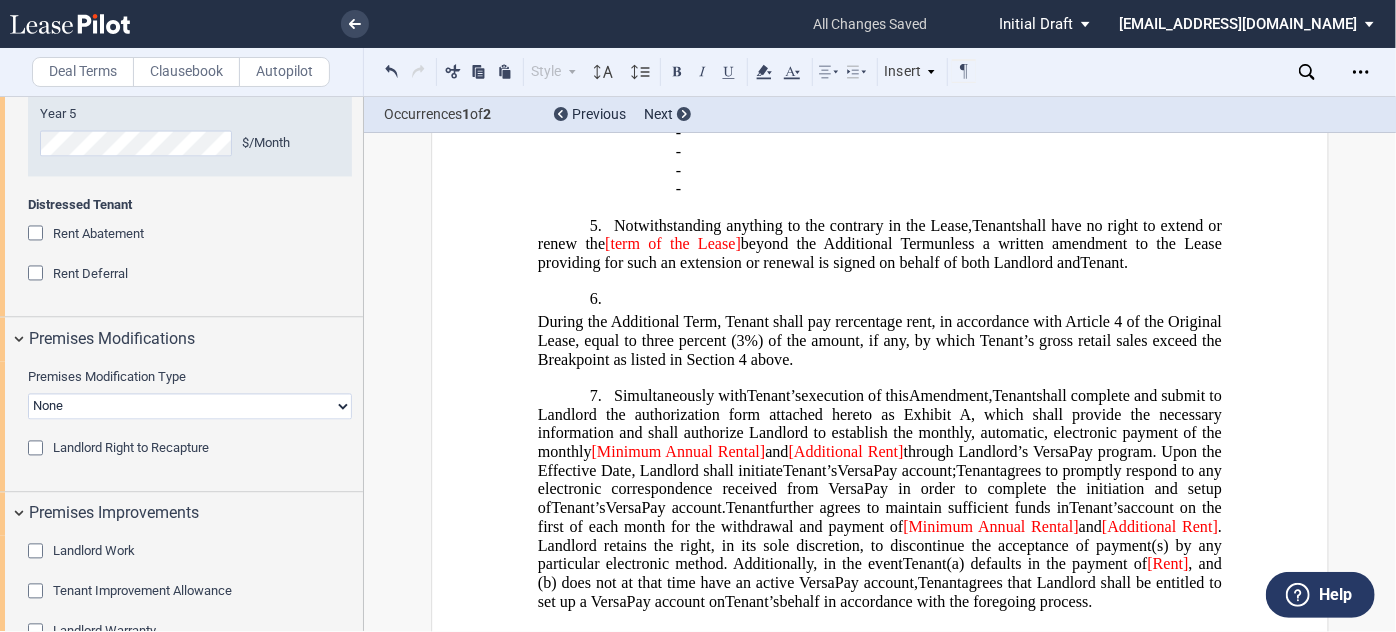 click on "Simultaneously with" 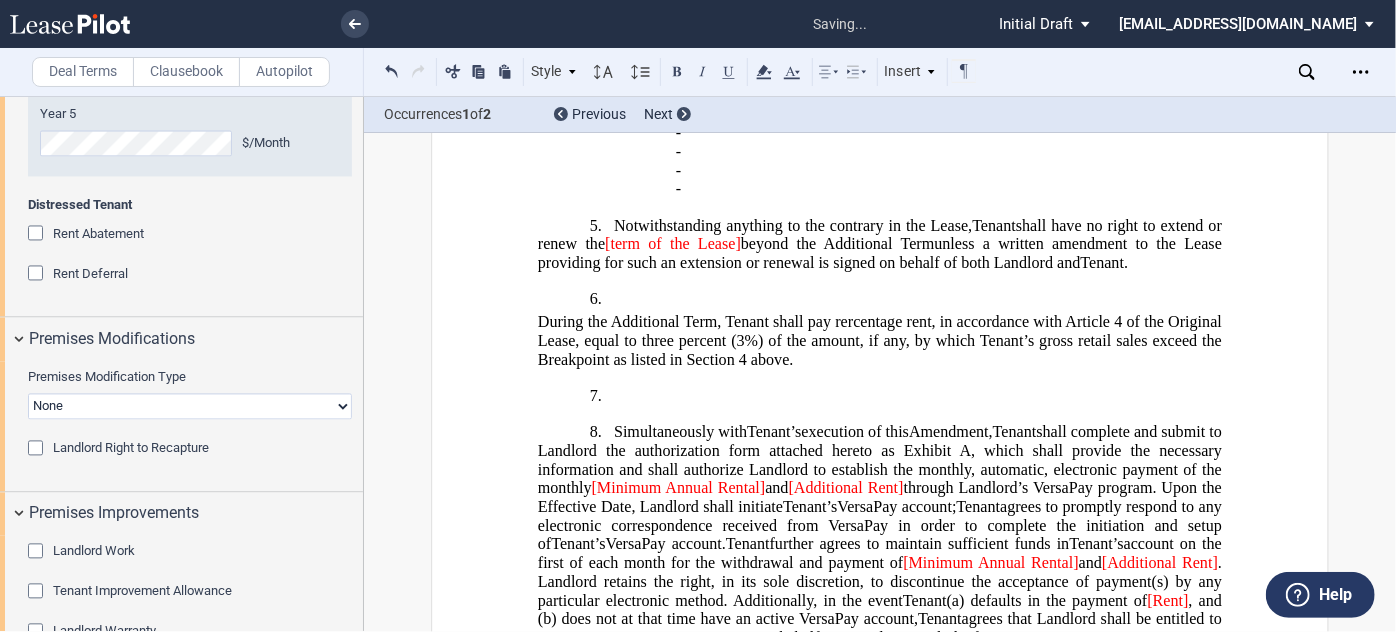 click on "7.                  ﻿" at bounding box center [880, 396] 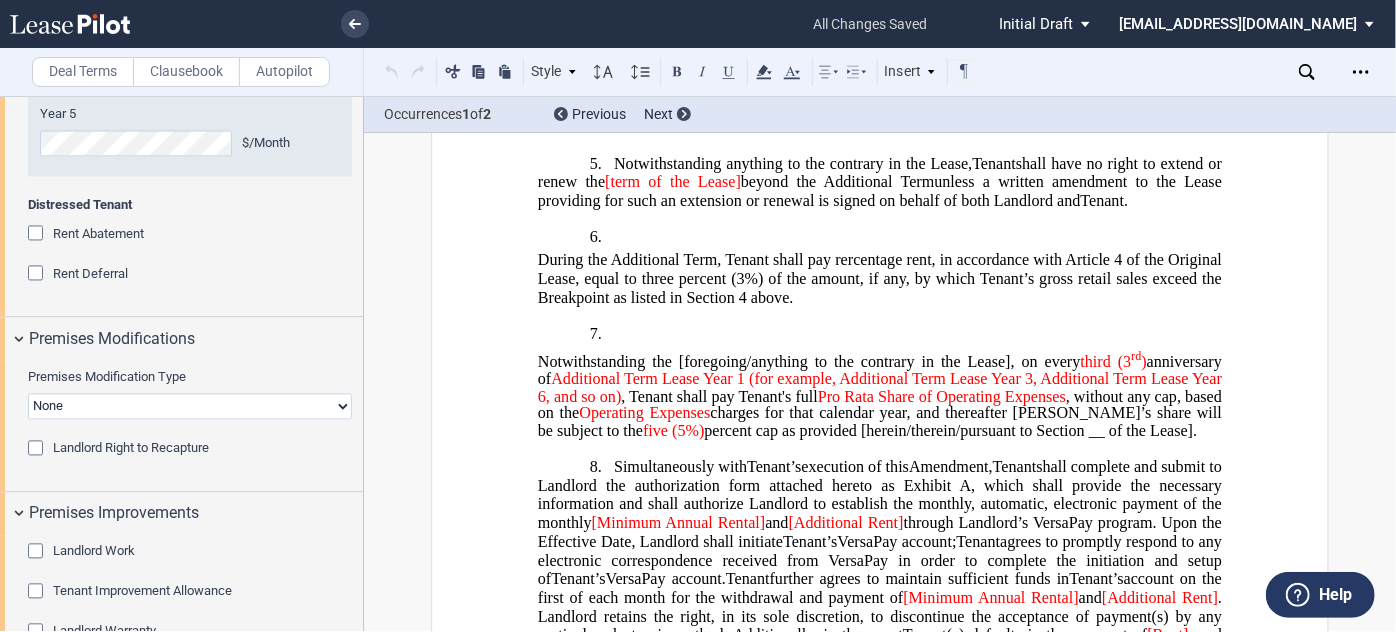 scroll, scrollTop: 909, scrollLeft: 0, axis: vertical 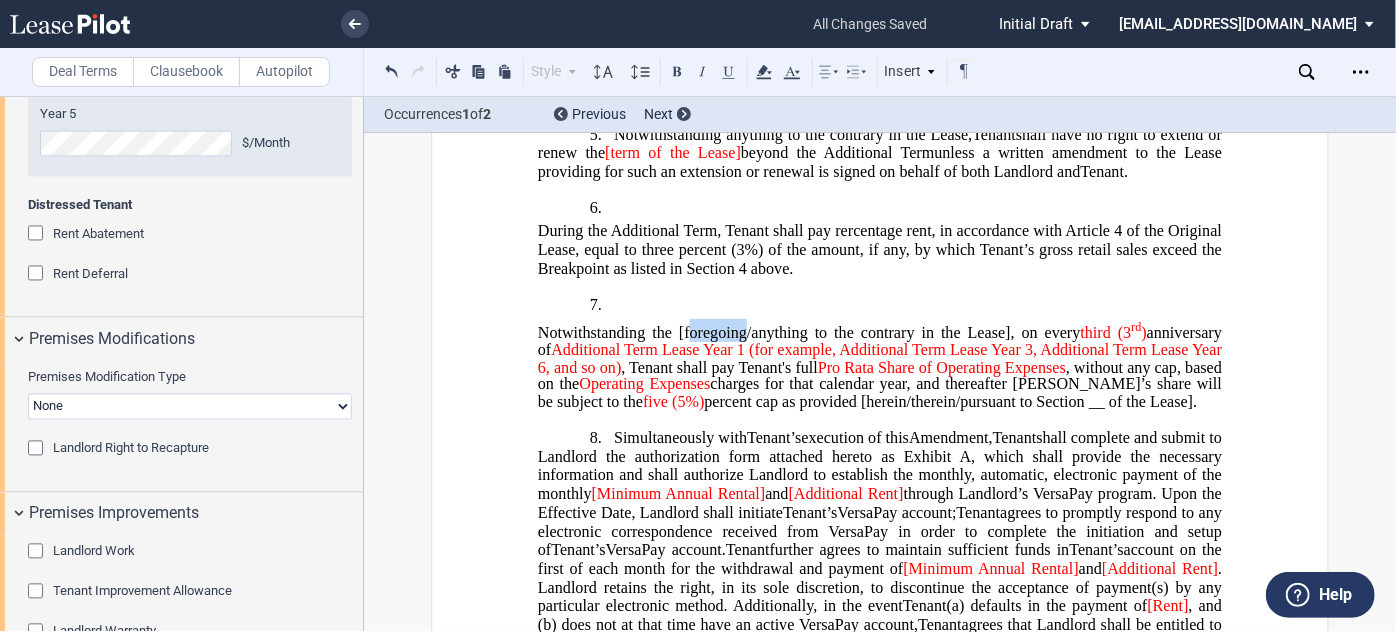 drag, startPoint x: 739, startPoint y: 355, endPoint x: 680, endPoint y: 348, distance: 59.413803 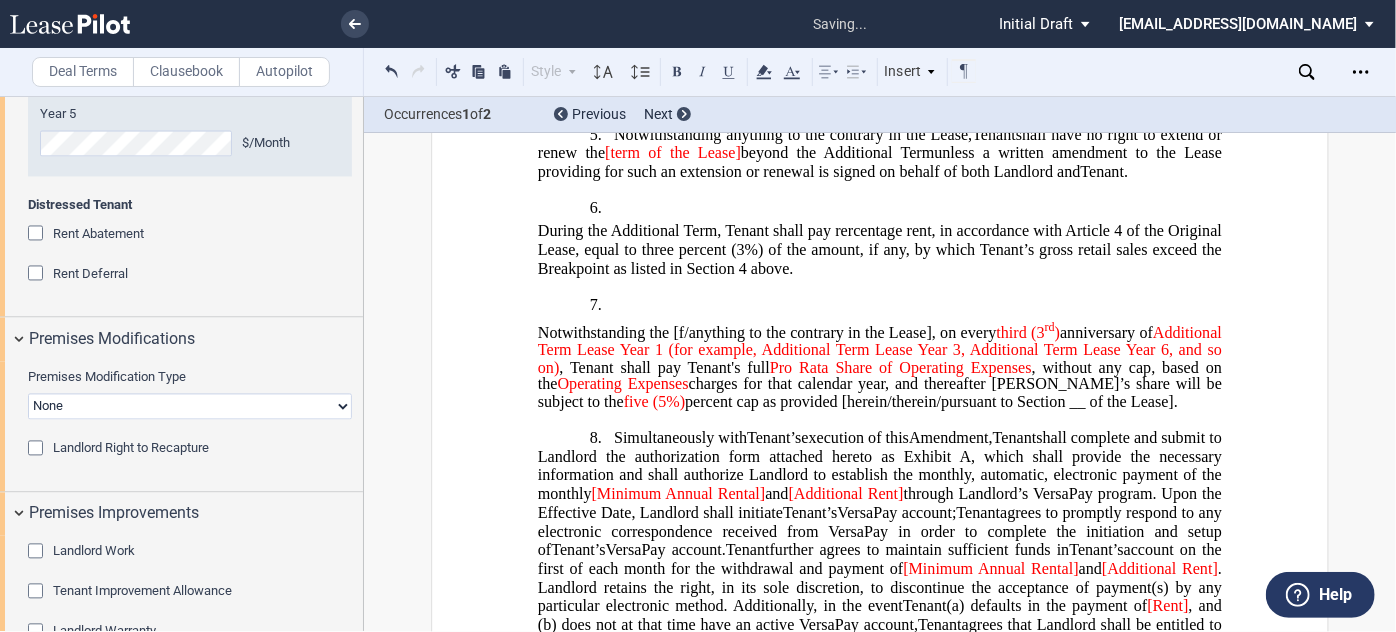 type 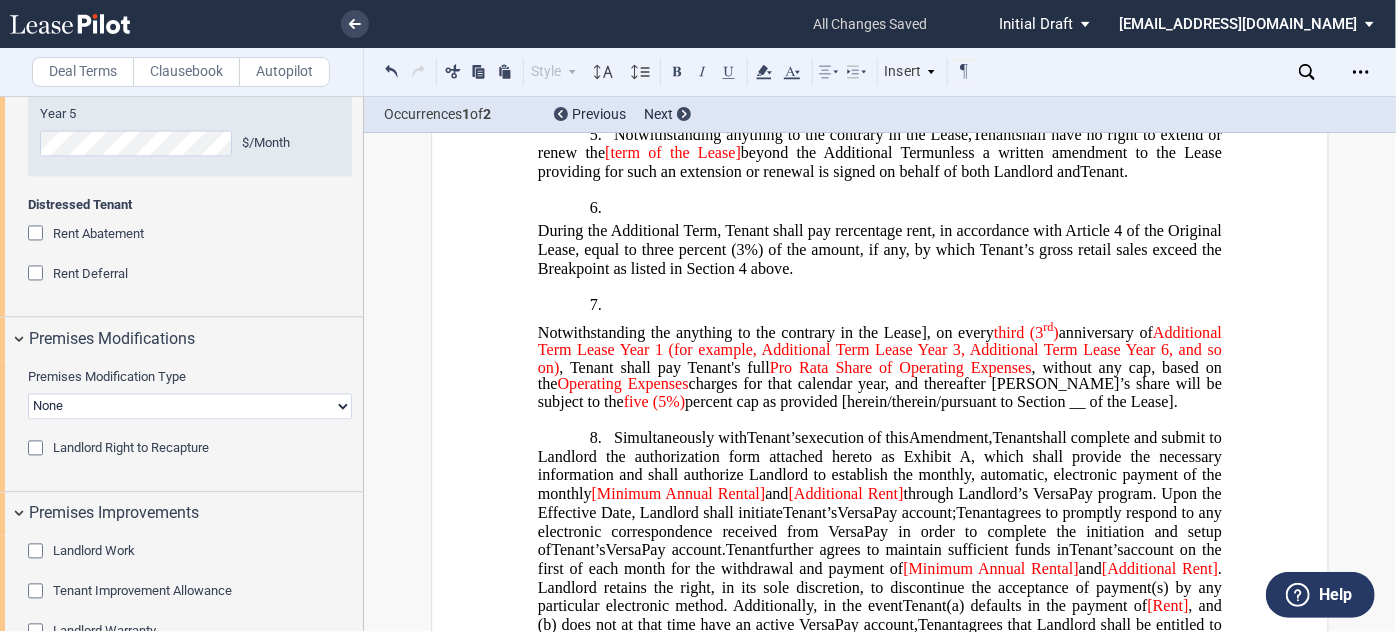 click on "Notwithstanding the anything to the contrary in the Lease], on every" 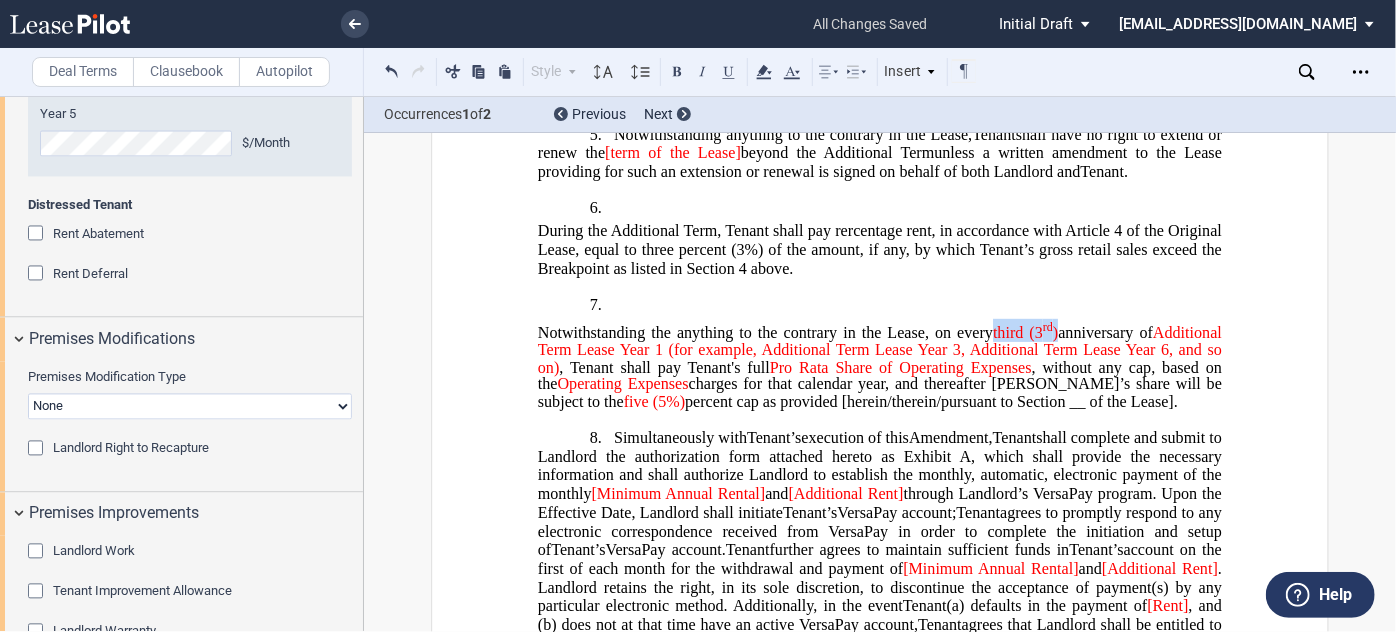 drag, startPoint x: 983, startPoint y: 352, endPoint x: 1048, endPoint y: 351, distance: 65.00769 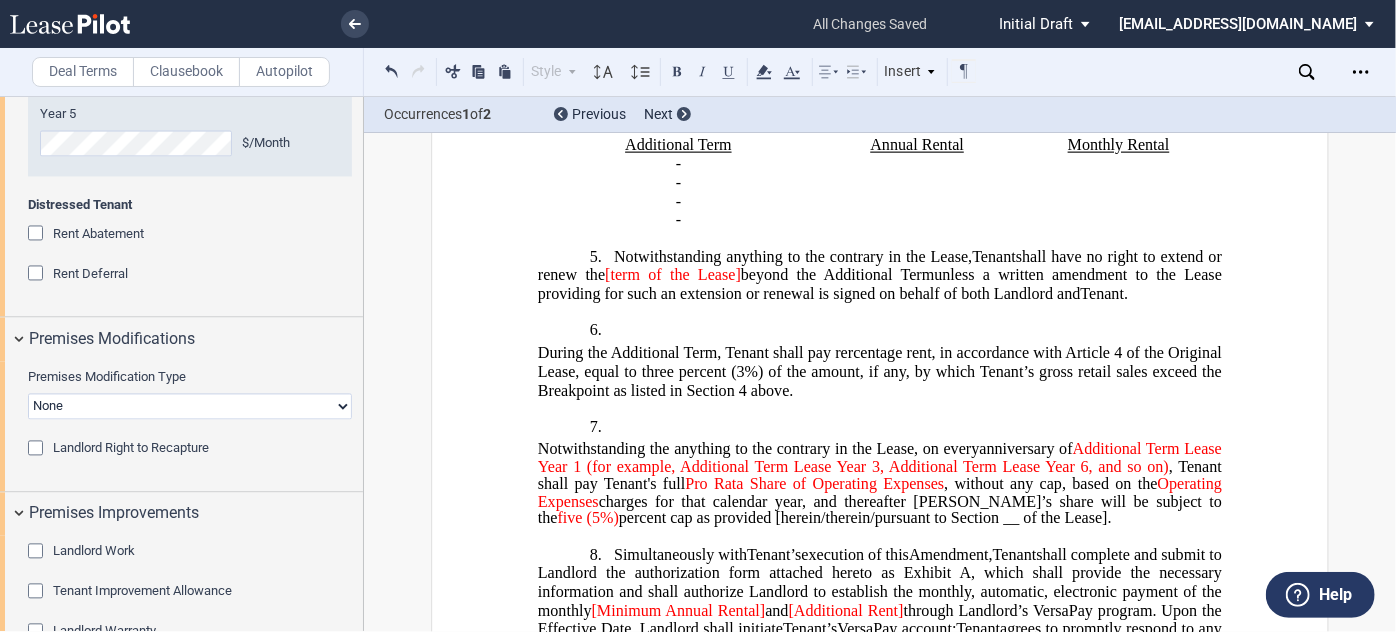 scroll, scrollTop: 818, scrollLeft: 0, axis: vertical 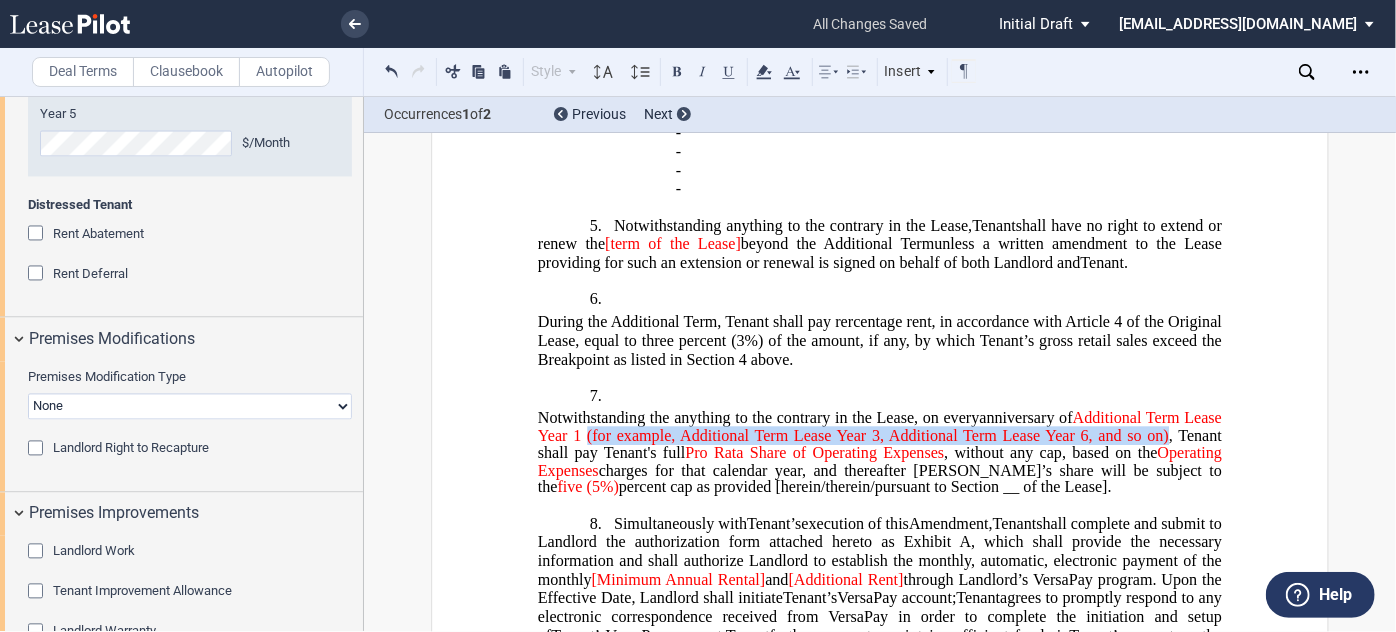 drag, startPoint x: 584, startPoint y: 455, endPoint x: 1165, endPoint y: 461, distance: 581.031 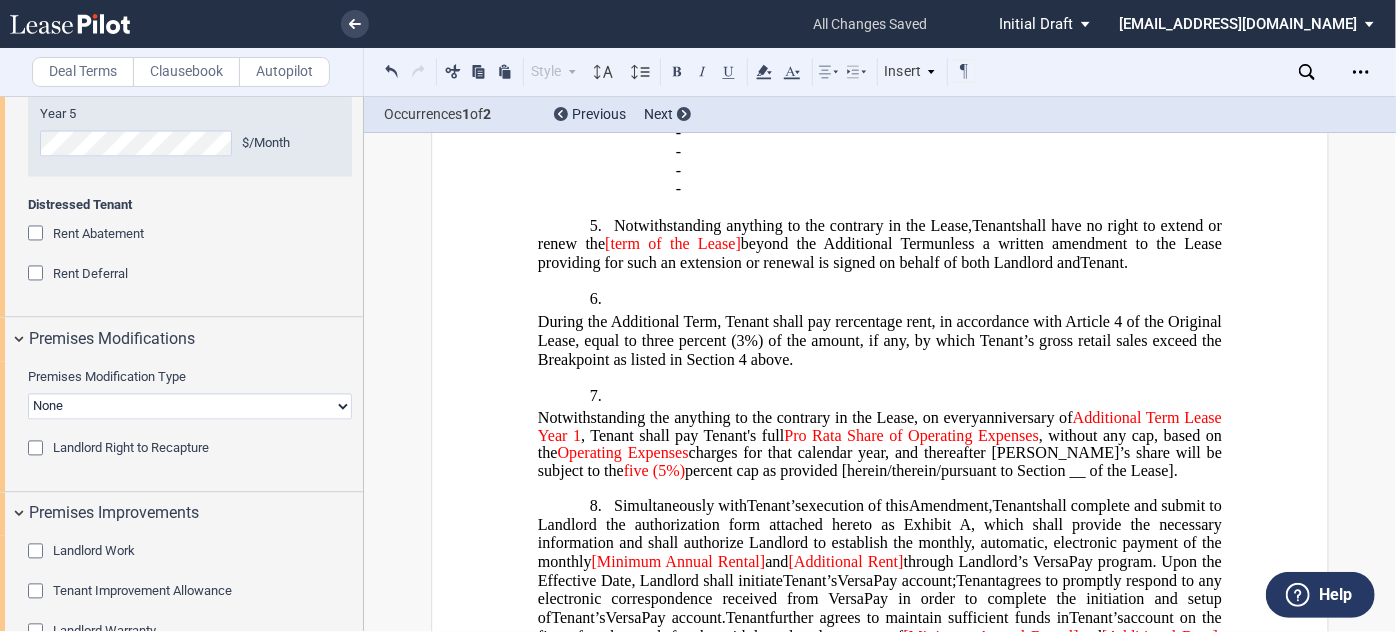 click on "Additional Term Lease Year 1" 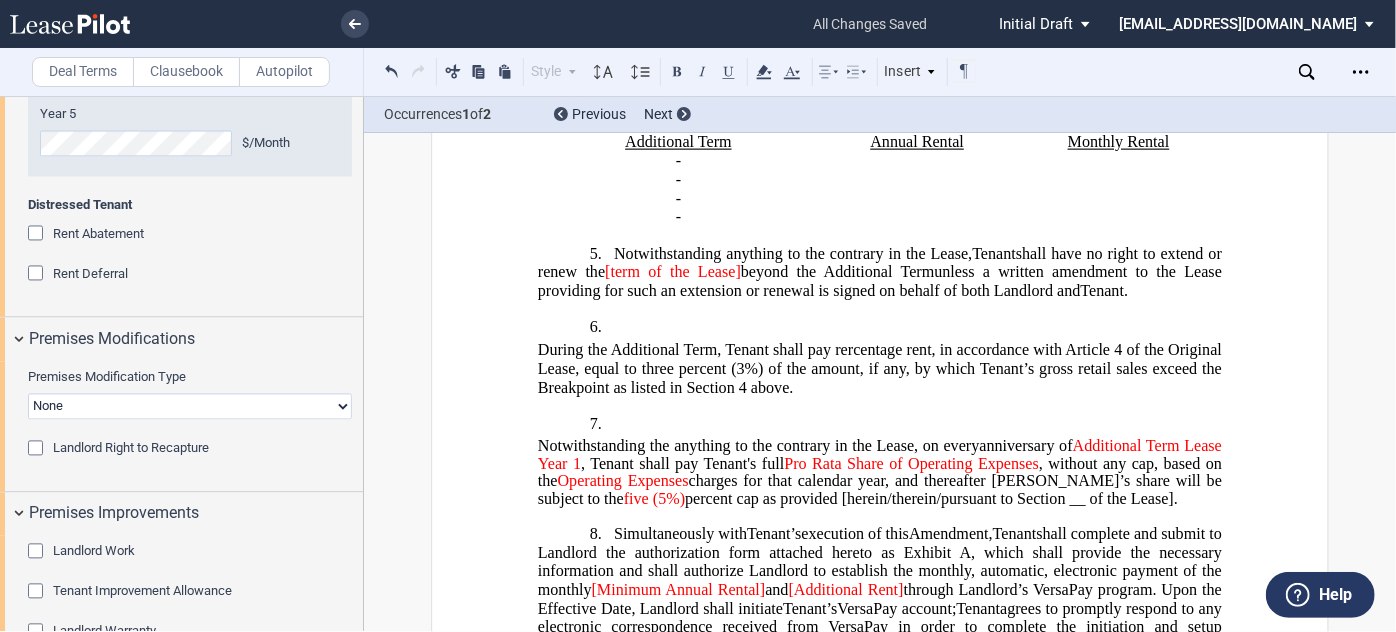 scroll, scrollTop: 818, scrollLeft: 0, axis: vertical 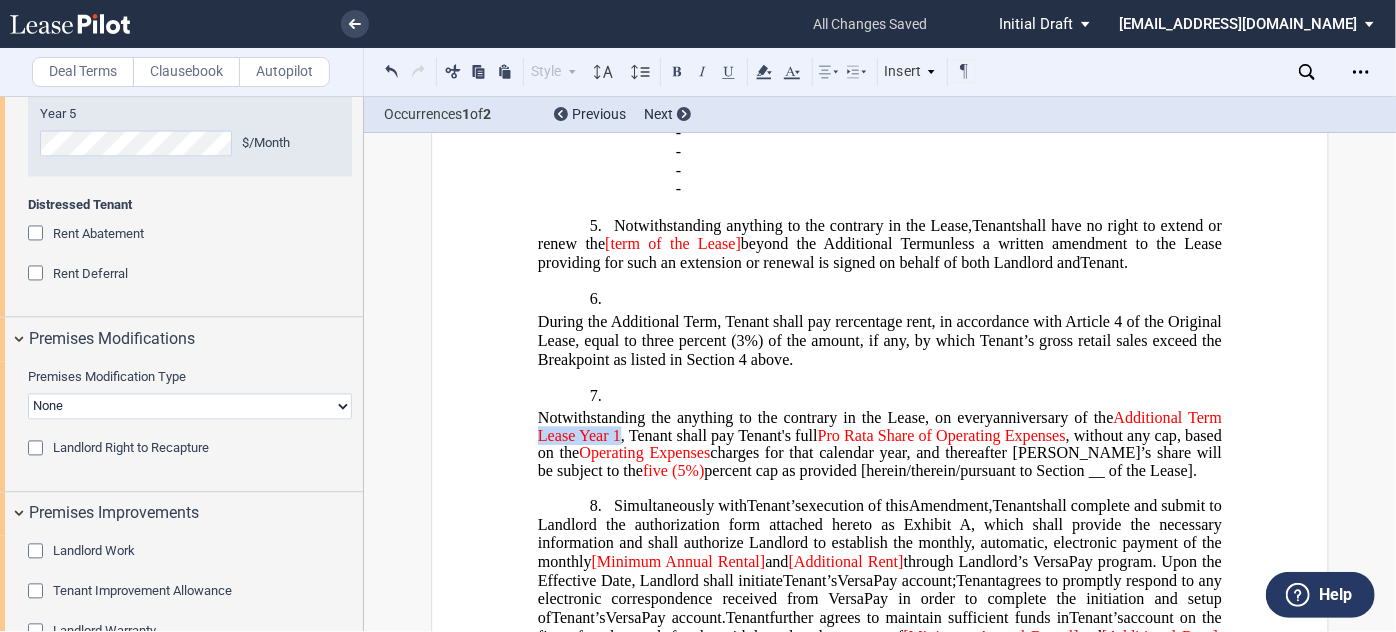 drag, startPoint x: 535, startPoint y: 460, endPoint x: 621, endPoint y: 464, distance: 86.09297 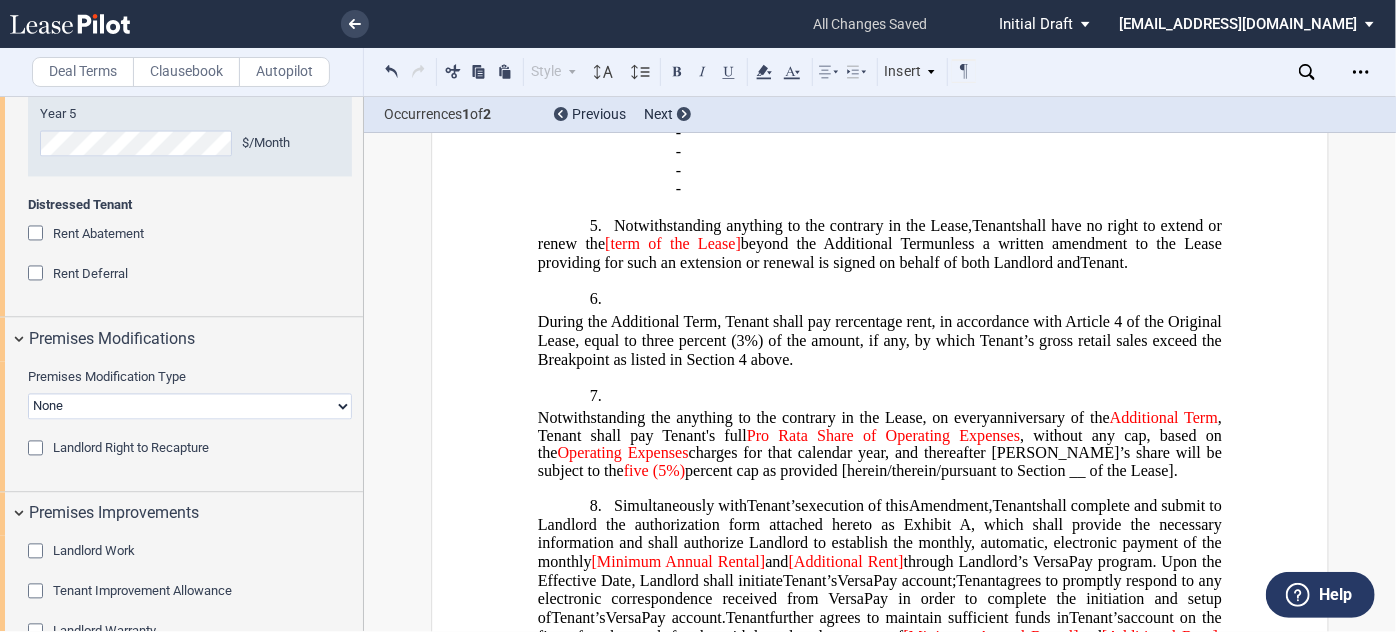 click on "anniversary of the" 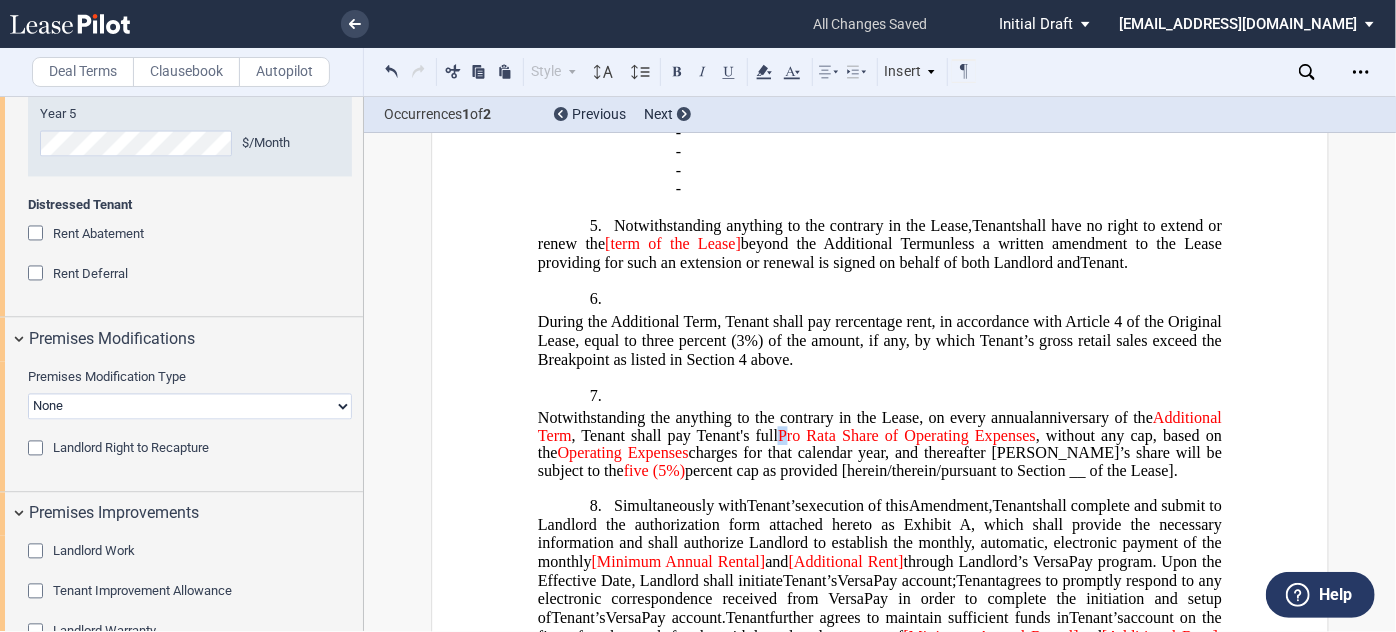 click on "Pro Rata Share of Operating Expenses" 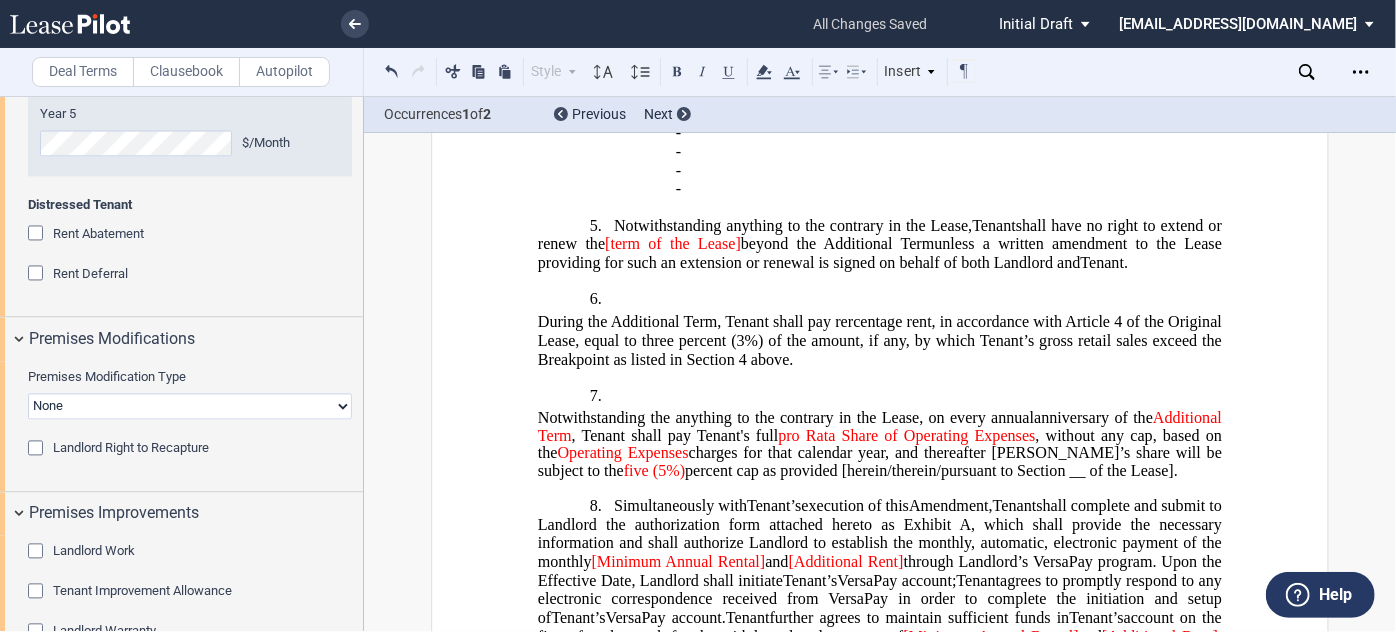 click on "Notwithstanding the anything to the contrary in the Lease, on every annual" 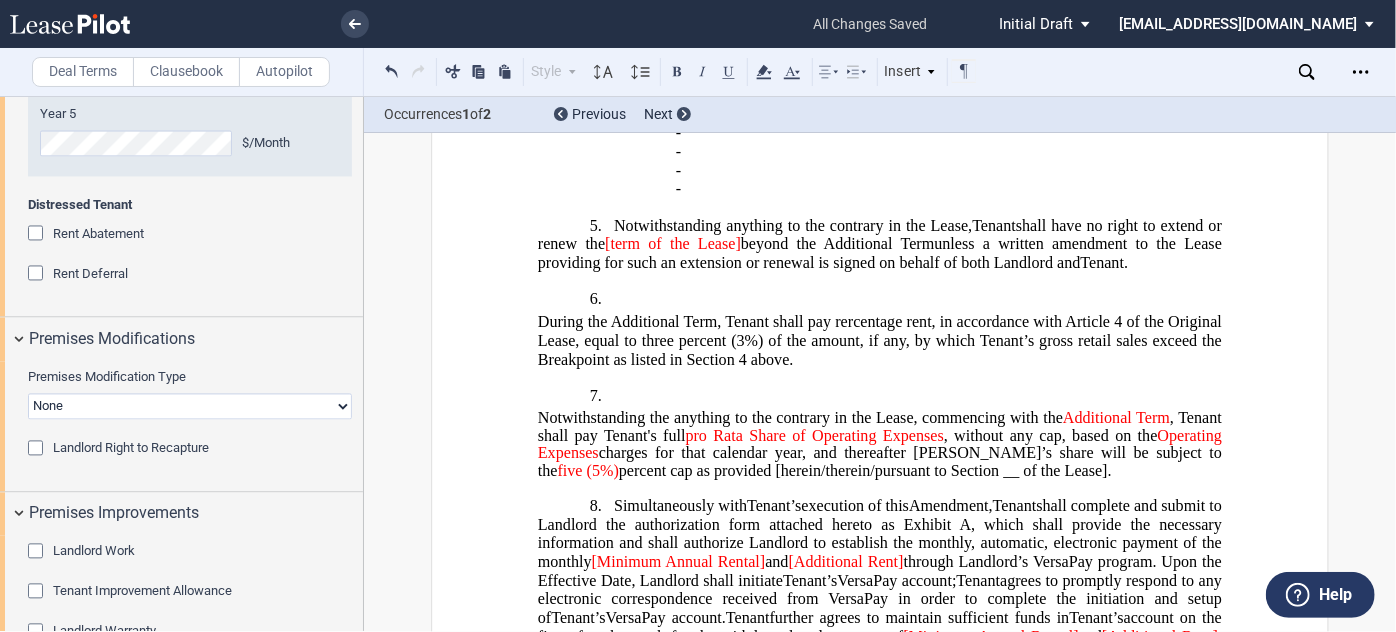 click on "pro Rata Share of Operating Expenses" 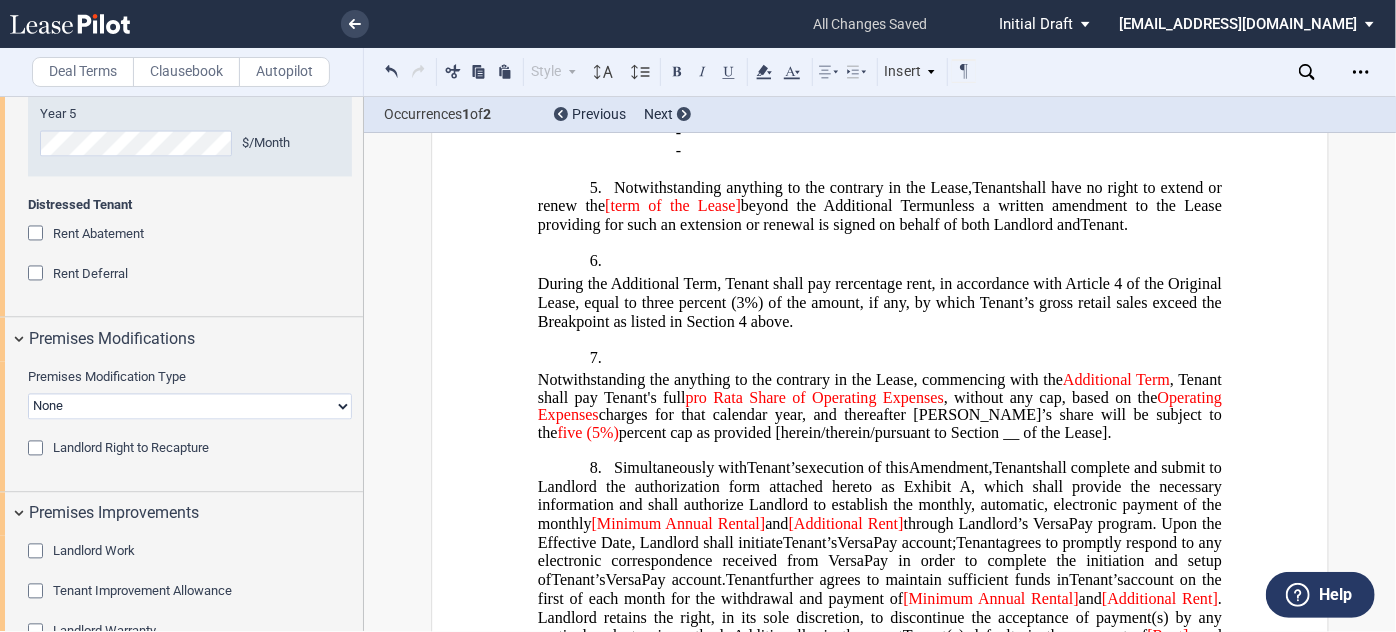 scroll, scrollTop: 832, scrollLeft: 0, axis: vertical 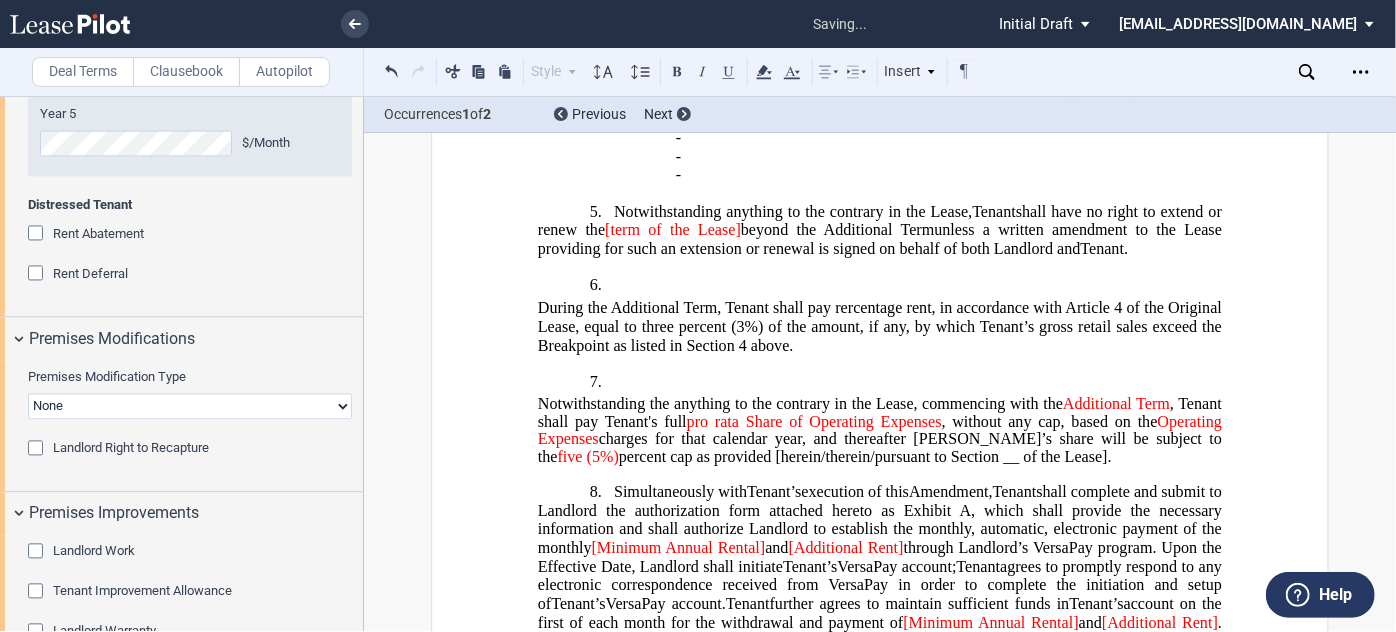 click on "pro rata Share of Operating Expenses" 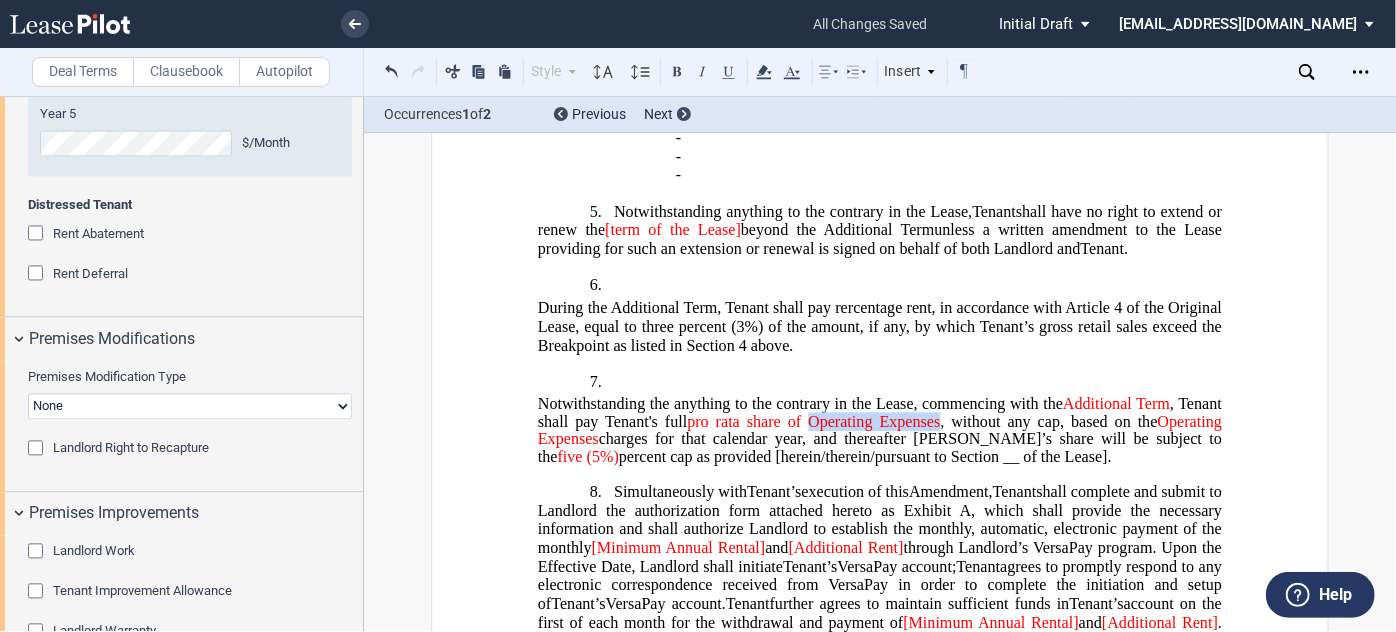 drag, startPoint x: 806, startPoint y: 441, endPoint x: 933, endPoint y: 444, distance: 127.03543 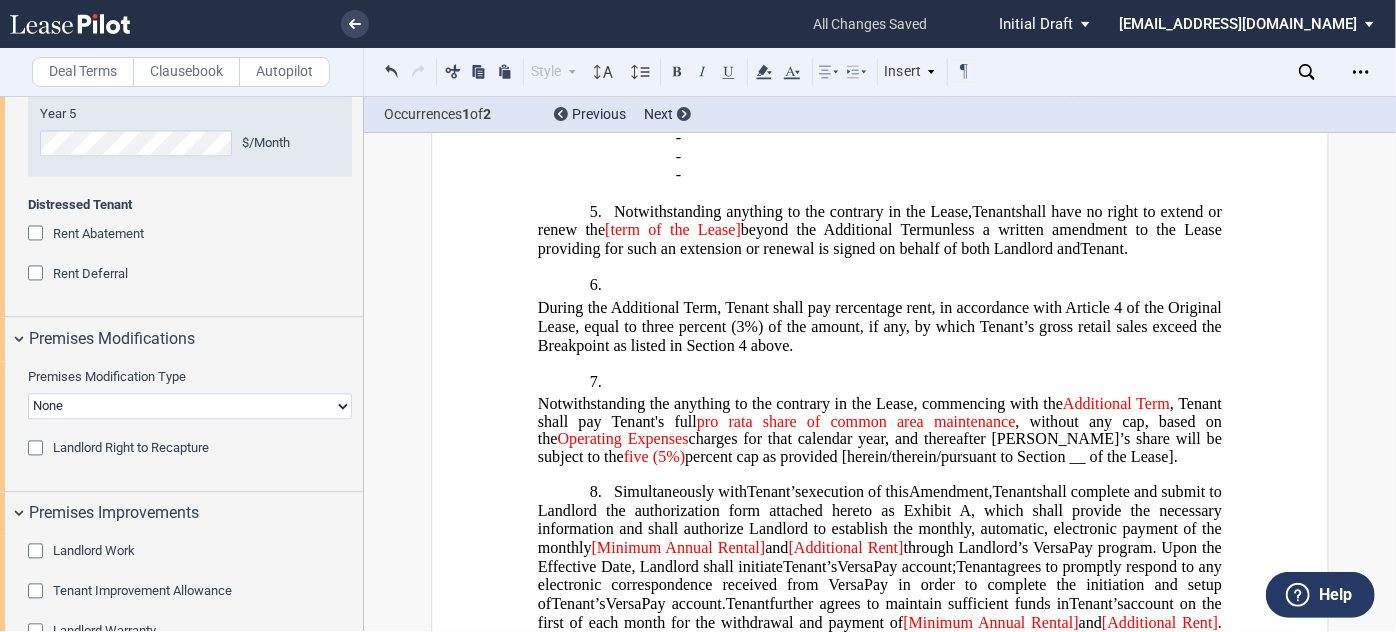 click on "!!SET_LEVEL_0!! !!Heading 1!!
7.                  ﻿ Notwithstanding the anything to the contrary in the Lease, commencing with the  Additional Term , Tenant shall pay Tenant's full  pro rata share of common area maintenance , without any cap, based on the  Operating Expenses  charges for that calendar year, and thereafter Tenant’s share will be subject to the  five (5%)  percent cap as provided [herein/therein/pursuant to Section __ of the Lease].
!!SET_LEVEL_0!! !!Heading 1!!
8.                  Simultaneously with  Tenant’s  Assignee’s  execution of this  Amendment  Assignment ,  Tenant  Assignee  shall complete and submit to Landlord the authorization form attached hereto as Exhibit   ﻿ A ﻿ , which shall provide the necessary information and shall authorize Landlord to establish the monthly, automatic, electronic payment of the monthly  [Minimum Annual Rental]  and  [Additional Rent]  Tenant’s  Assignee’s  VersaPay account;" at bounding box center (880, 540) 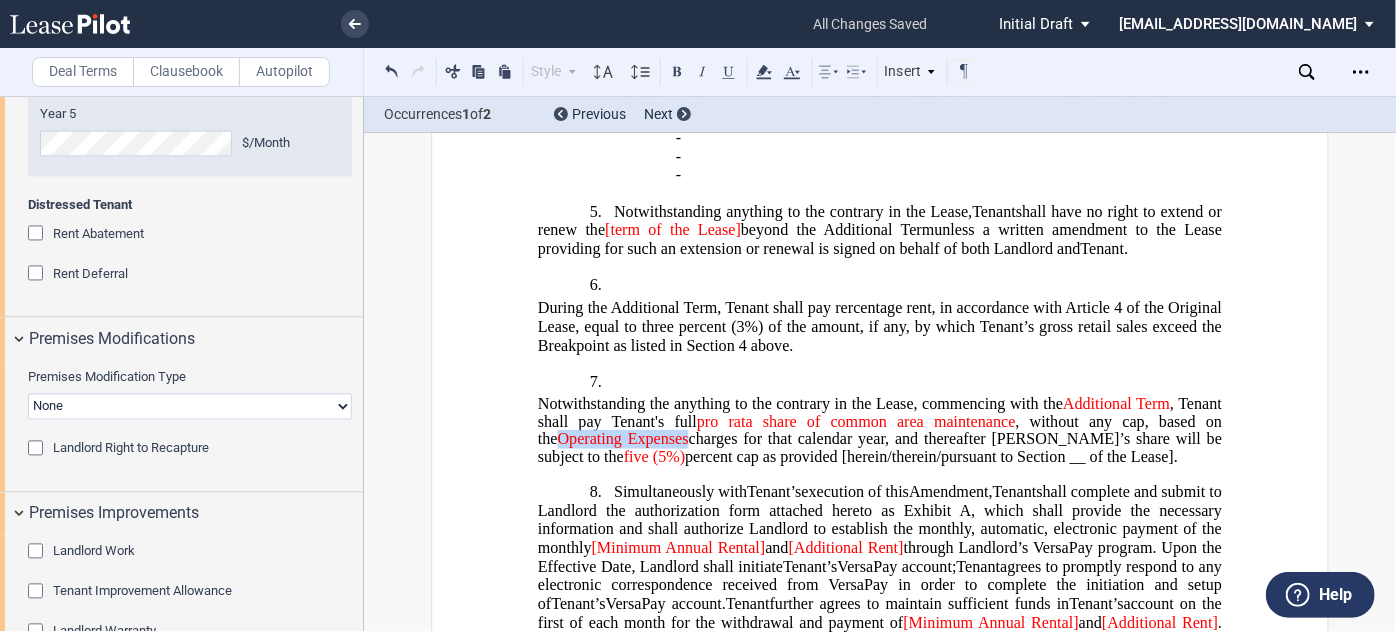 drag, startPoint x: 660, startPoint y: 463, endPoint x: 528, endPoint y: 456, distance: 132.18547 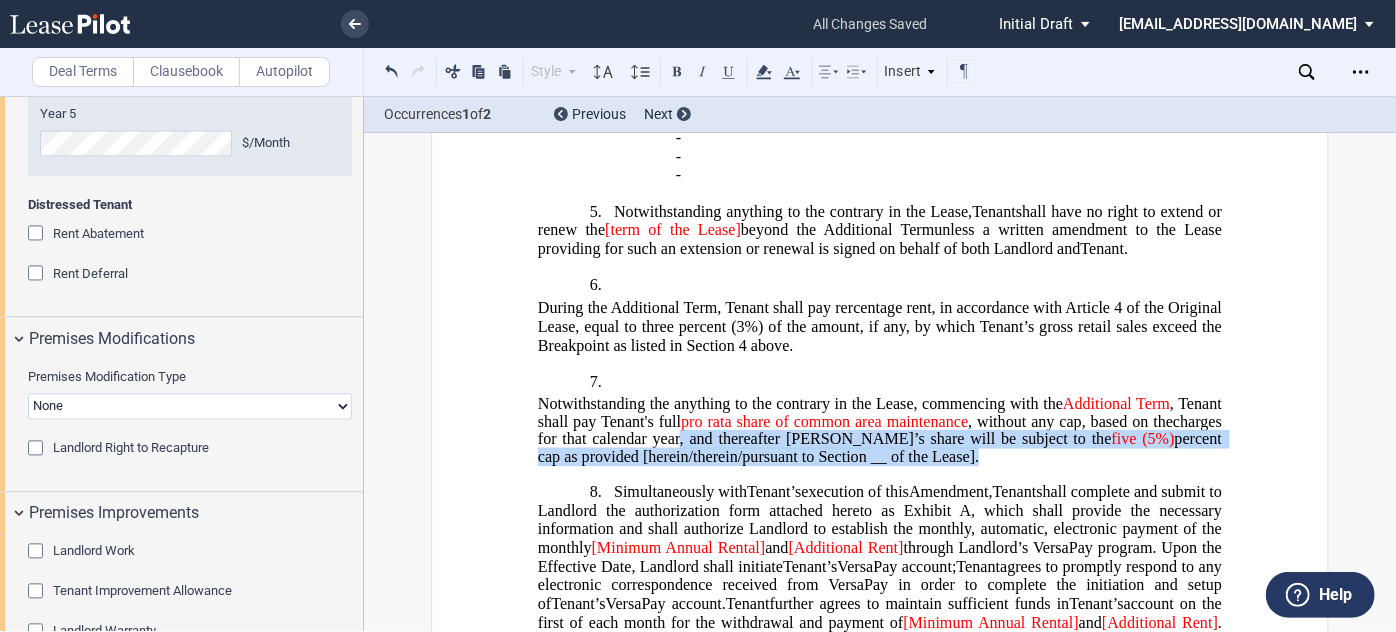drag, startPoint x: 933, startPoint y: 478, endPoint x: 680, endPoint y: 454, distance: 254.13579 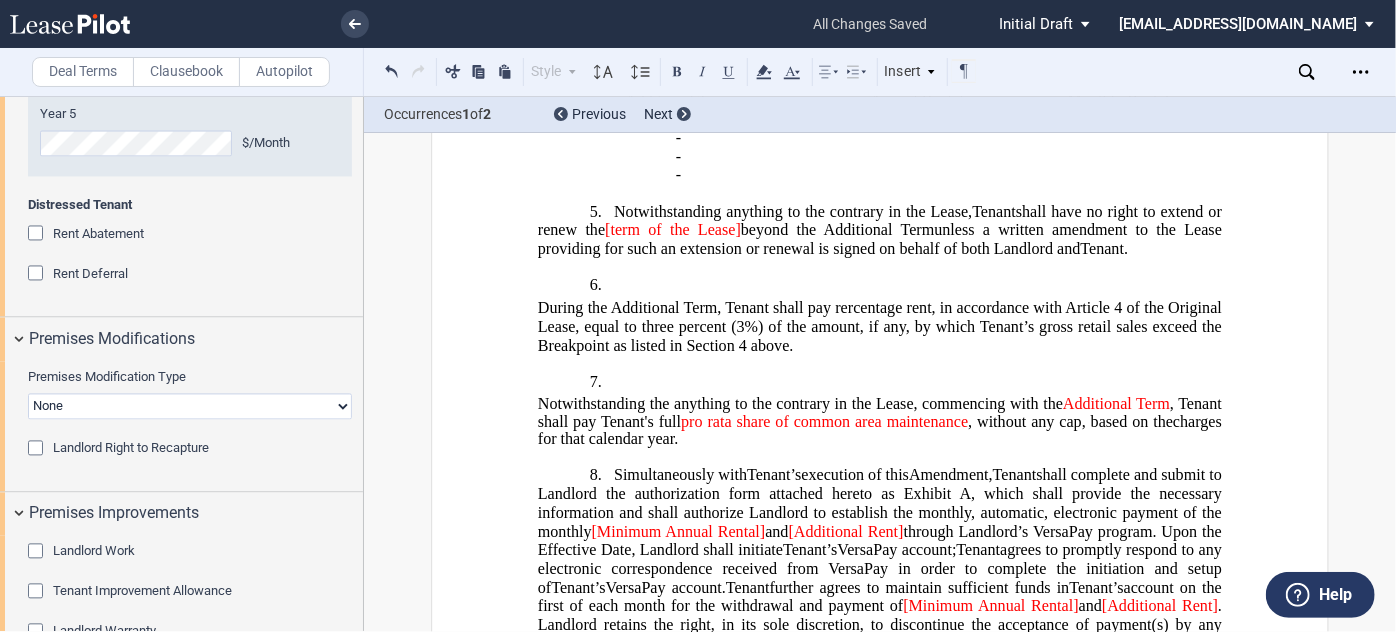 click on "7.                  ﻿" at bounding box center [880, 382] 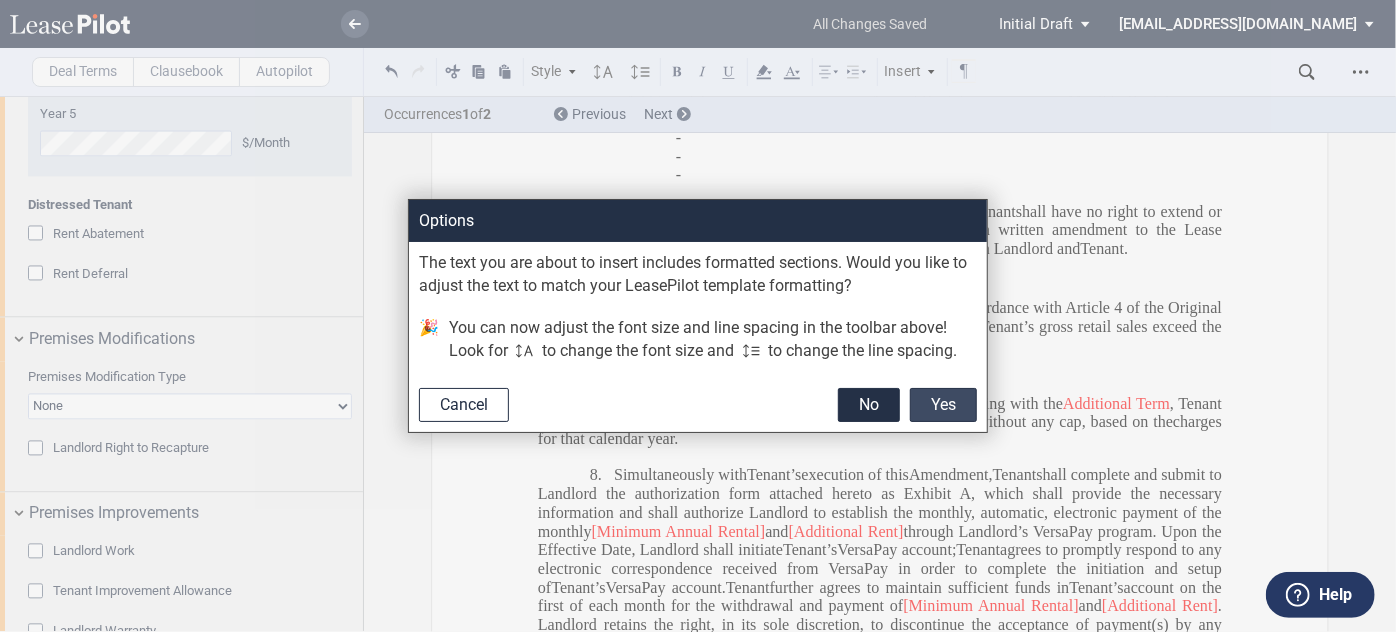 click on "Yes" at bounding box center (943, 405) 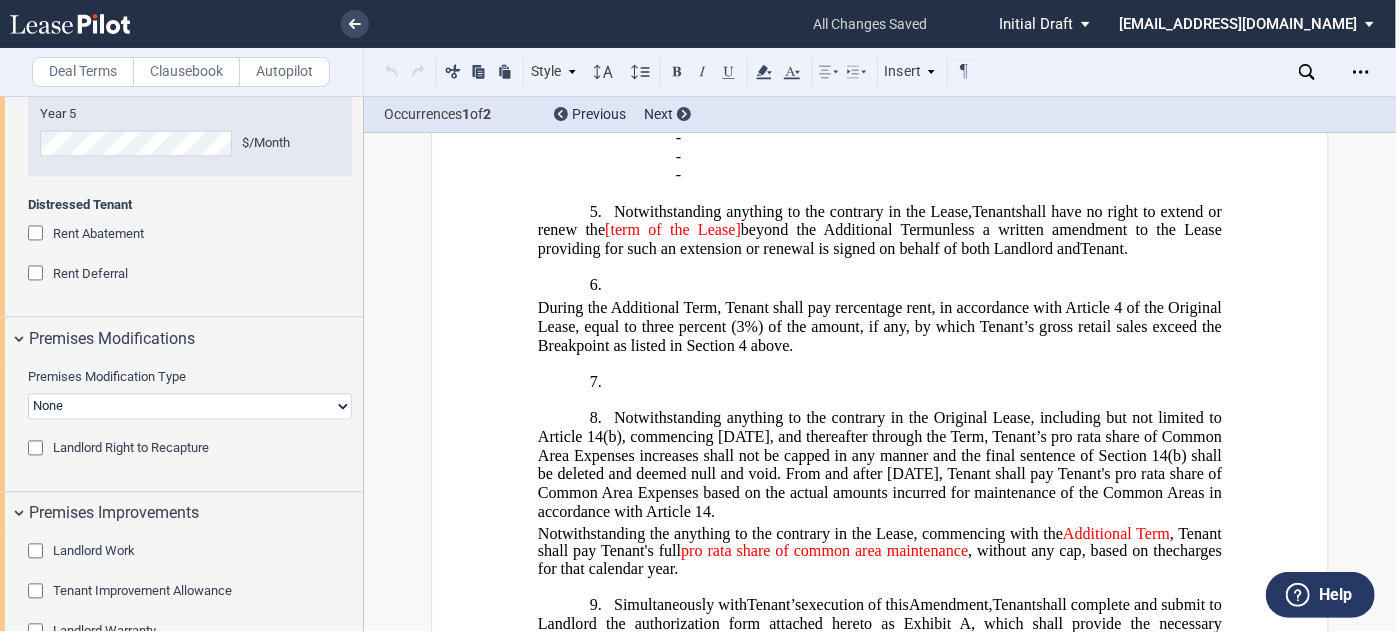 drag, startPoint x: 618, startPoint y: 427, endPoint x: 606, endPoint y: 438, distance: 16.27882 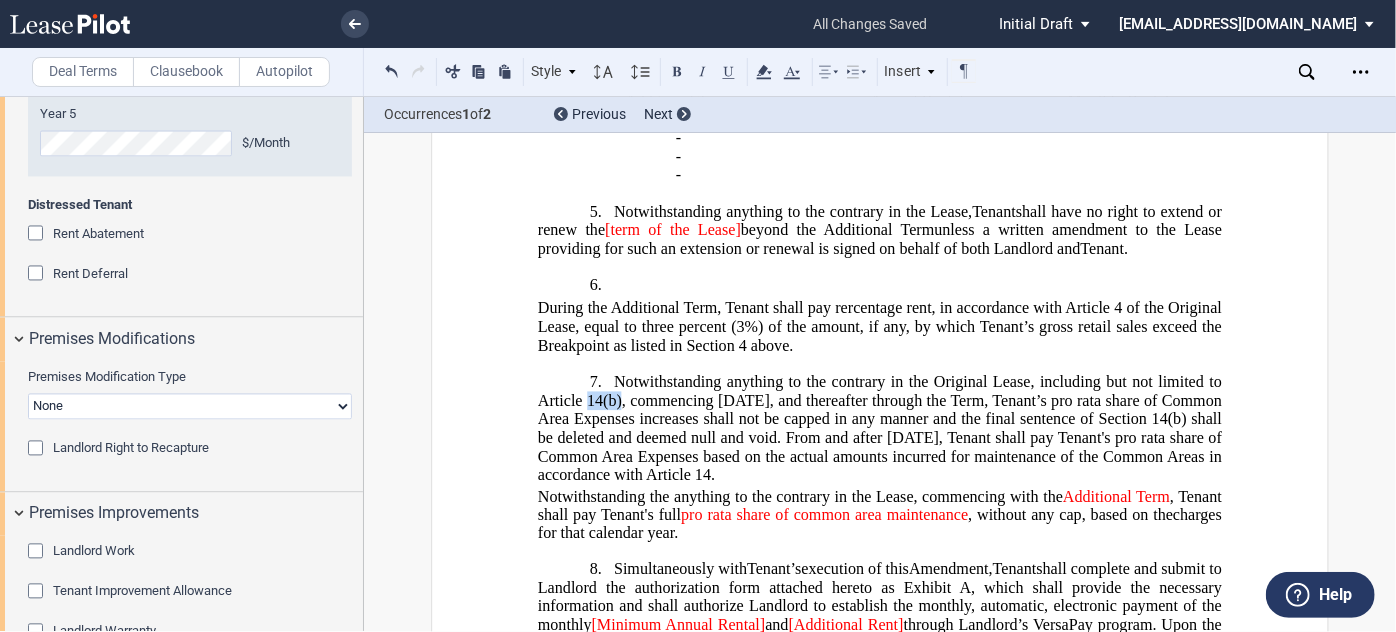 drag, startPoint x: 584, startPoint y: 422, endPoint x: 617, endPoint y: 423, distance: 33.01515 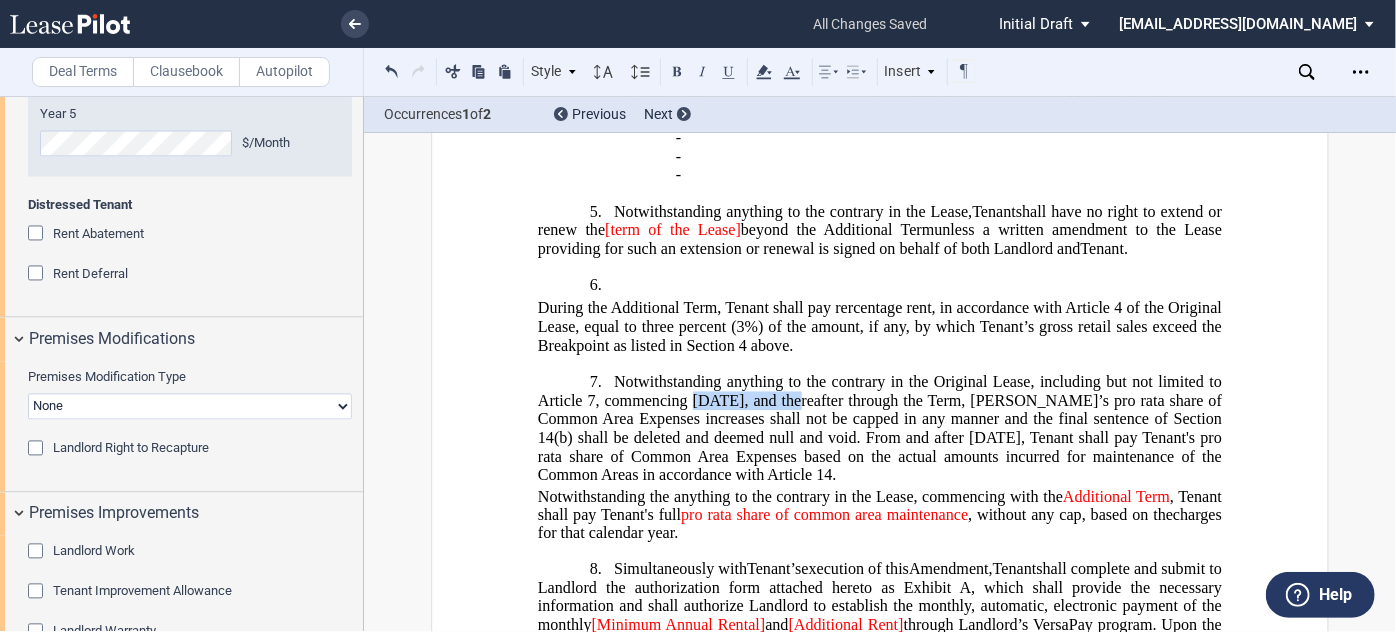drag, startPoint x: 698, startPoint y: 425, endPoint x: 805, endPoint y: 424, distance: 107.00467 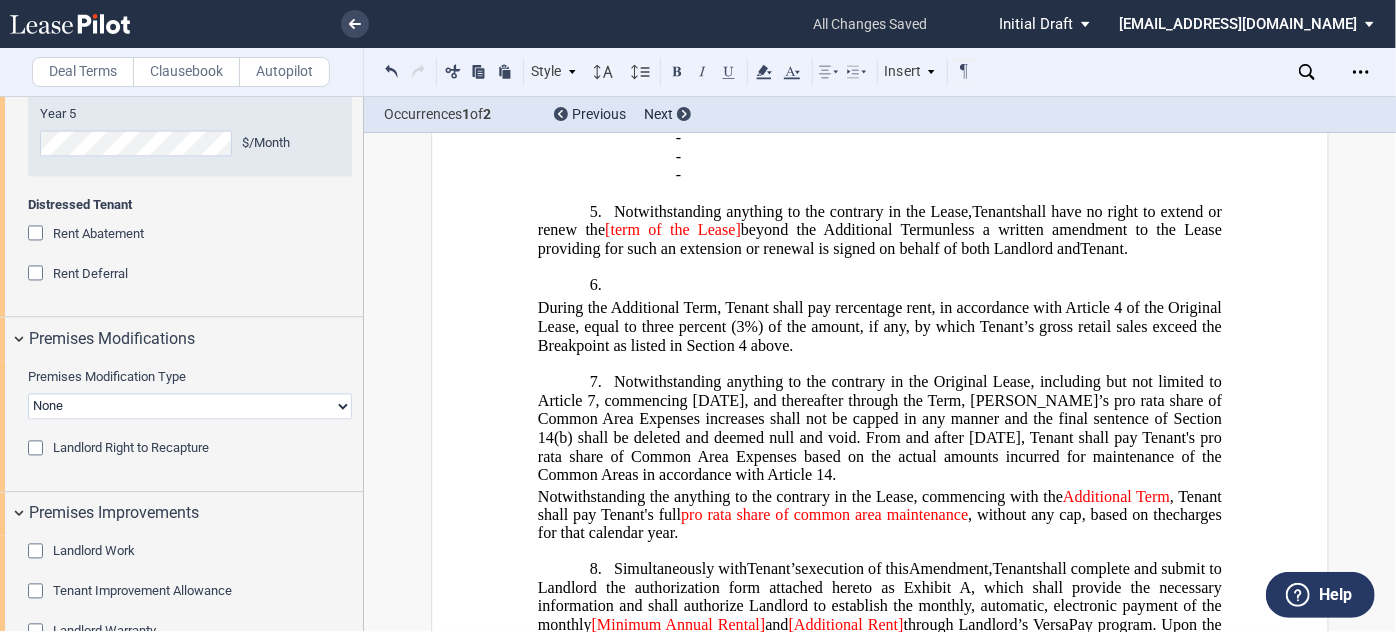 type 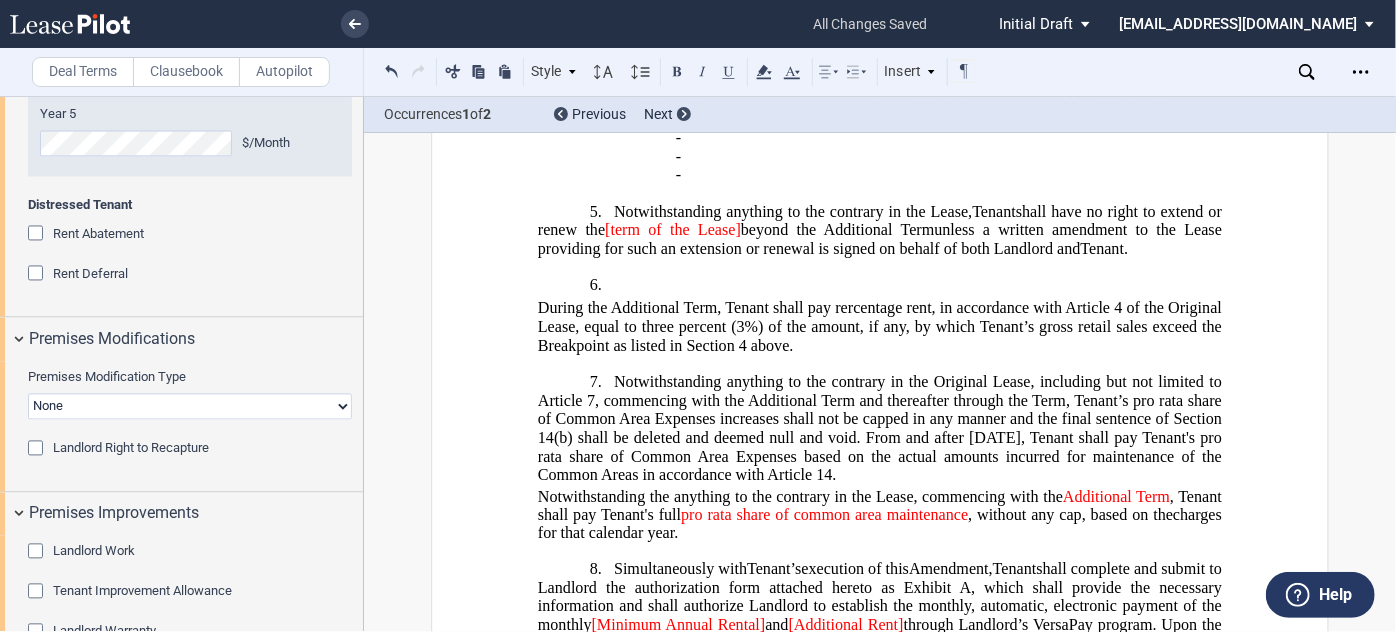 click on "Notwithstanding anything to the contrary in the Original Lease, including but not limited to Article 7, commencing with the Additional Term and thereafter through the Term, Tenant’s pro rata share of Common Area Expenses increases shall not be capped in any manner and the final sentence of Section 14(b) shall be deleted and deemed null and void." 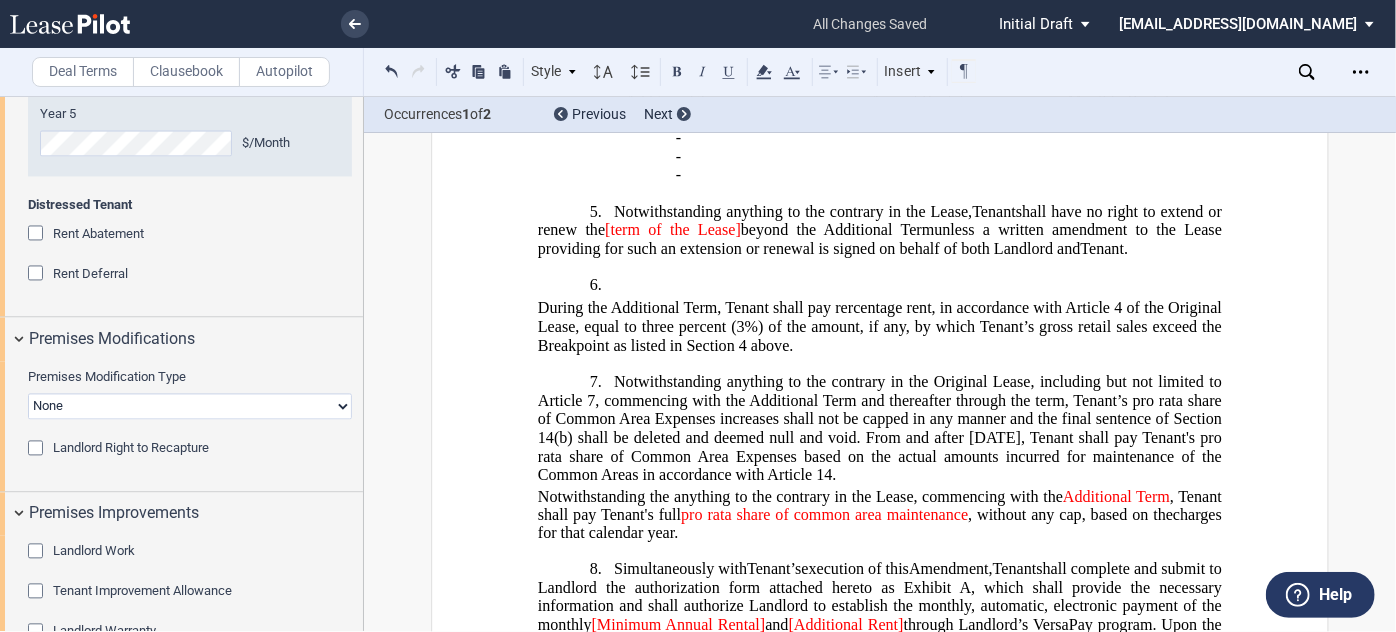 click on "Notwithstanding anything to the contrary in the Original Lease, including but not limited to Article 7, commencing with the Additional Term and thereafter through the term, Tenant’s pro rata share of Common Area Expenses increases shall not be capped in any manner and the final sentence of Section 14(b) shall be deleted and deemed null and void." 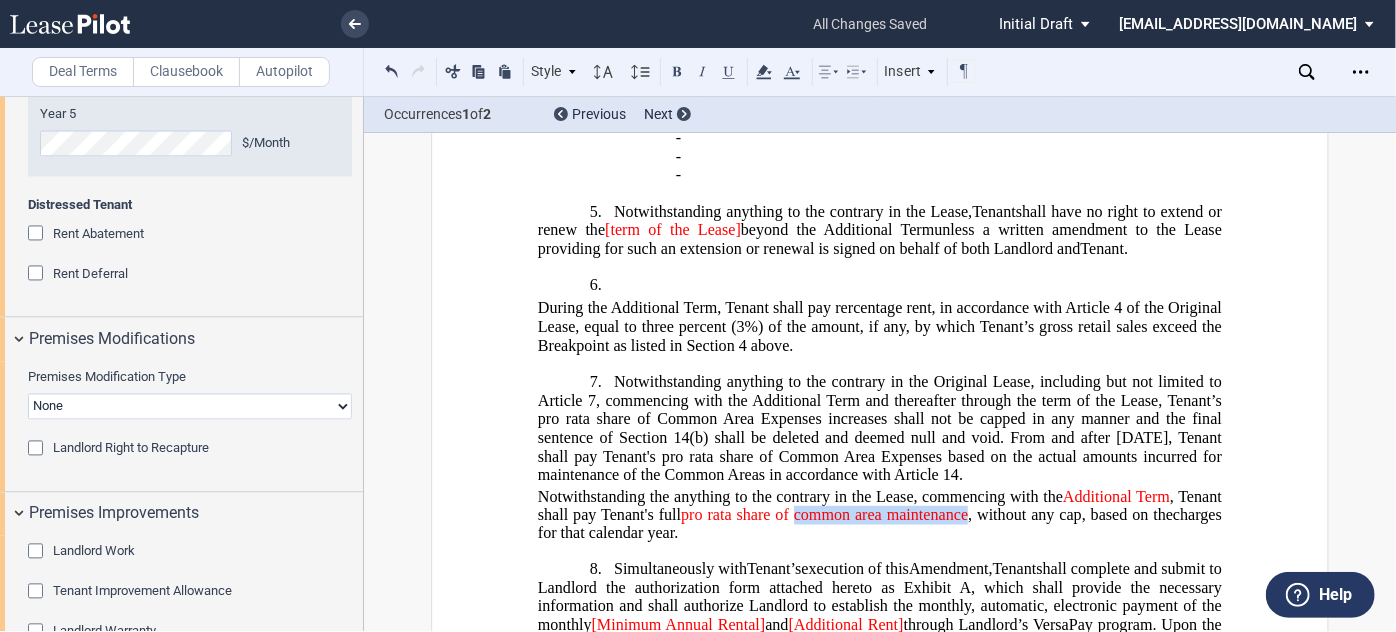 drag, startPoint x: 794, startPoint y: 538, endPoint x: 960, endPoint y: 538, distance: 166 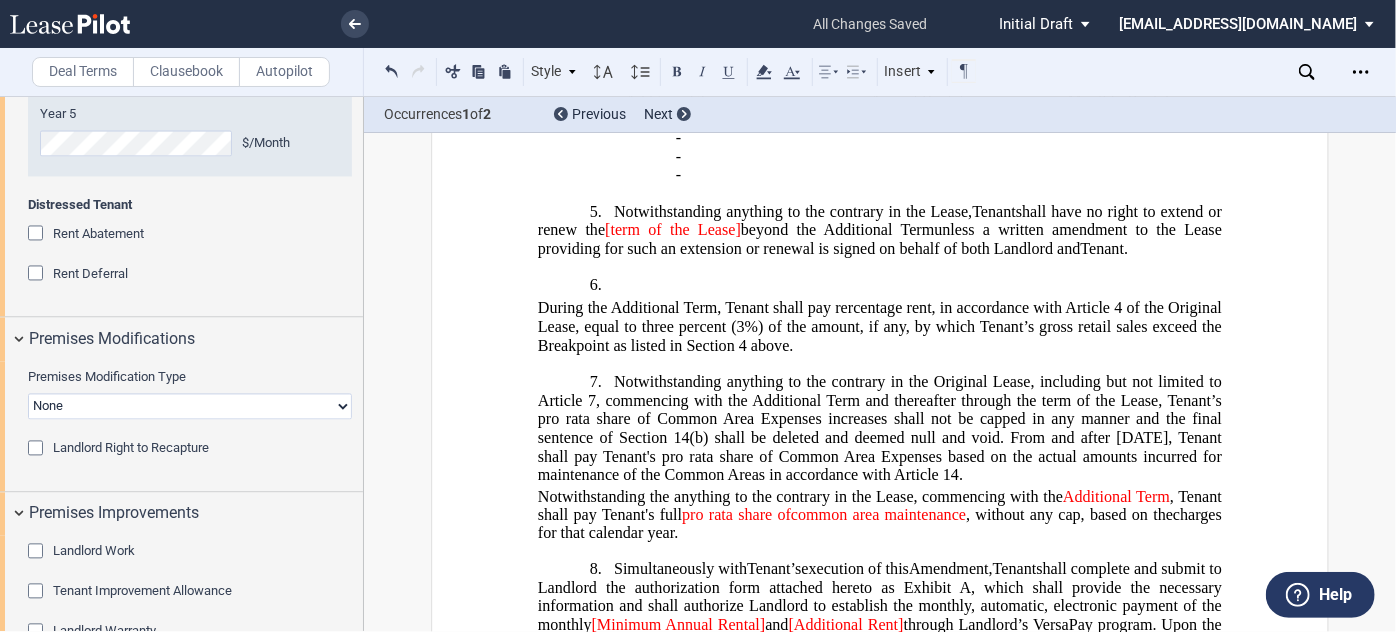 drag, startPoint x: 658, startPoint y: 440, endPoint x: 818, endPoint y: 439, distance: 160.00313 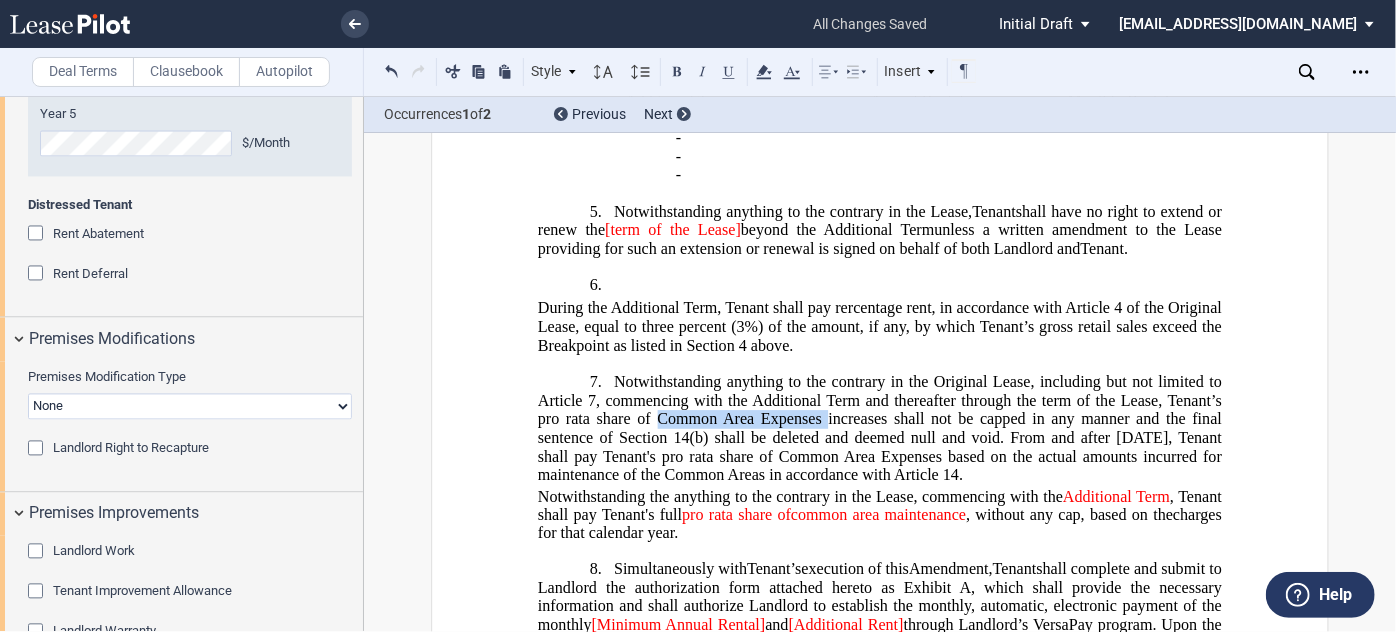 drag, startPoint x: 823, startPoint y: 441, endPoint x: 656, endPoint y: 448, distance: 167.14664 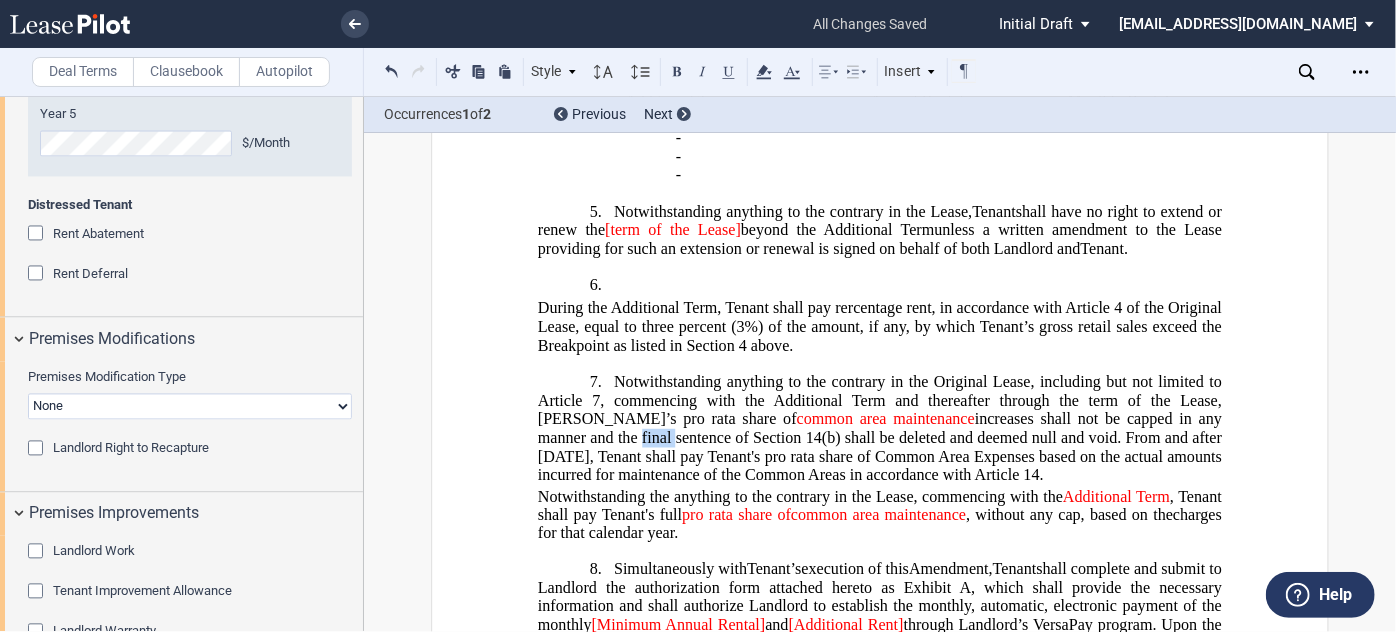 drag, startPoint x: 1185, startPoint y: 440, endPoint x: 1220, endPoint y: 436, distance: 35.22783 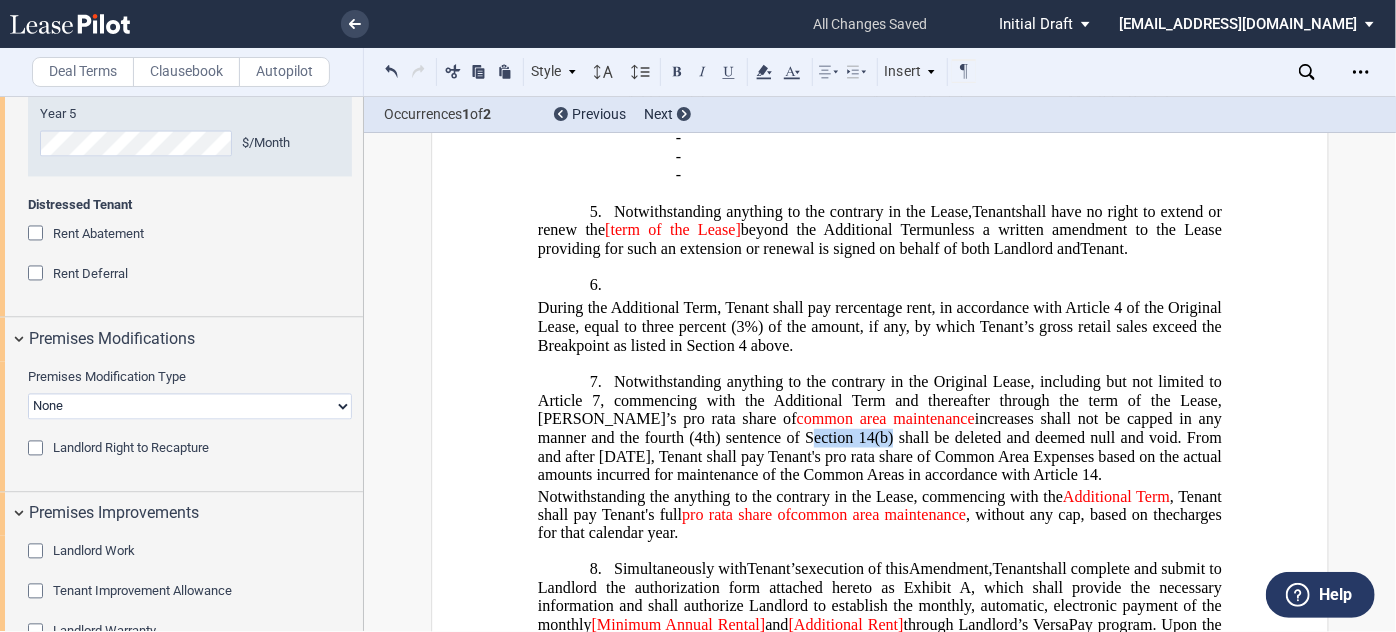 drag, startPoint x: 657, startPoint y: 458, endPoint x: 741, endPoint y: 466, distance: 84.38009 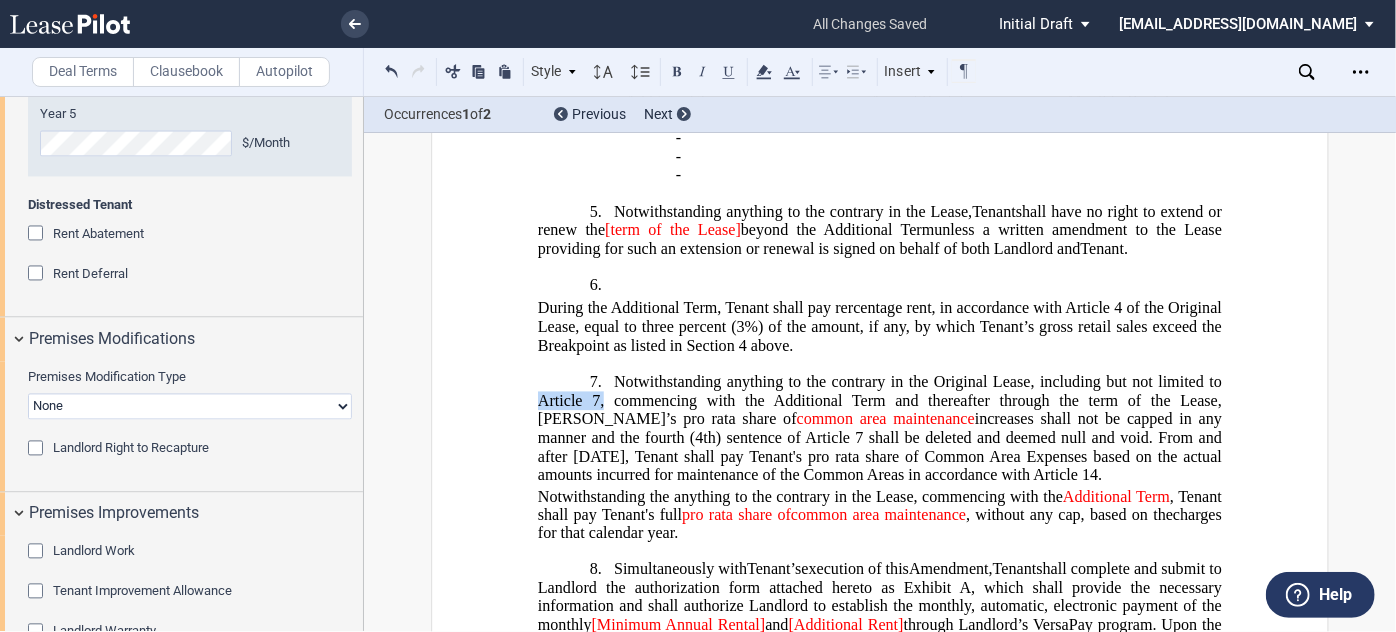 drag, startPoint x: 596, startPoint y: 422, endPoint x: 533, endPoint y: 419, distance: 63.07139 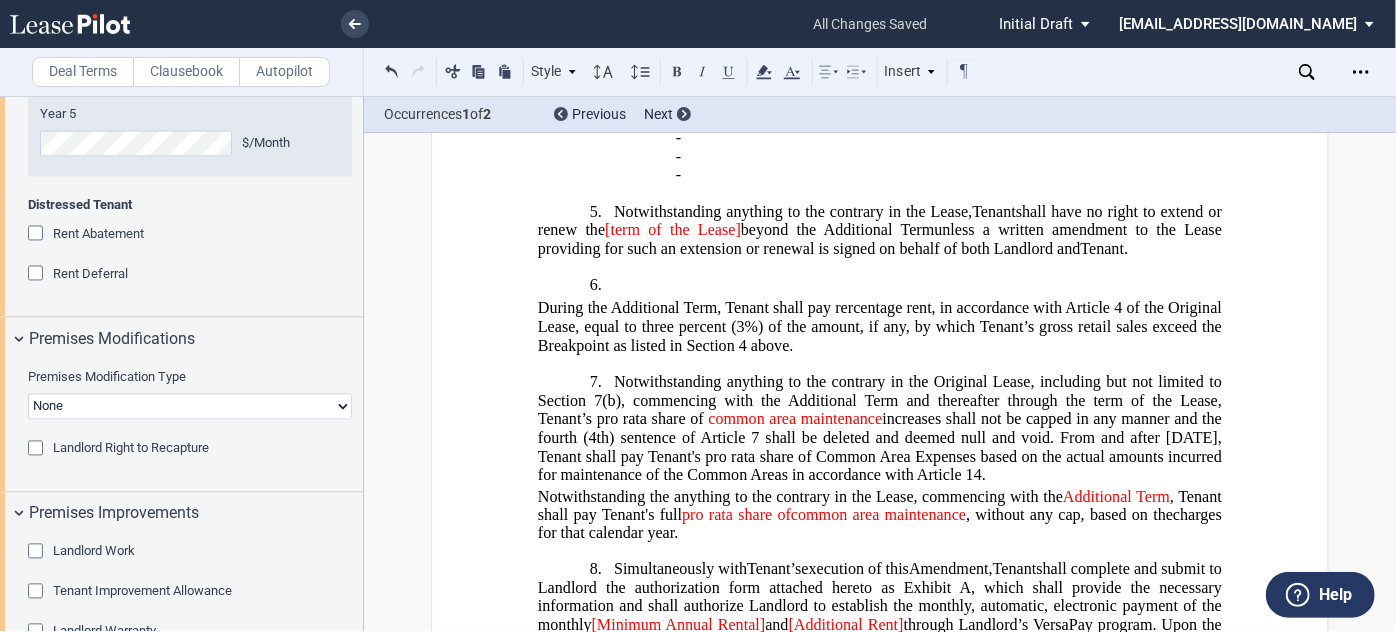 click on "Notwithstanding anything to the contrary in the Original Lease, including but not limited to Section 7(b), commencing with the Additional Term and thereafter through the term of the Lease, Tenant’s pro rata share of ﻿ common area maintenance  increases shall not be capped in any manner and the fourth (4th) sentence of Article 7 shall be deleted and deemed null and void." 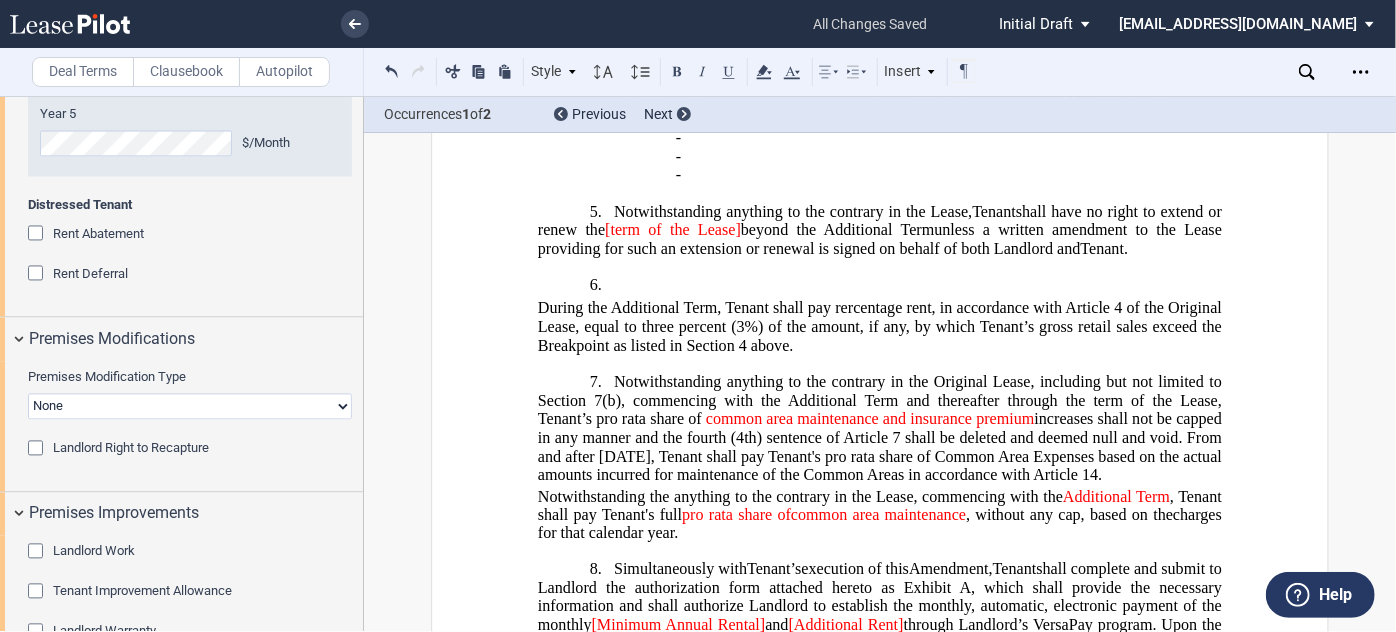 click on "Notwithstanding anything to the contrary in the Original Lease, including but not limited to Section 7(b), commencing with the Additional Term and thereafter through the term of the Lease, Tenant’s pro rata share of ﻿ common area maintenance and insurance premium  increases shall not be capped in any manner and the fourth (4th) sentence of Article 7 shall be deleted and deemed null and void." 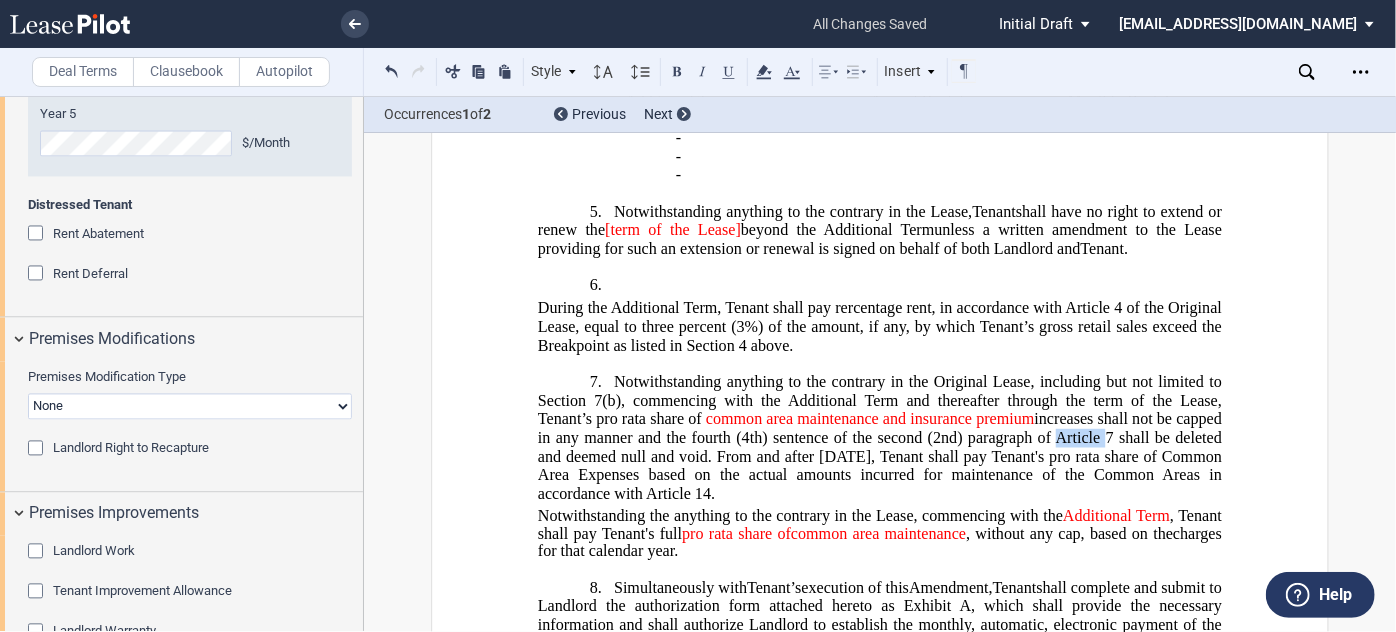 drag, startPoint x: 1157, startPoint y: 460, endPoint x: 1107, endPoint y: 459, distance: 50.01 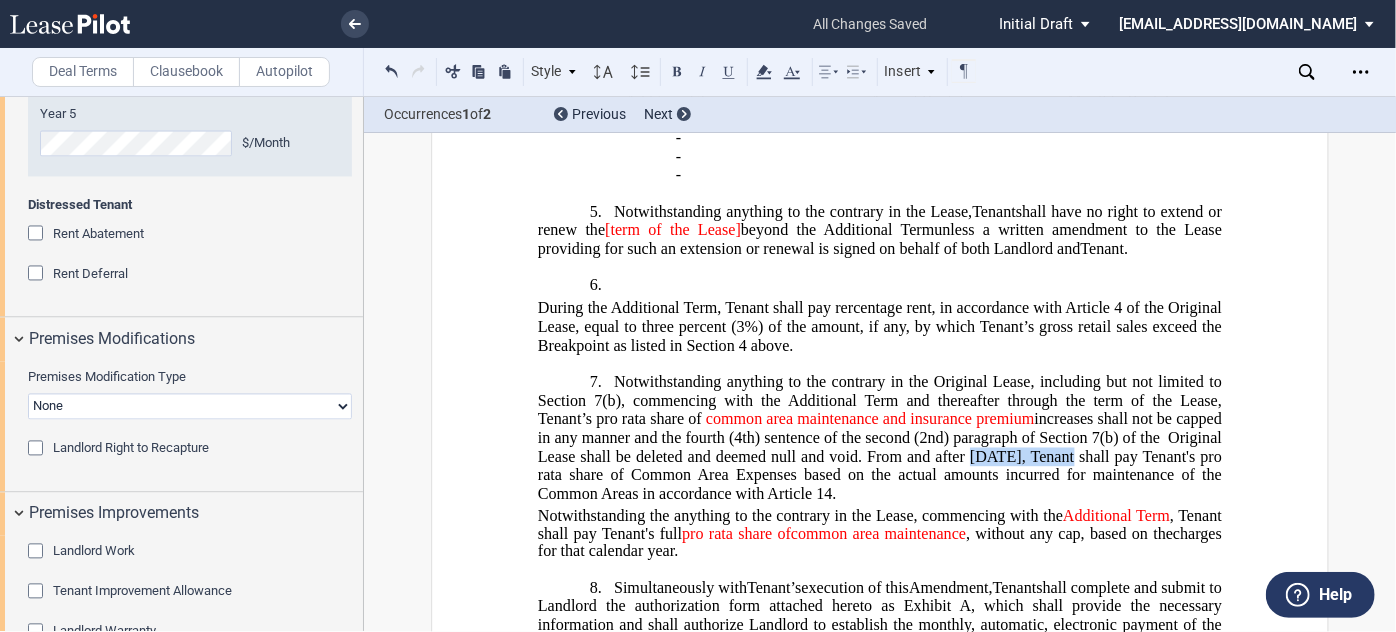 drag, startPoint x: 1028, startPoint y: 477, endPoint x: 1126, endPoint y: 479, distance: 98.02041 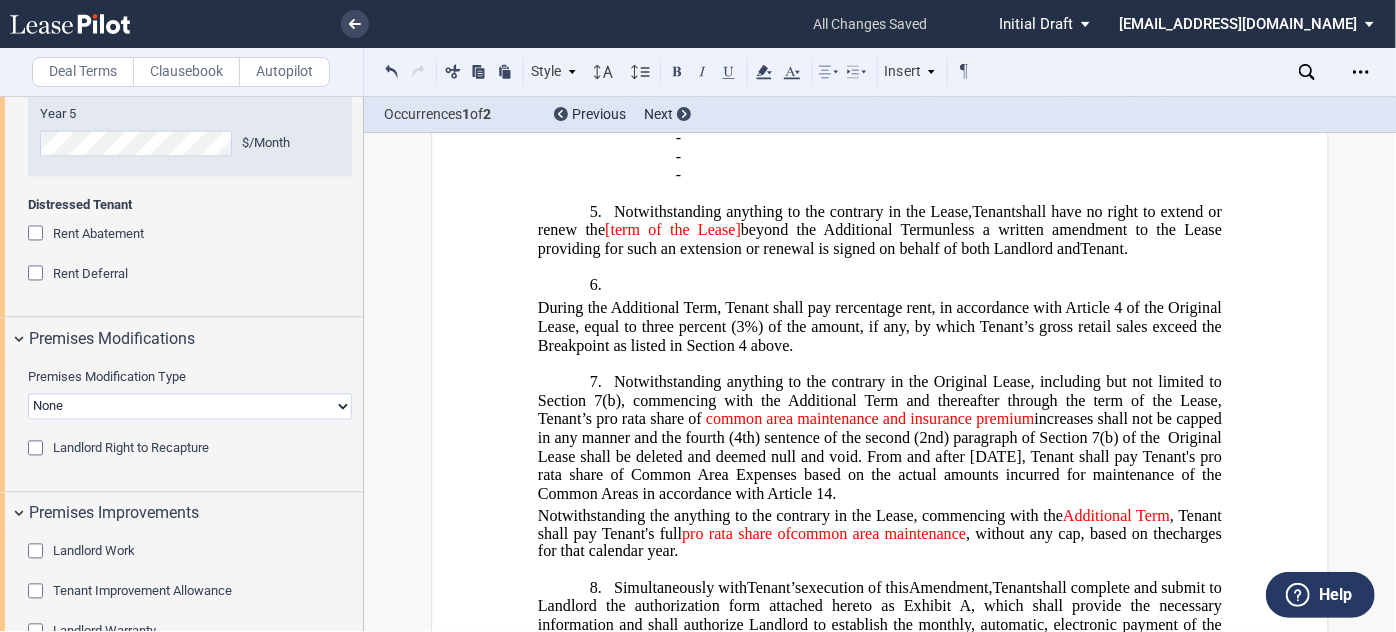 click on "From and after August 1, 2025, Tenant shall pay Tenant's pro rata share of Common Area Expenses based on the actual amounts incurred for maintenance of the Common Areas in accordance with Article 14." 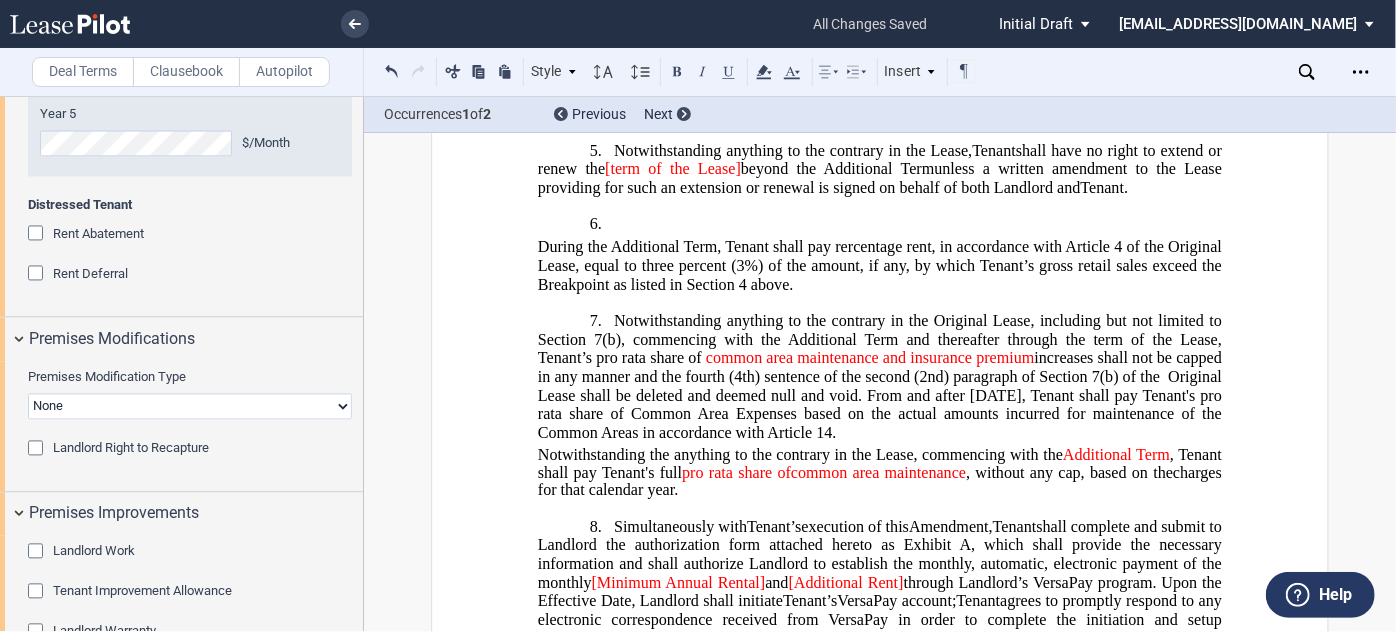 scroll, scrollTop: 922, scrollLeft: 0, axis: vertical 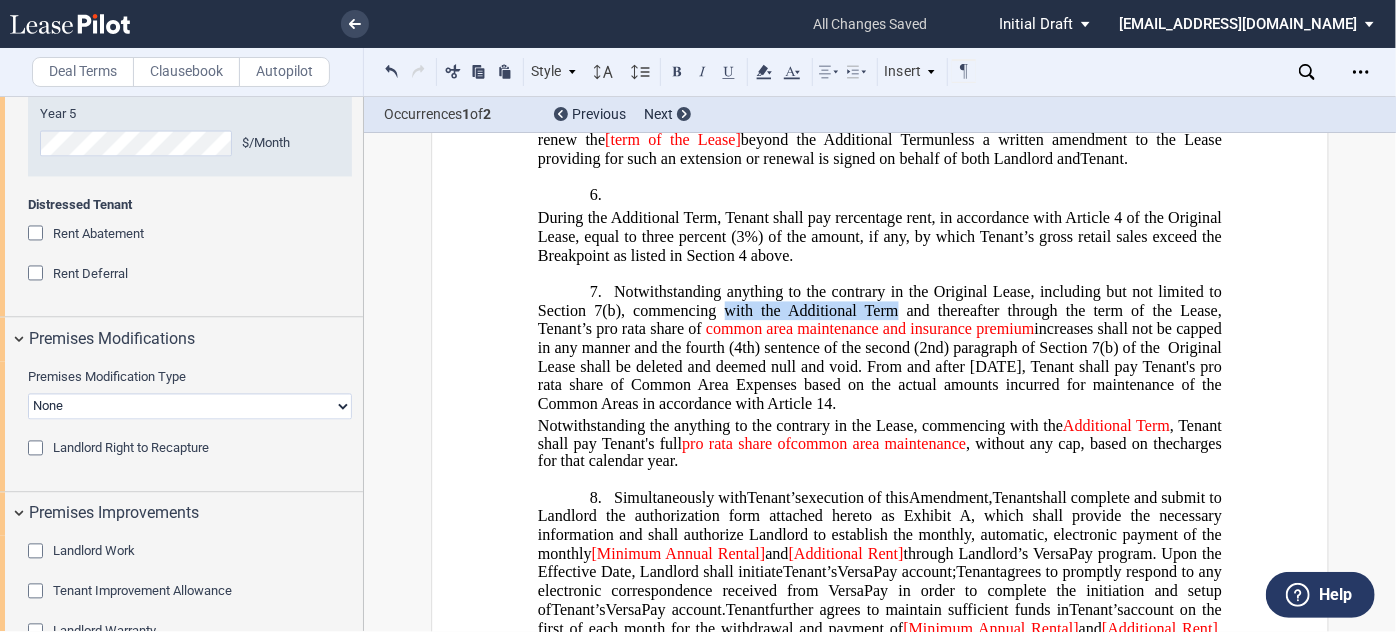drag, startPoint x: 722, startPoint y: 334, endPoint x: 893, endPoint y: 327, distance: 171.14322 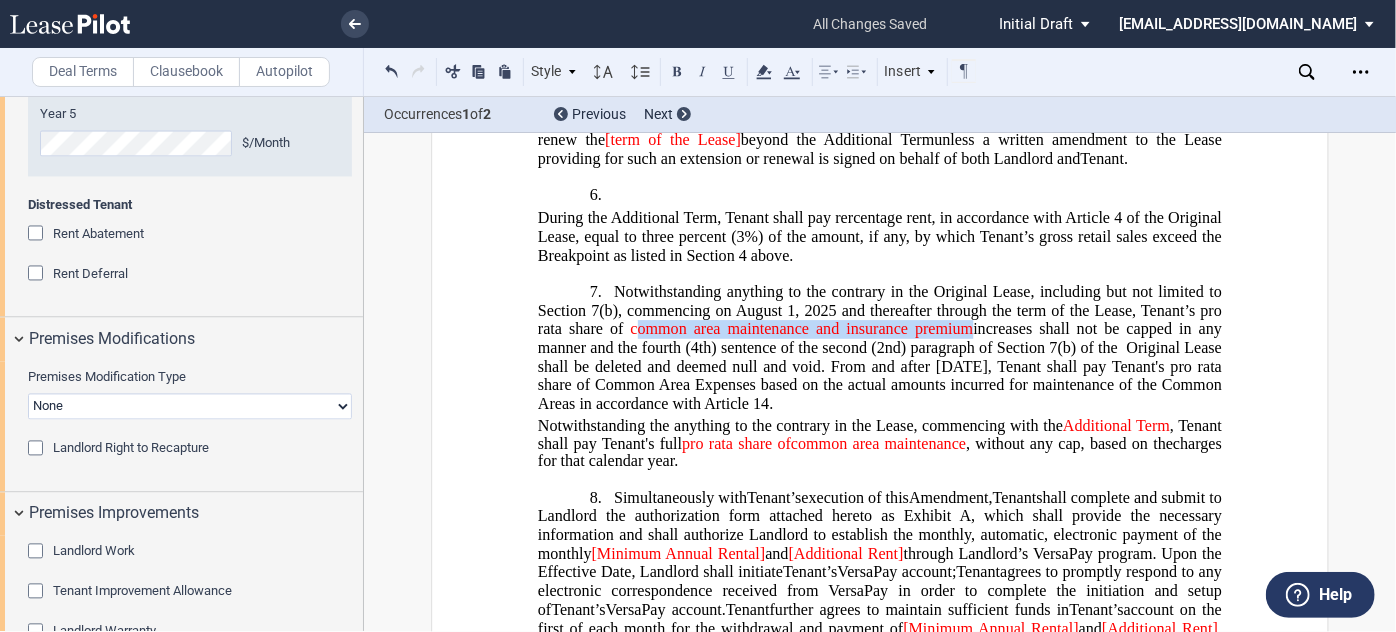 drag, startPoint x: 629, startPoint y: 352, endPoint x: 960, endPoint y: 357, distance: 331.03775 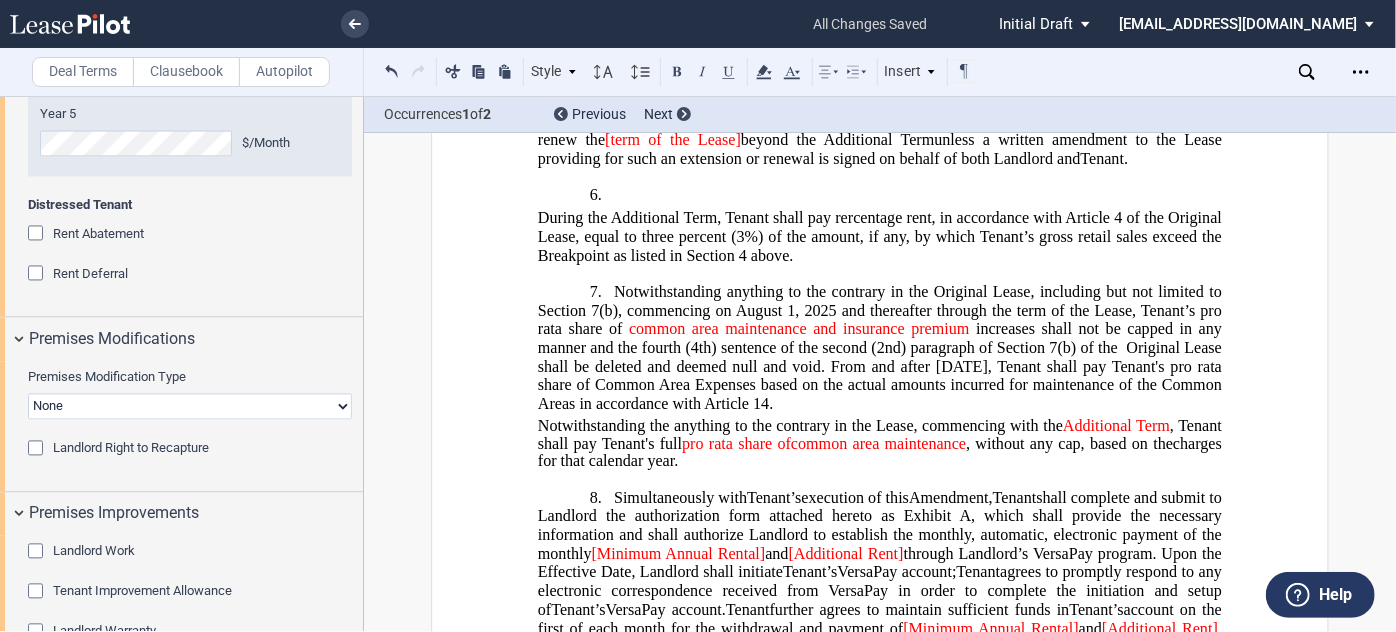 click on "charges for that calendar year﻿." 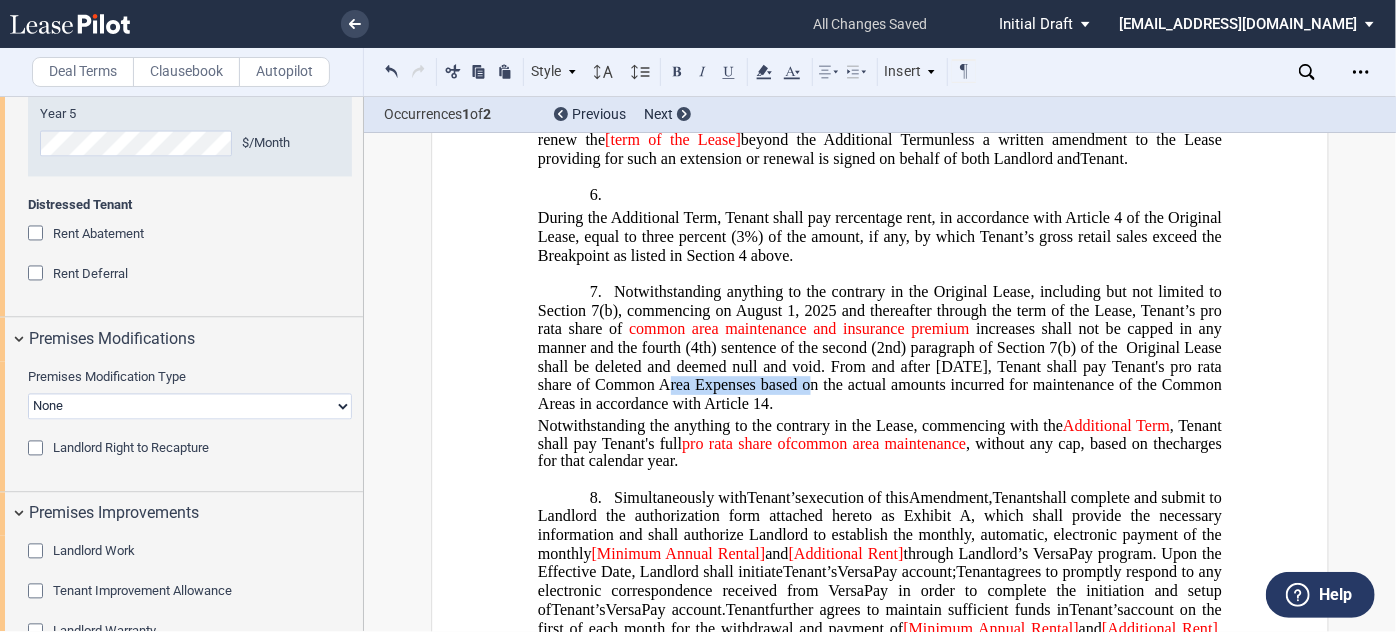 drag, startPoint x: 629, startPoint y: 402, endPoint x: 792, endPoint y: 404, distance: 163.01227 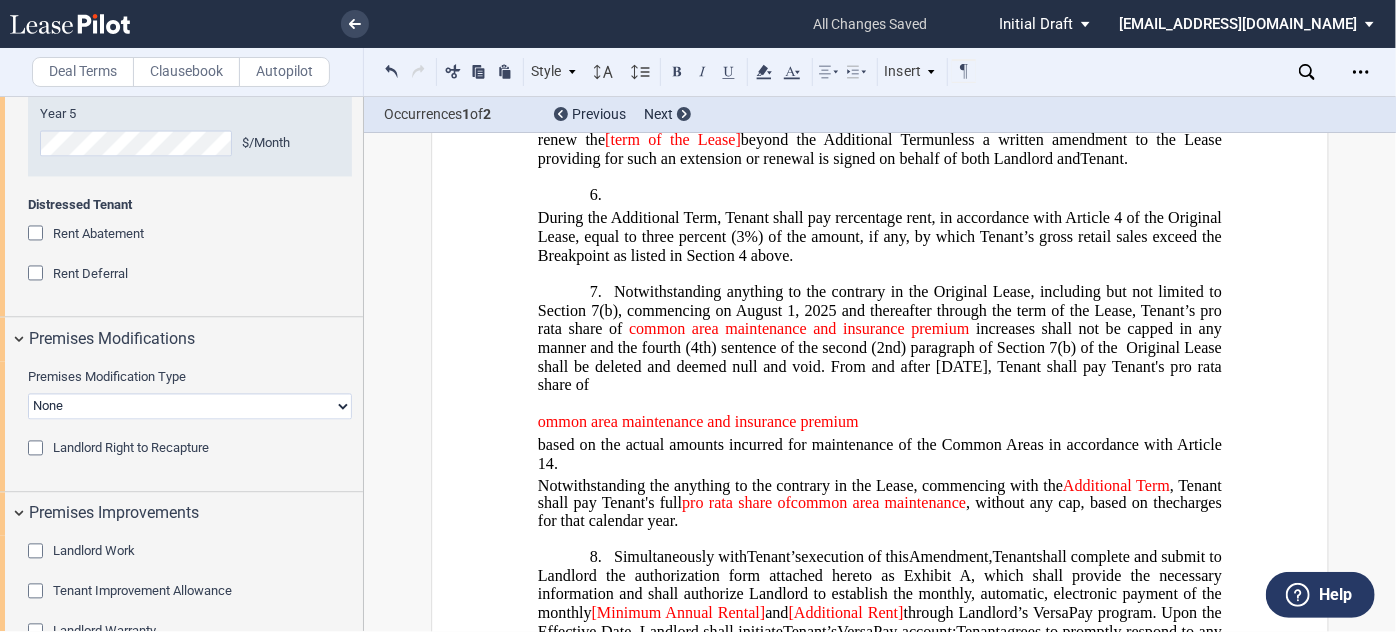 click on "ommon area maintenance and insurance premium" 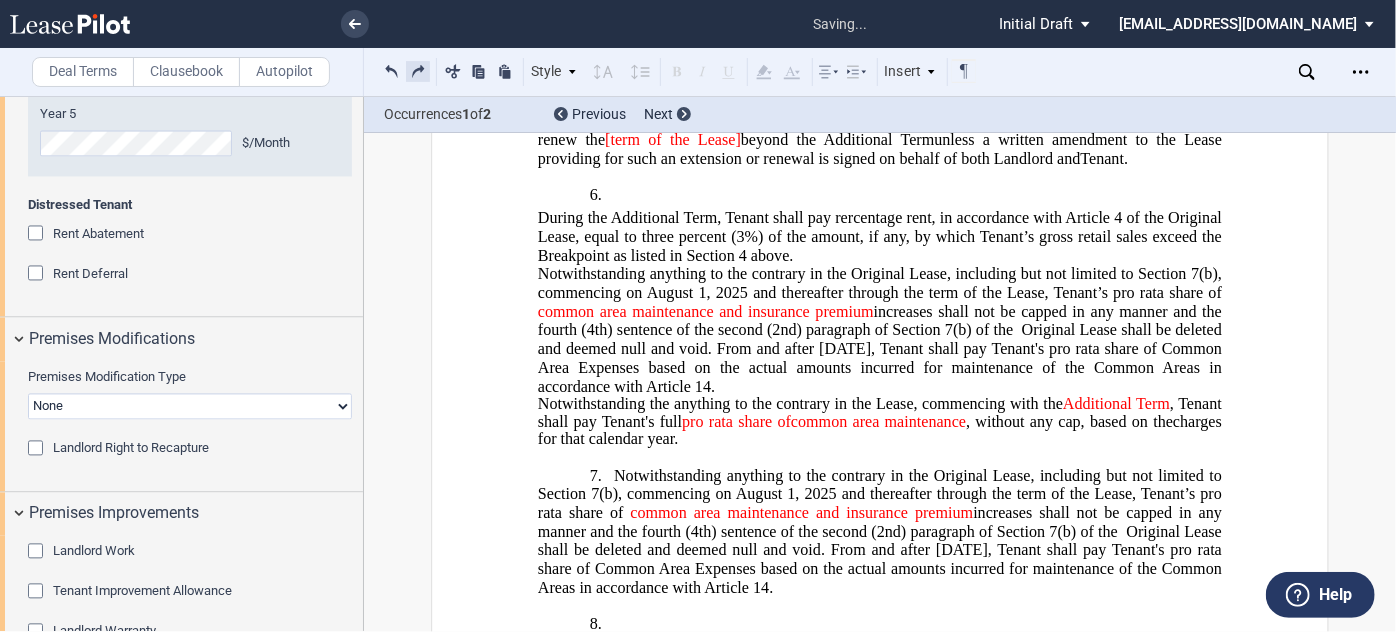click at bounding box center [418, 71] 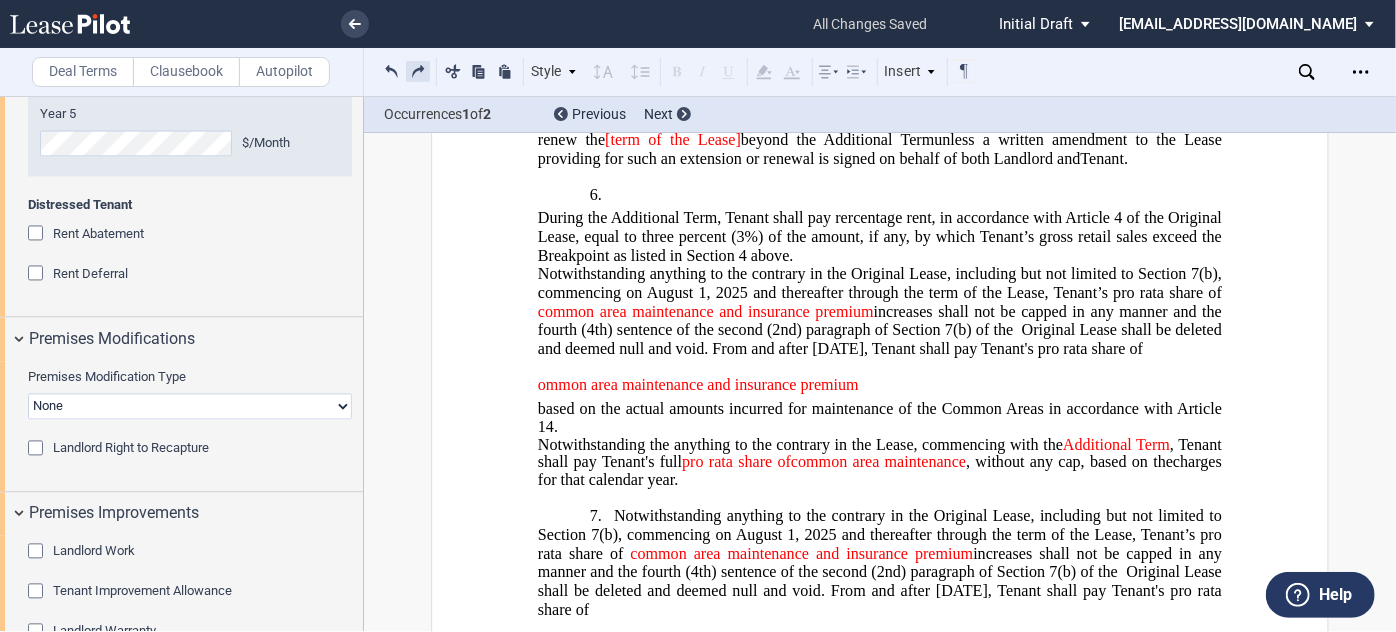 click at bounding box center (418, 71) 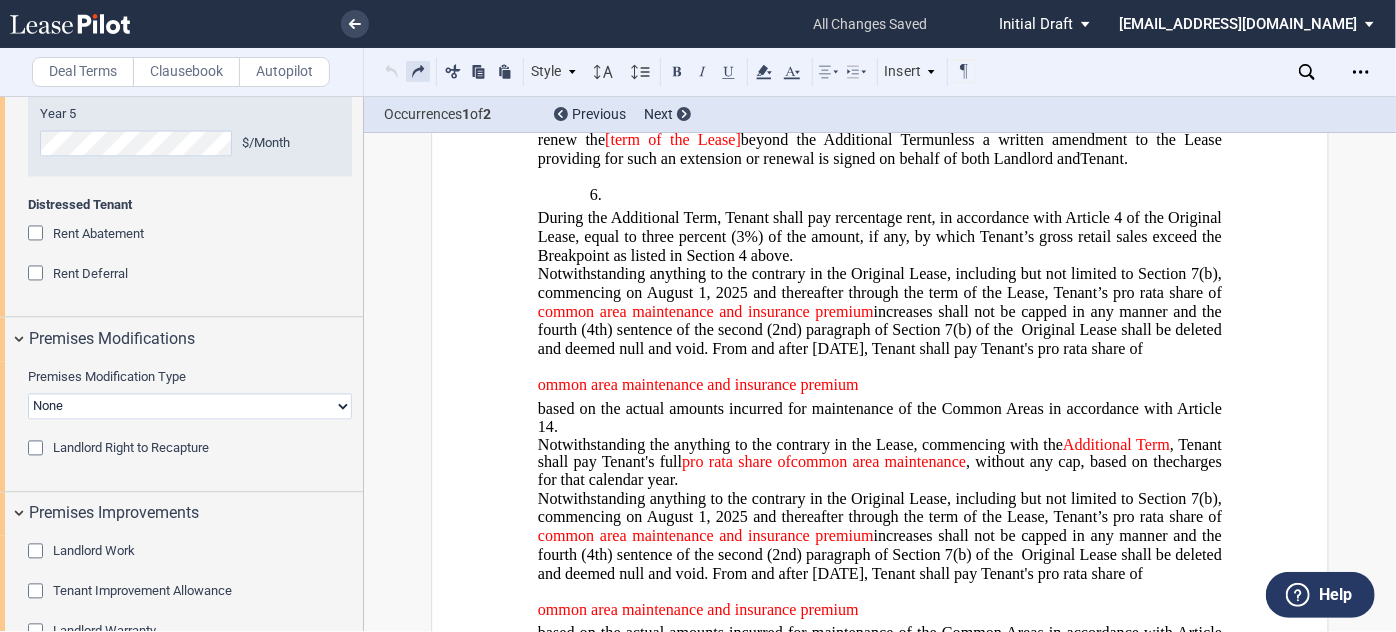 click at bounding box center (418, 71) 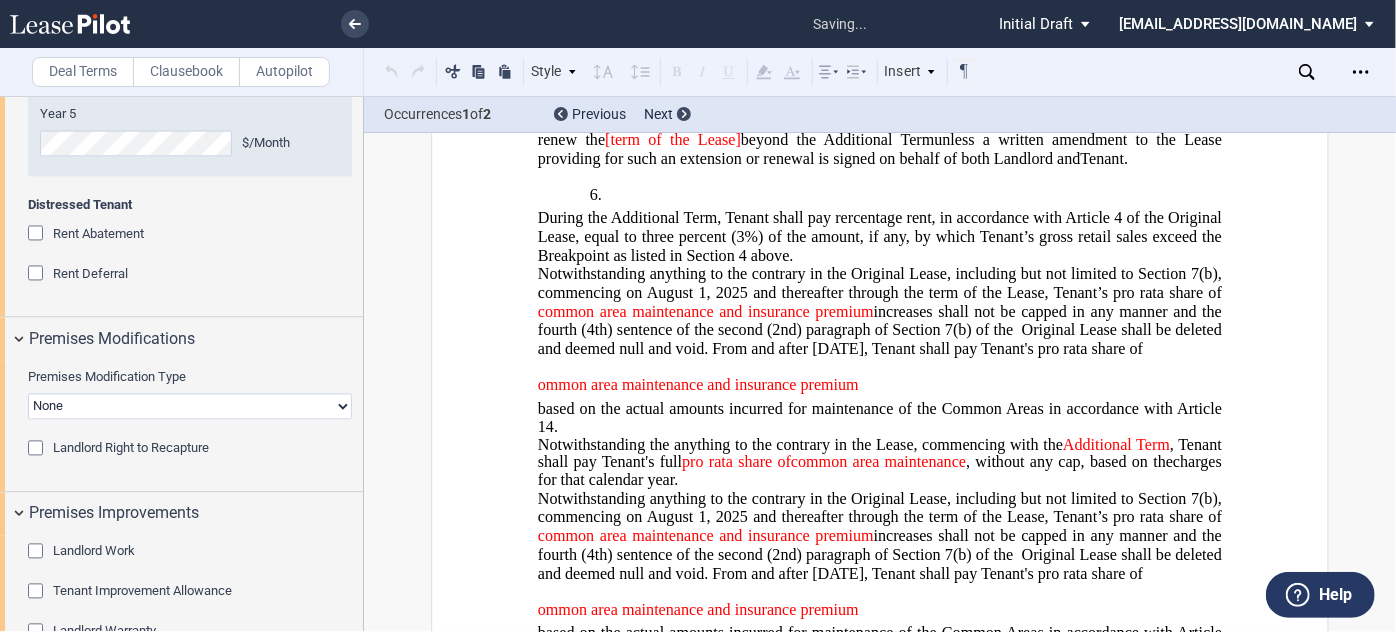 click on "Style
1. Section
a. Subsection 1
Normal
Normal
8pt
9pt
10pt
10.5pt
11pt
12pt
14pt
16pt
Normal
1
1.15
1.5
2
3
No Color
Automatic
Align Left
Center
Align Right
Justify
Paragraph
First Line
Insert
List
1. Section
a. Subsection 1
Normal
Select
list outline
you would like to define
DLC OUTLINE
1. Section a. Subsection 1 Normal
1. Section" at bounding box center [679, 72] 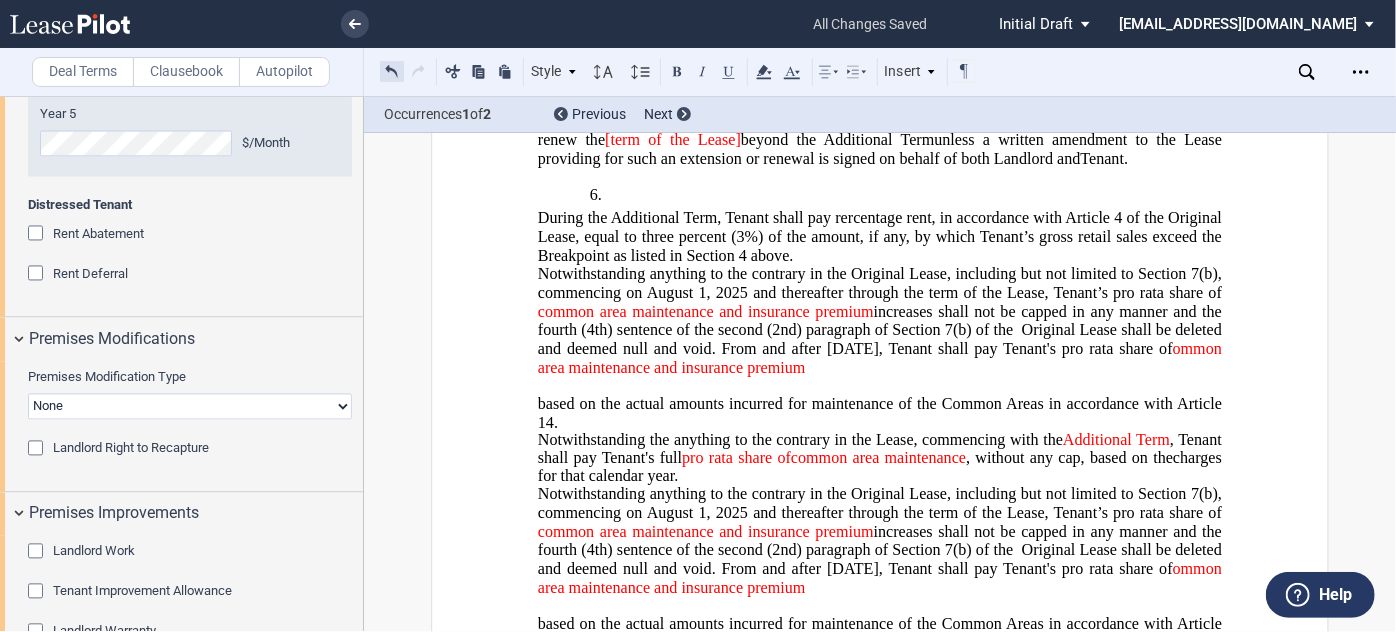 click at bounding box center (392, 71) 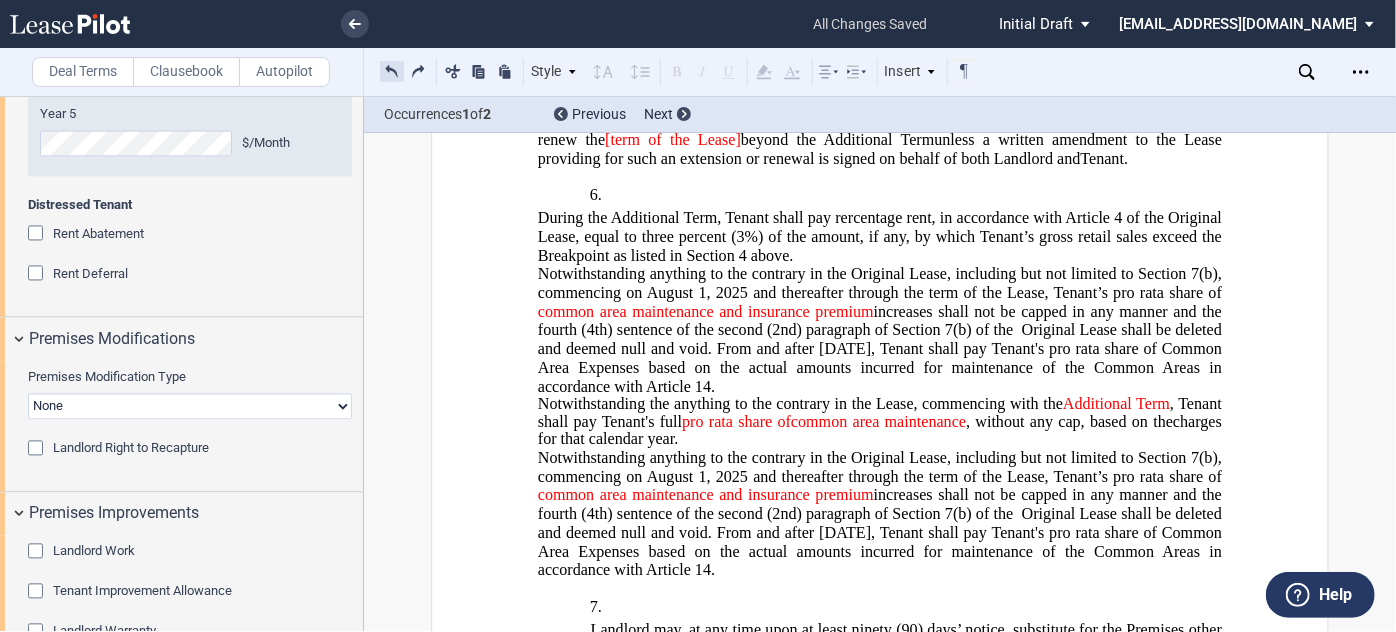 click at bounding box center [392, 71] 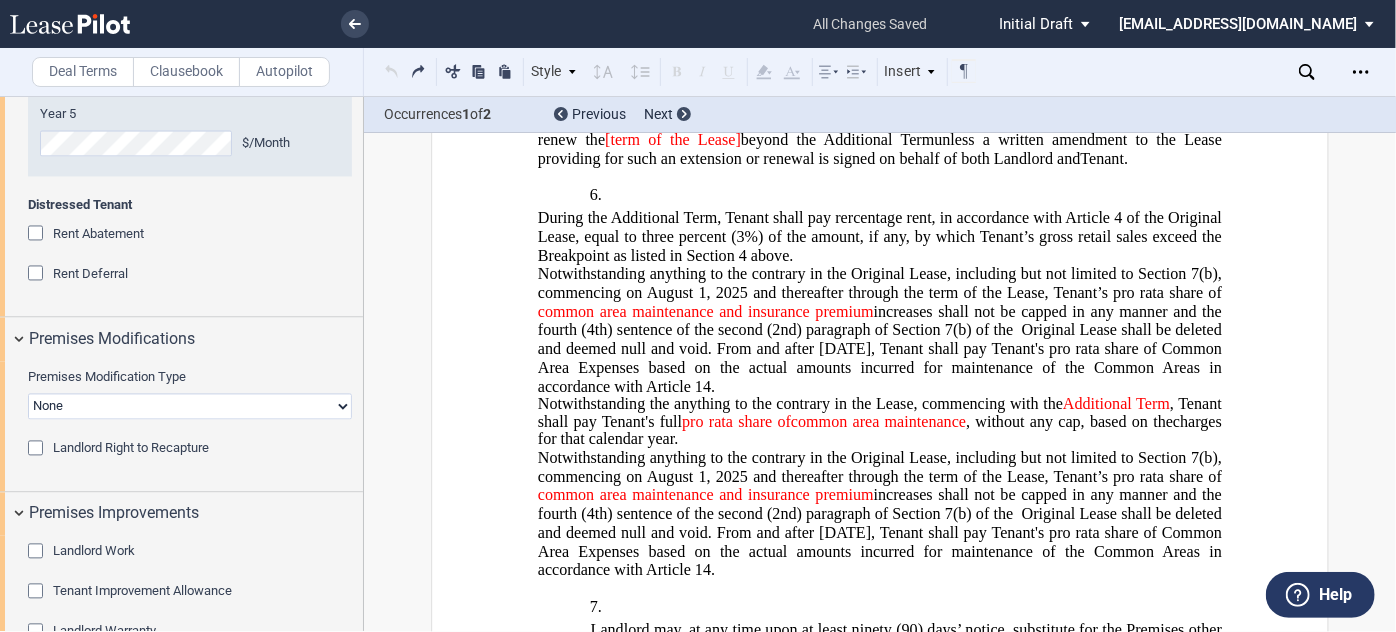 click on "Style
1. Section
a. Subsection 1
Normal
Normal
8pt
9pt
10pt
10.5pt
11pt
12pt
14pt
16pt
Normal
1
1.15
1.5
2
3
No Color
Automatic
Align Left
Center
Align Right
Justify
Paragraph
First Line
Insert
List
1. Section
a. Subsection 1
Normal
Select
list outline
you would like to define
DLC OUTLINE
1. Section a. Subsection 1 Normal
1. Section" at bounding box center (679, 72) 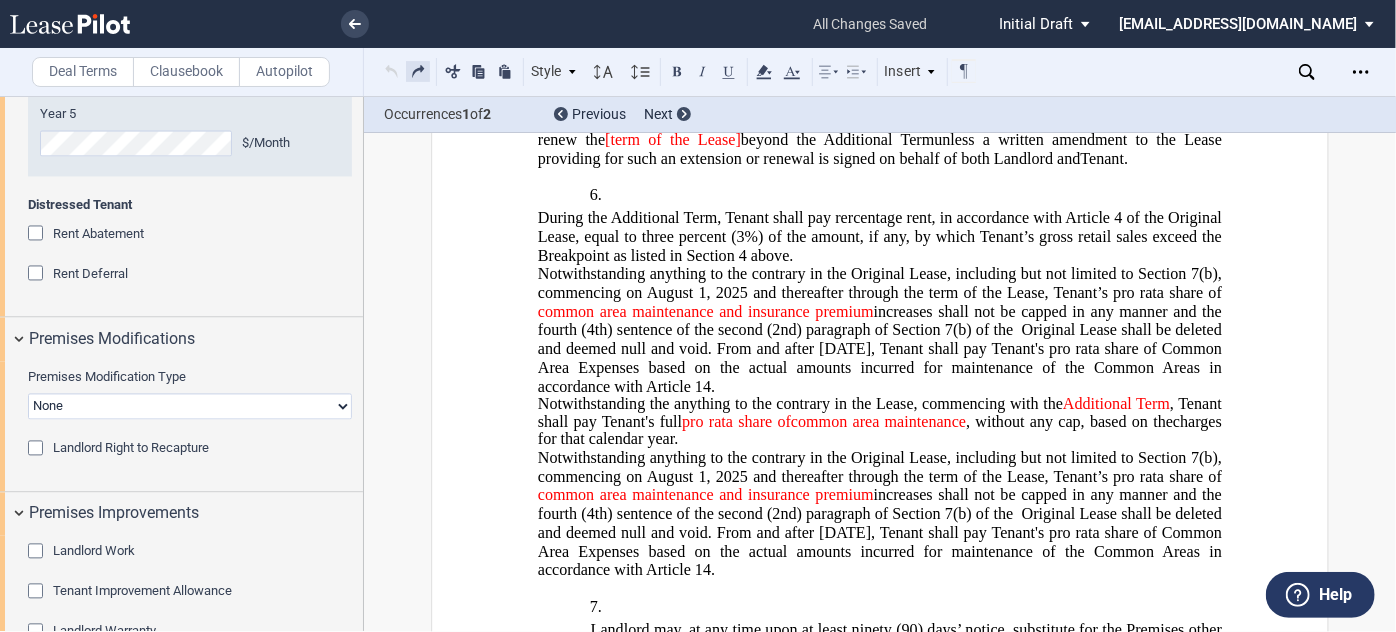 click at bounding box center [418, 71] 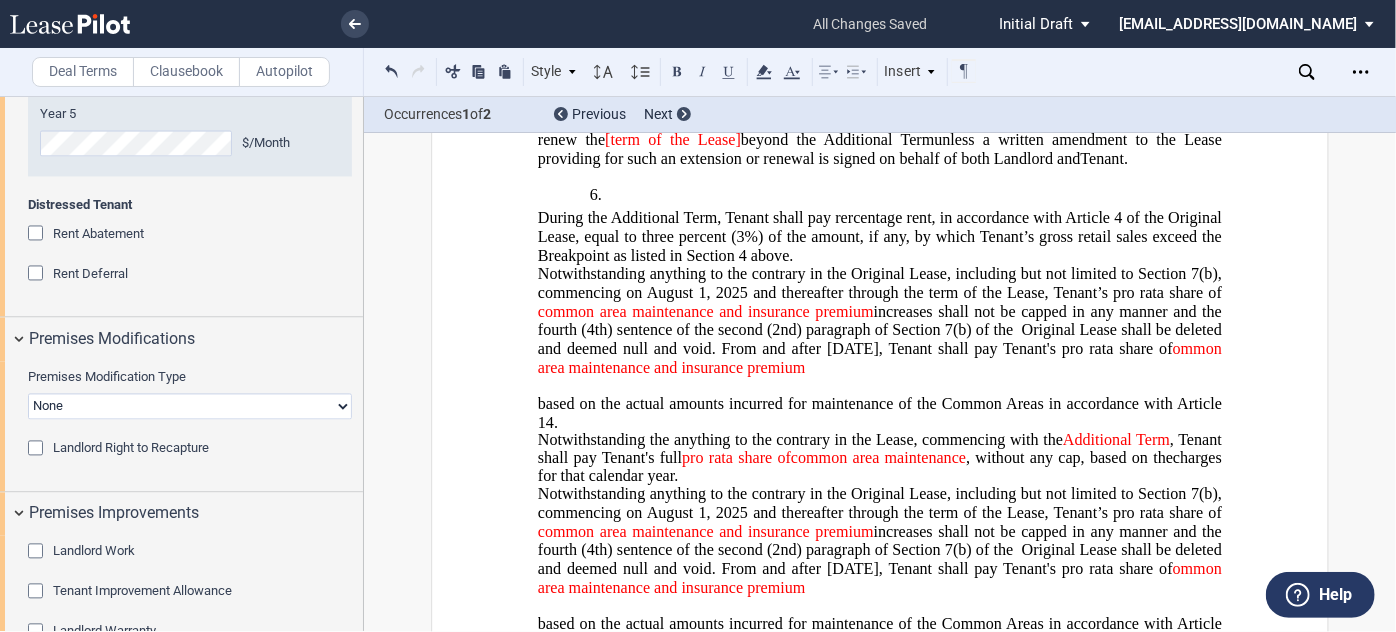 click on "Style
1. Section
a. Subsection 1
Normal
Normal
8pt
9pt
10pt
10.5pt
11pt
12pt
14pt
16pt
Normal
1
1.15
1.5
2
3
No Color
Automatic
Align Left
Center
Align Right
Justify
Paragraph
First Line
Insert
List
1. Section
a. Subsection 1
Normal
Select
list outline
you would like to define
DLC OUTLINE
1. Section a. Subsection 1 Normal
1. Section" at bounding box center [679, 72] 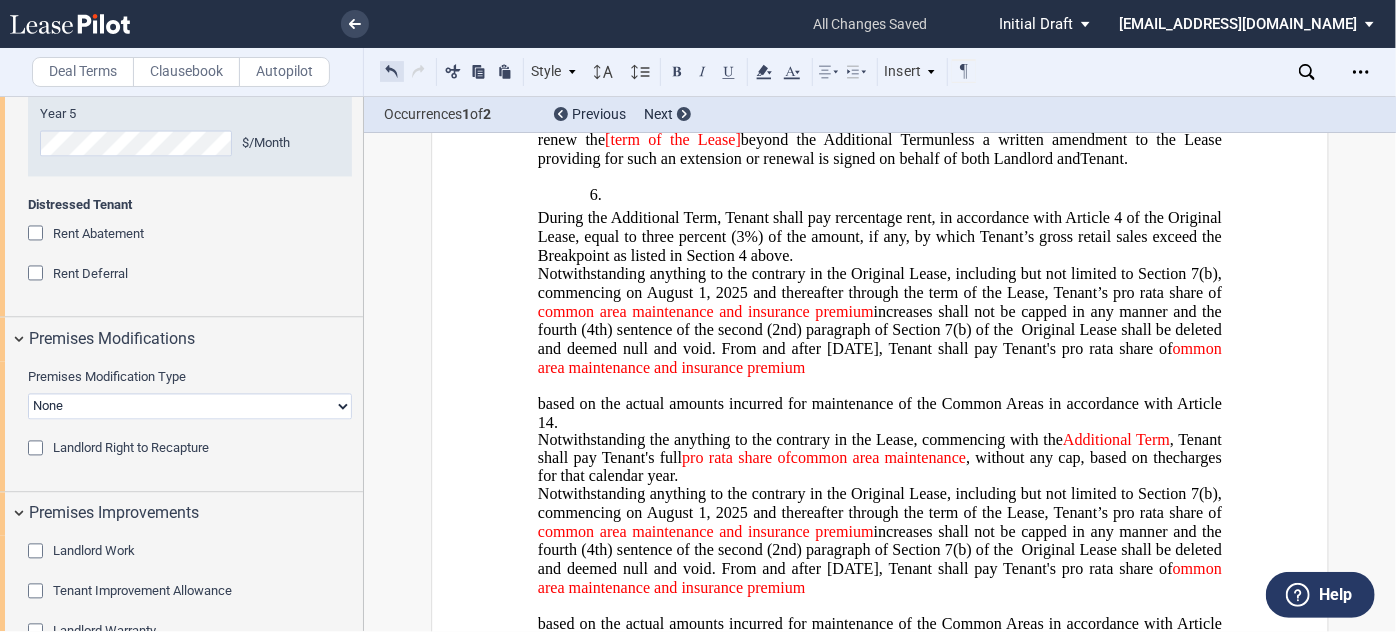 click at bounding box center (392, 71) 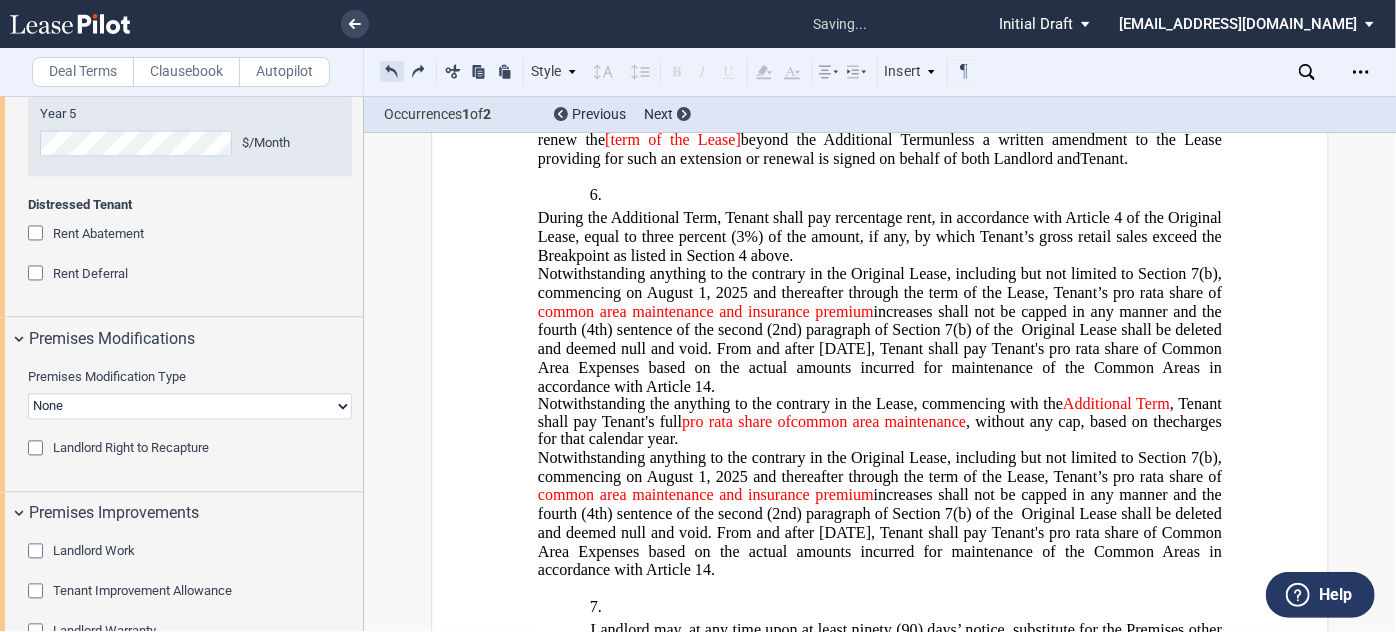 click at bounding box center (392, 71) 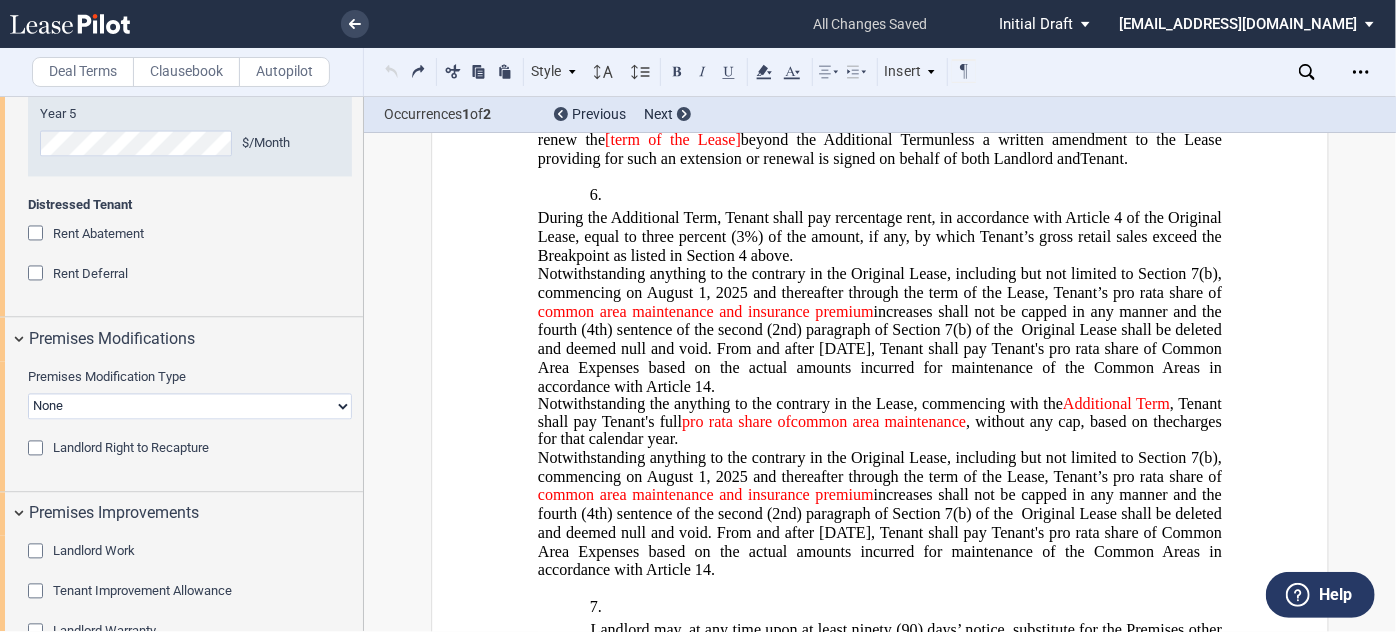 click on "﻿
﻿ ﻿ FIRST  AMENDMENT TO LEASE
ASSIGNMENT AND ASSUMPTION  AND   ﻿ ﻿  FIRST  AMENDMENT  OF LEASE AGREEMENT
﻿
THIS   ﻿ ﻿  FIRST  AMENDMENT TO LEASE (this “Amendment”) is entered into as of ______________,   2025  (the “Effective Date”) by and  among  between   Lebanon Improvements, LLC ,  a   Delaware   limited liability company  (“Landlord”), having an office c/o DLC Management Corporation, 565   Taxter Road, Elmsford, New York 10523, and  ﻿ ﻿ ,  an individual   ﻿ ﻿   ﻿ ﻿   ﻿ ﻿ , d/b/a  ﻿ ﻿  (“Tenant”), having an address c/o The Cato Corporation,  ﻿ ﻿ ,  ﻿ ﻿ ,  ﻿ ﻿   ﻿ ﻿ , and  ,   and  ,   and  ﻿ ﻿ , an individual , individuals , and    (“Guarantor”), (“Guarantor  ﻿ ﻿ ”), , jointly and severally (individually and collectively,  “Guarantor” “Guarantor  ﻿ ﻿ ” ),  each  having an address at  ﻿ ﻿ ," at bounding box center (880, 1577) 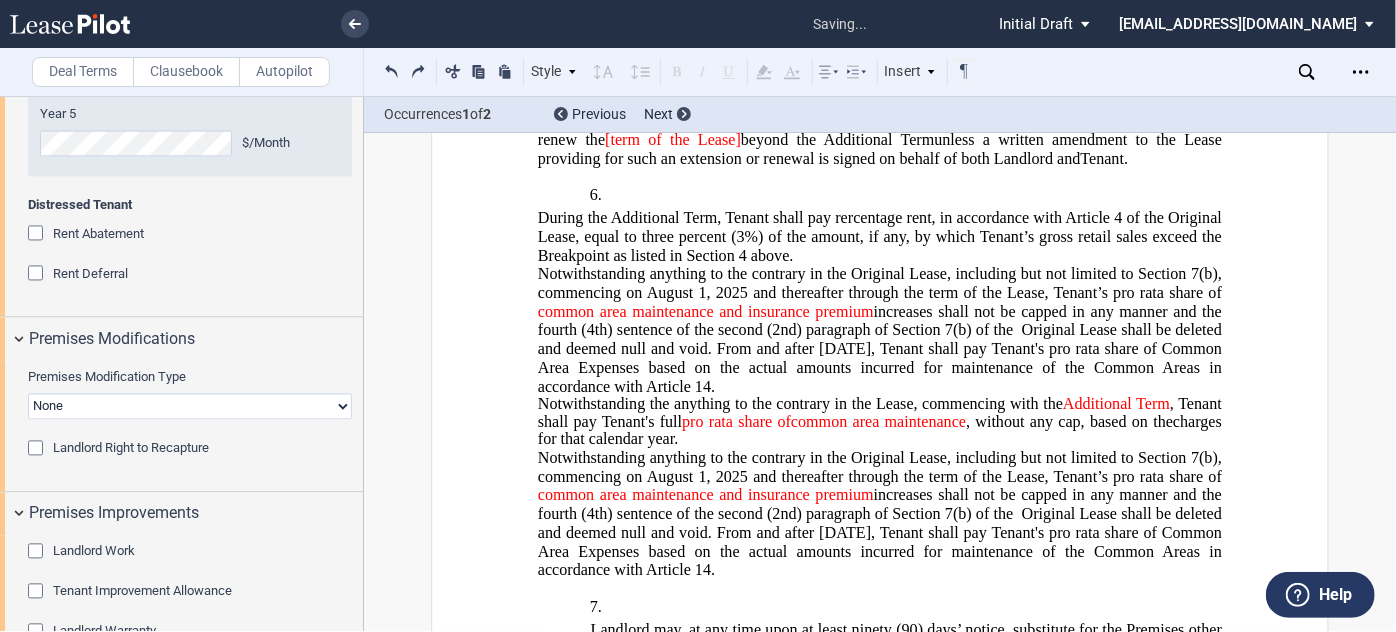 click on "﻿
﻿ ﻿ FIRST  AMENDMENT TO LEASE
ASSIGNMENT AND ASSUMPTION  AND   ﻿ ﻿  FIRST  AMENDMENT  OF LEASE AGREEMENT
﻿
THIS   ﻿ ﻿  FIRST  AMENDMENT TO LEASE (this “Amendment”) is entered into as of ______________,   2025  (the “Effective Date”) by and  among  between   Lebanon Improvements, LLC ,  a   Delaware   limited liability company  (“Landlord”), having an office c/o DLC Management Corporation, 565   Taxter Road, Elmsford, New York 10523, and  ﻿ ﻿ ,  an individual   ﻿ ﻿   ﻿ ﻿   ﻿ ﻿ , d/b/a  ﻿ ﻿  (“Tenant”), having an address c/o The Cato Corporation,  ﻿ ﻿ ,  ﻿ ﻿ ,  ﻿ ﻿   ﻿ ﻿ , and  ,   and  ,   and  ﻿ ﻿ , an individual , individuals , and    (“Guarantor”), (“Guarantor  ﻿ ﻿ ”), , jointly and severally (individually and collectively,  “Guarantor” “Guarantor  ﻿ ﻿ ” ),  each  having an address at  ﻿ ﻿ ," at bounding box center (880, 1577) 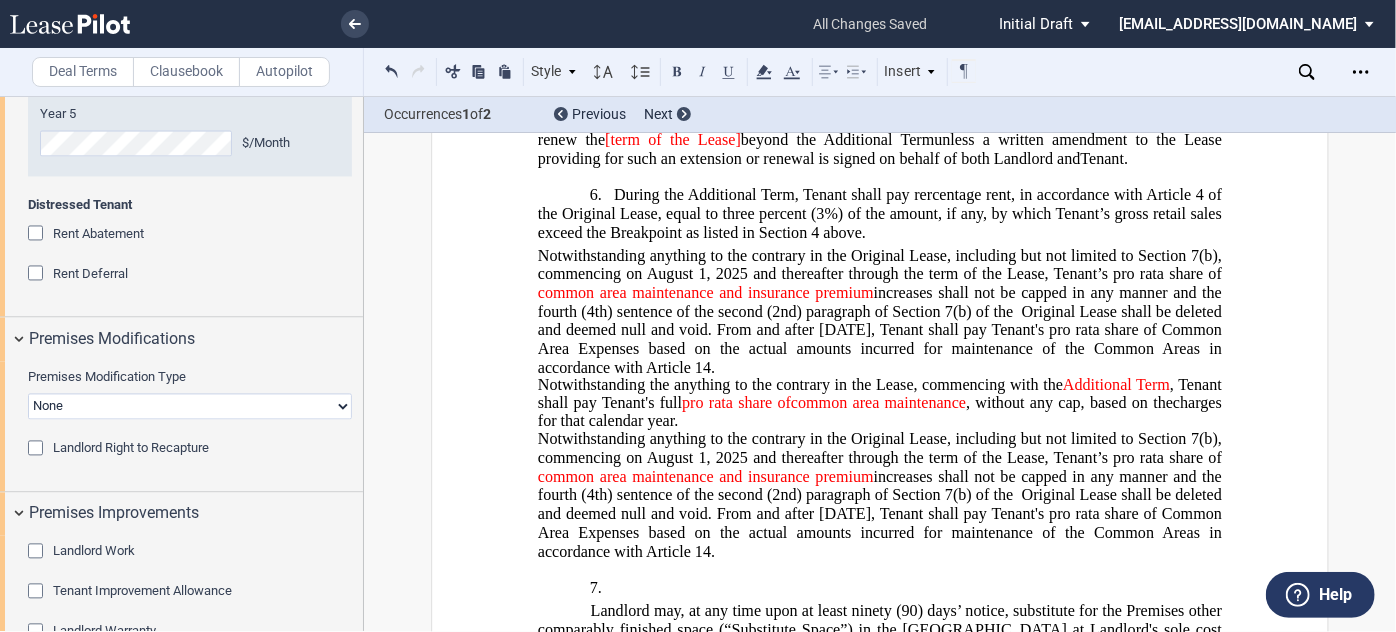 click on "During the Additional Term, Tenant shall pay rercentage rent, in accordance with Article 4 of the Original Lease, equal to three percent (3%) of the amount, if any, by which Tenant’s gross retail sales exceed the Breakpoint as listed in Section 4 above." 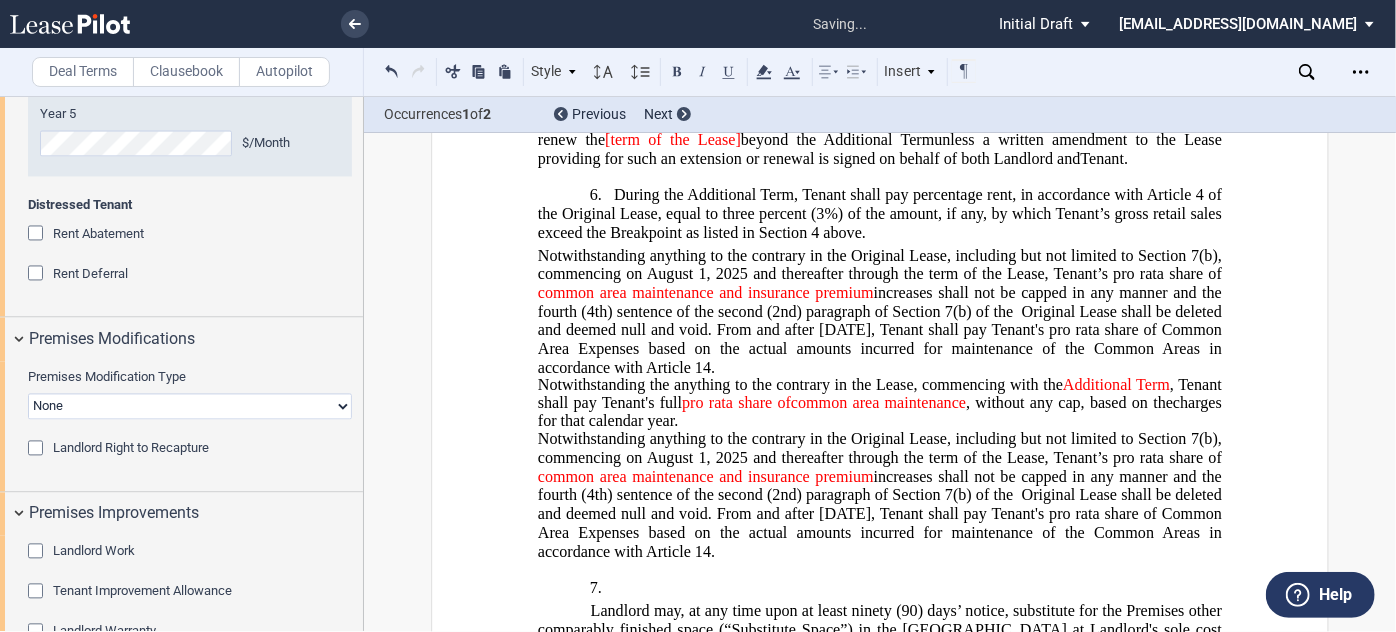 click on "﻿
﻿ ﻿ FIRST  AMENDMENT TO LEASE
ASSIGNMENT AND ASSUMPTION  AND   ﻿ ﻿  FIRST  AMENDMENT  OF LEASE AGREEMENT
﻿
THIS   ﻿ ﻿  FIRST  AMENDMENT TO LEASE (this “Amendment”) is entered into as of ______________,   2025  (the “Effective Date”) by and  among  between   Lebanon Improvements, LLC ,  a   Delaware   limited liability company  (“Landlord”), having an office c/o DLC Management Corporation, 565   Taxter Road, Elmsford, New York 10523, and  ﻿ ﻿ ,  an individual   ﻿ ﻿   ﻿ ﻿   ﻿ ﻿ , d/b/a  ﻿ ﻿  (“Tenant”), having an address c/o The Cato Corporation,  ﻿ ﻿ ,  ﻿ ﻿ ,  ﻿ ﻿   ﻿ ﻿ , and  ,   and  ,   and  ﻿ ﻿ , an individual , individuals , and    (“Guarantor”), (“Guarantor  ﻿ ﻿ ”), , jointly and severally (individually and collectively,  “Guarantor” “Guarantor  ﻿ ﻿ ” ),  each  having an address at  ﻿ ﻿ ," at bounding box center (880, 1567) 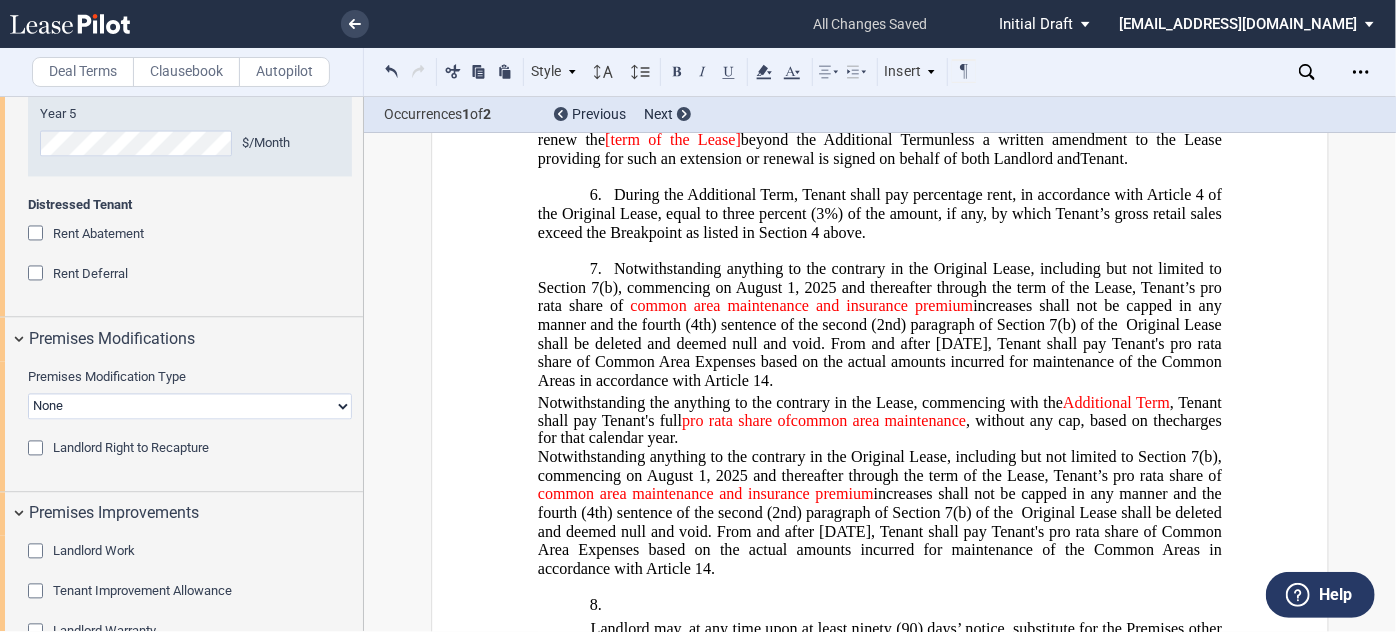 click on "Notwithstanding the anything to the contrary in the Lease, commencing with the  Additional Term , Tenant shall pay Tenant's full  pro rata share of  common area maintenance , without any cap, based on the  charges for that calendar year﻿." at bounding box center [880, 421] 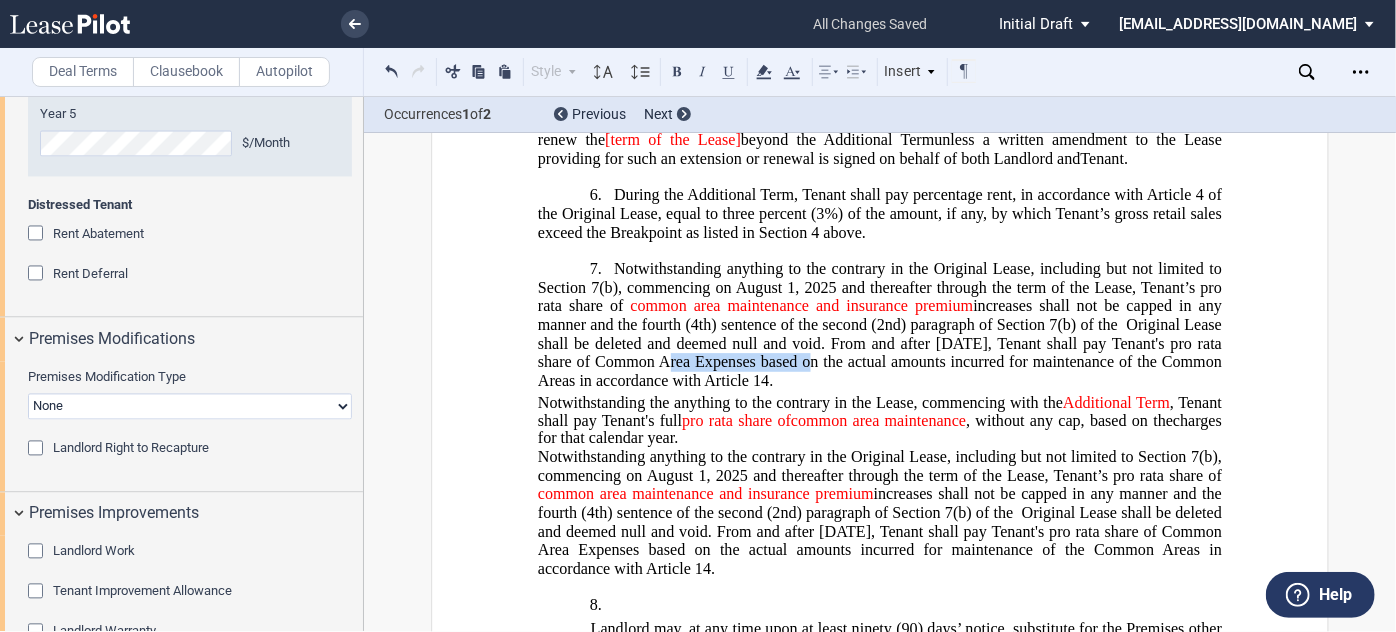 drag, startPoint x: 628, startPoint y: 380, endPoint x: 793, endPoint y: 381, distance: 165.00304 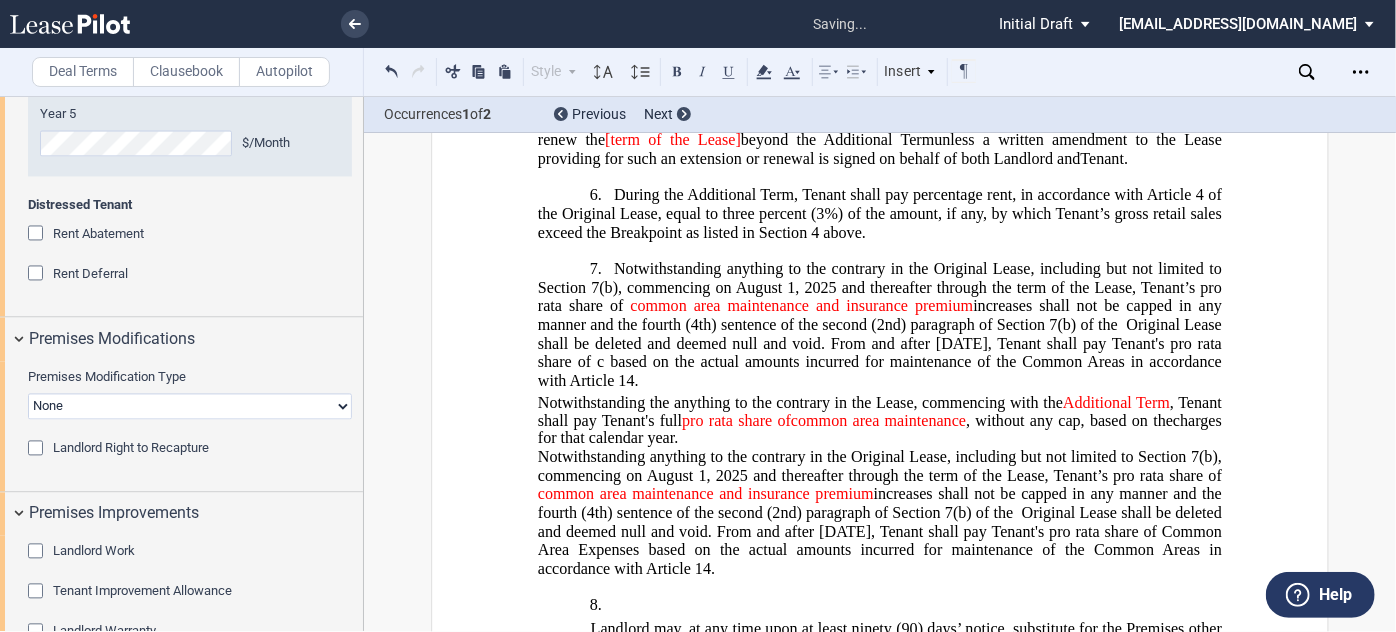 type 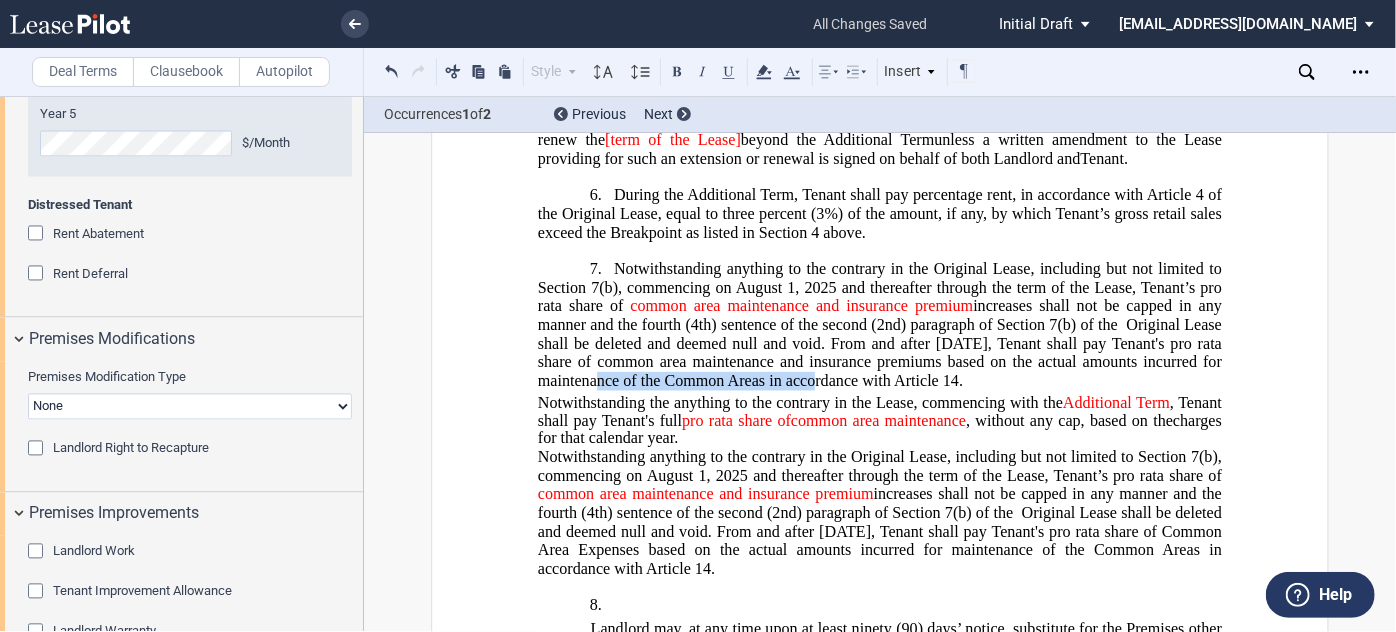 drag, startPoint x: 530, startPoint y: 400, endPoint x: 757, endPoint y: 402, distance: 227.0088 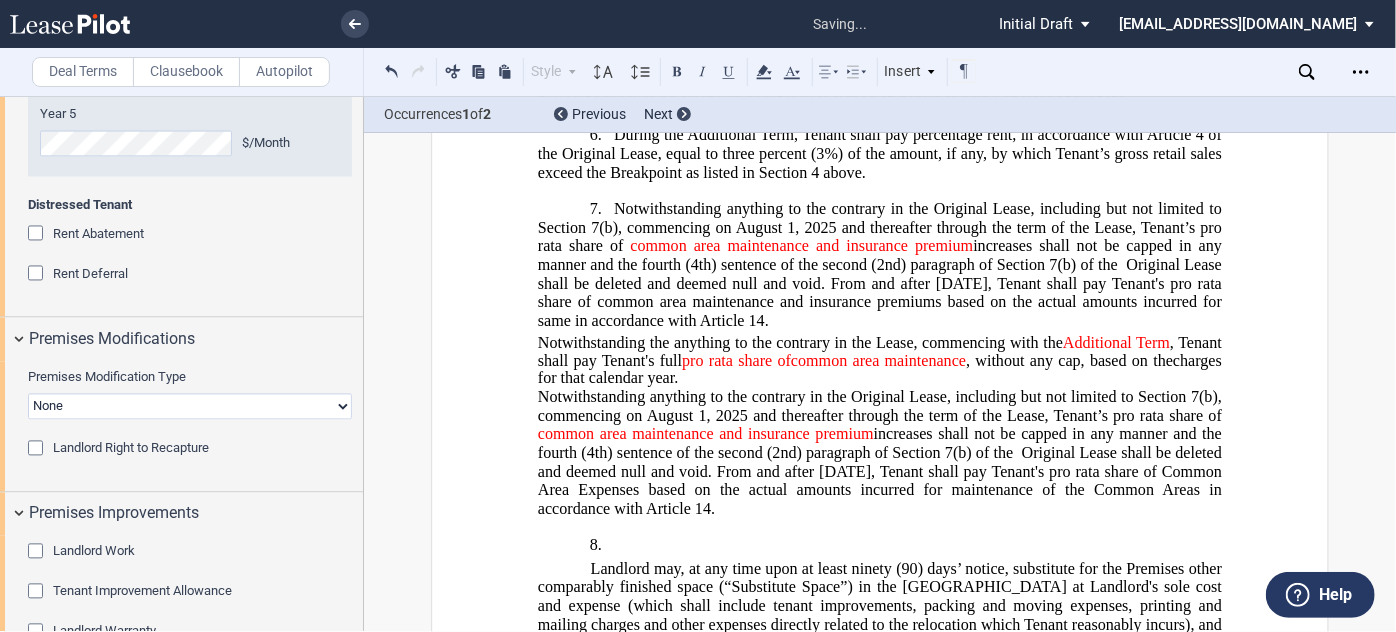 scroll, scrollTop: 1013, scrollLeft: 0, axis: vertical 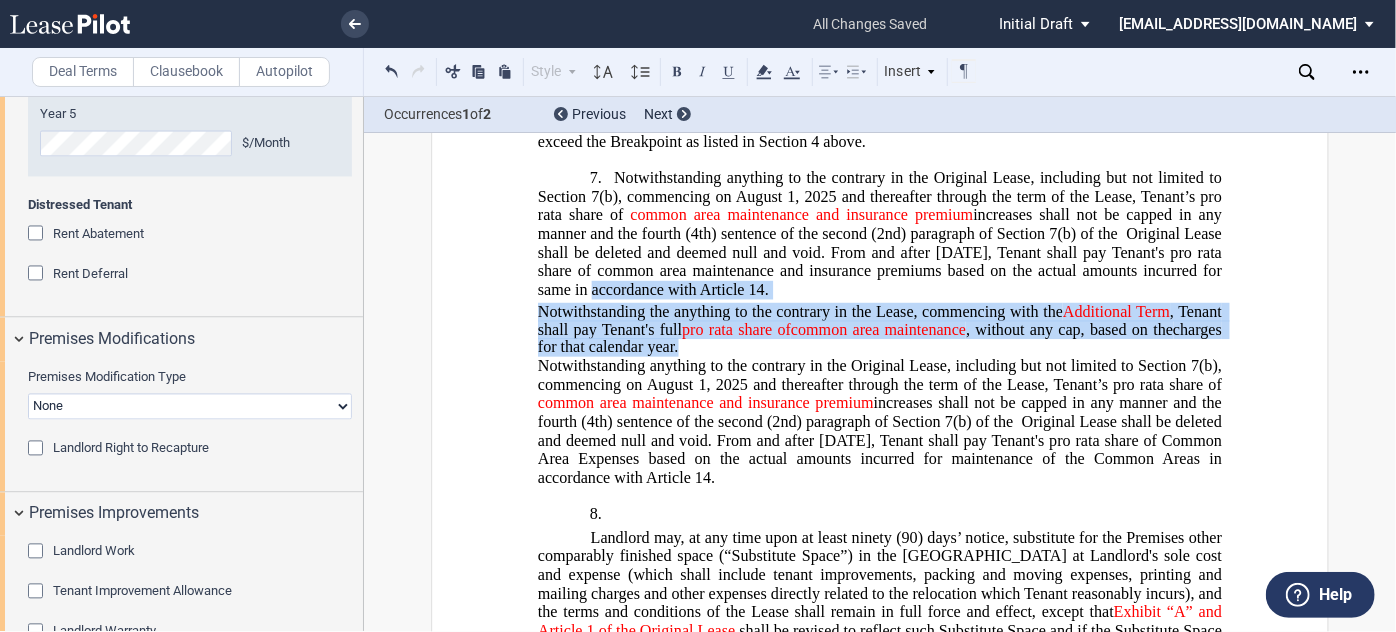 drag, startPoint x: 673, startPoint y: 369, endPoint x: 494, endPoint y: 318, distance: 186.12361 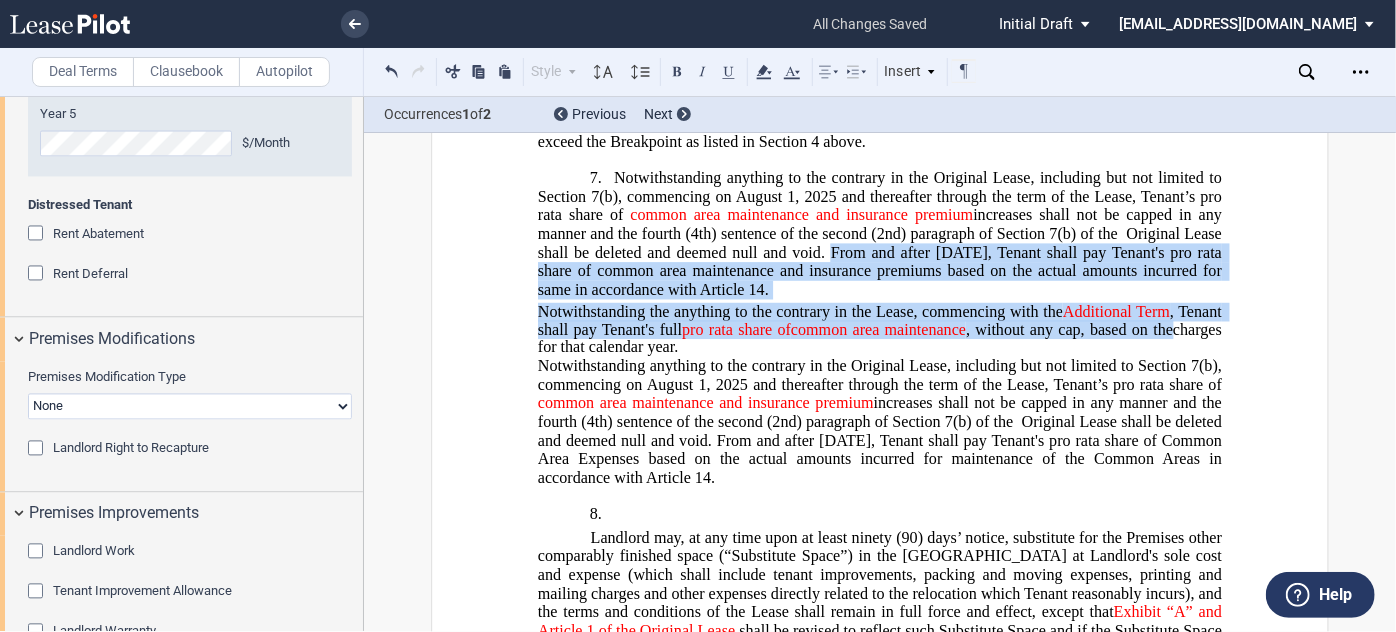 drag, startPoint x: 607, startPoint y: 359, endPoint x: 698, endPoint y: 375, distance: 92.39589 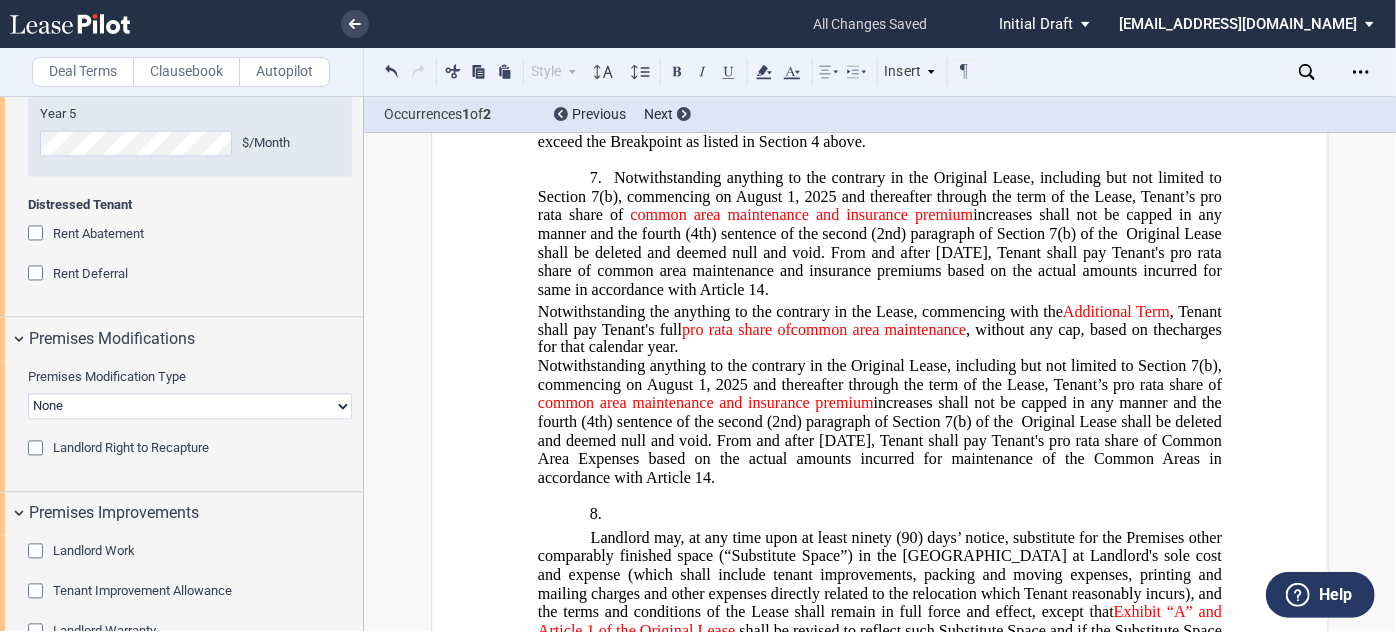 drag, startPoint x: 696, startPoint y: 364, endPoint x: 549, endPoint y: 330, distance: 150.88075 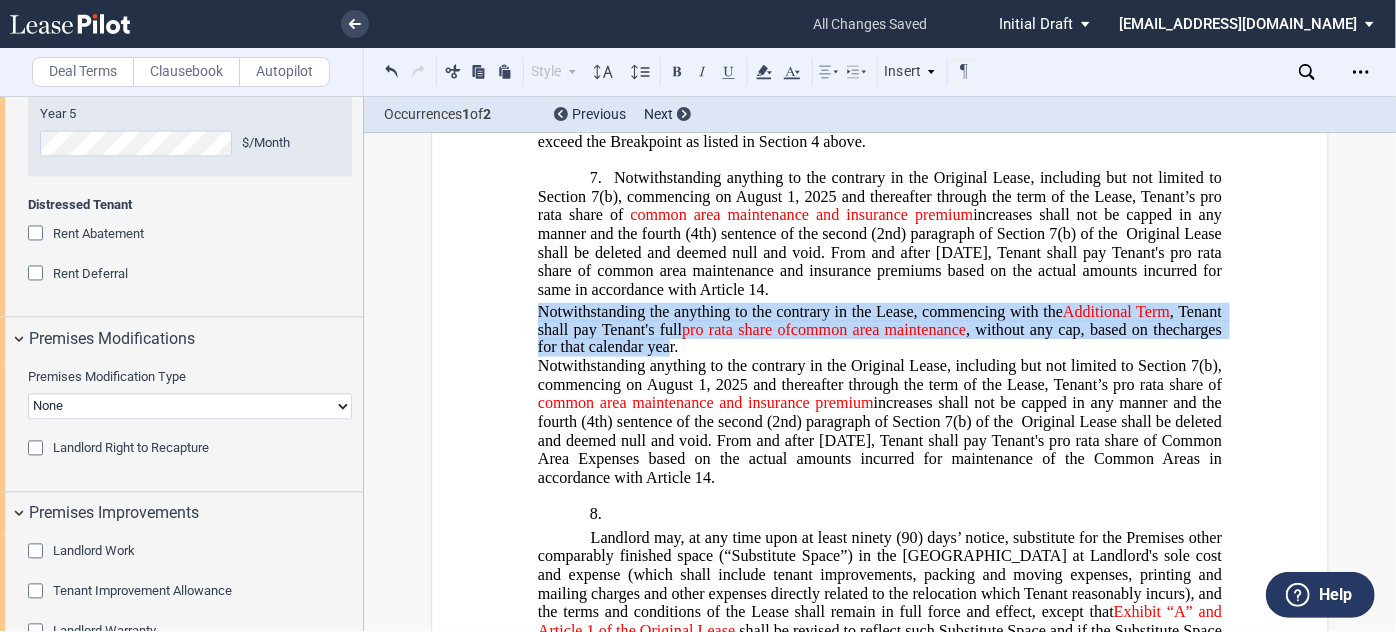 drag, startPoint x: 666, startPoint y: 367, endPoint x: 532, endPoint y: 322, distance: 141.35417 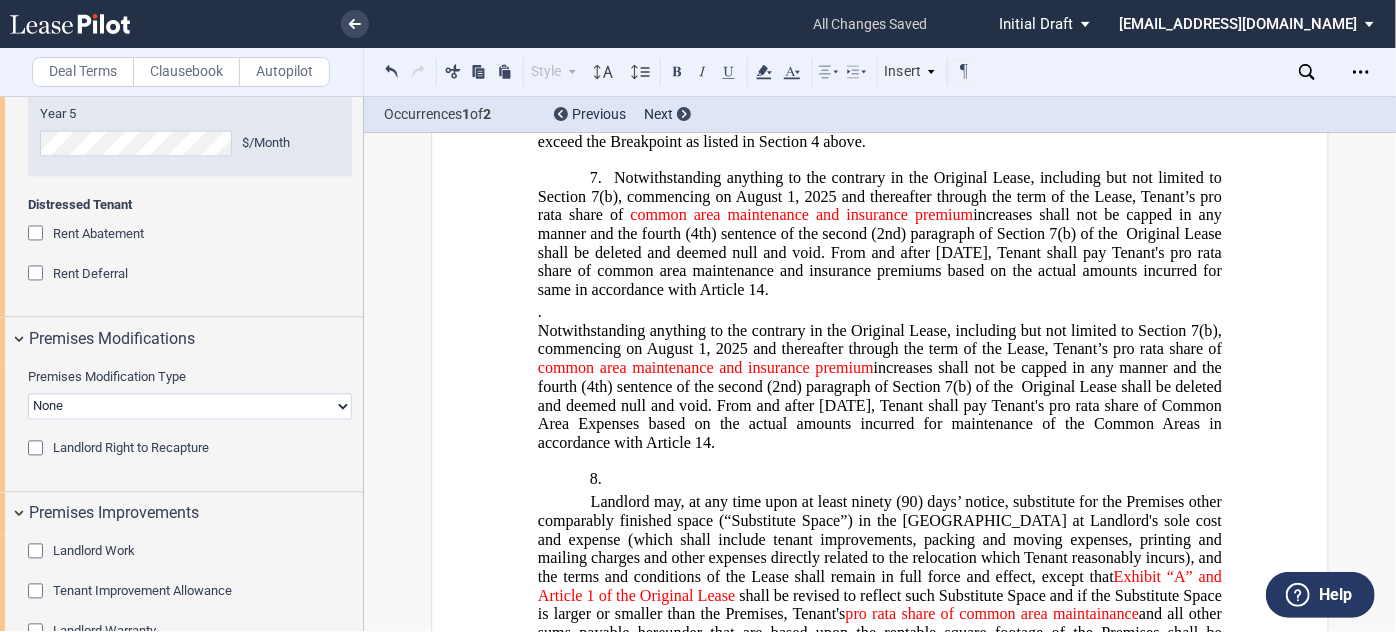 drag, startPoint x: 714, startPoint y: 456, endPoint x: 530, endPoint y: 332, distance: 221.88286 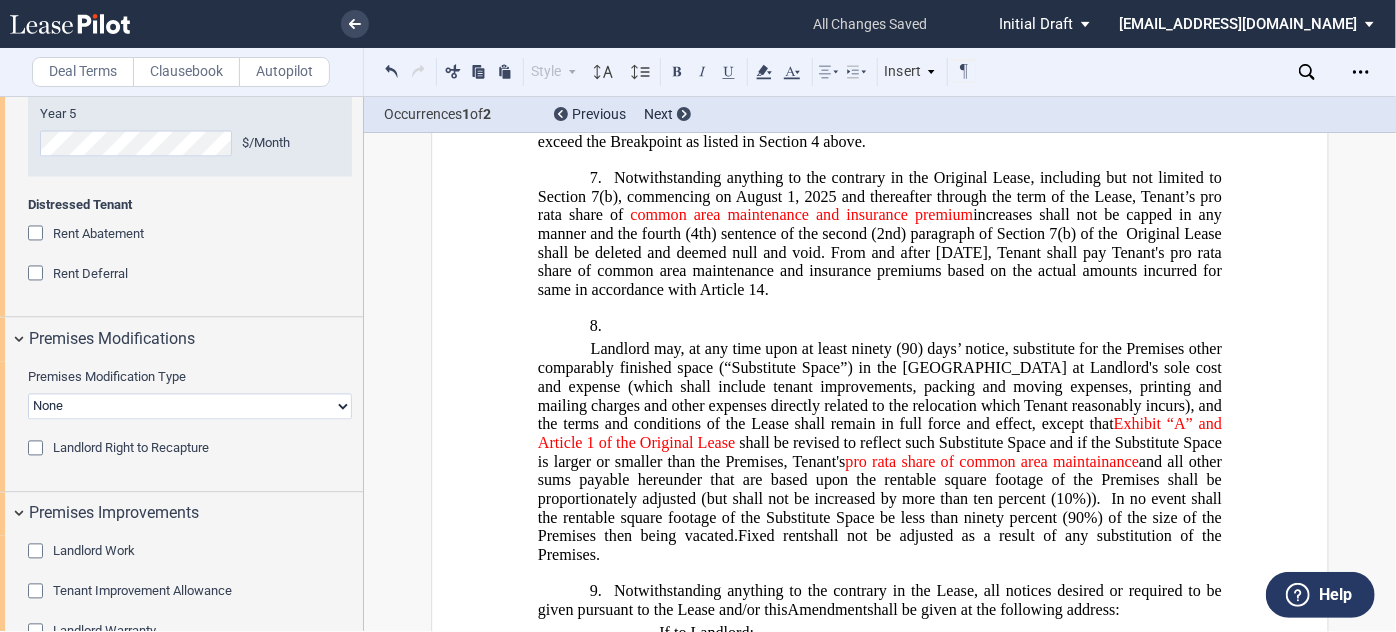 drag, startPoint x: 762, startPoint y: 313, endPoint x: 744, endPoint y: 309, distance: 18.439089 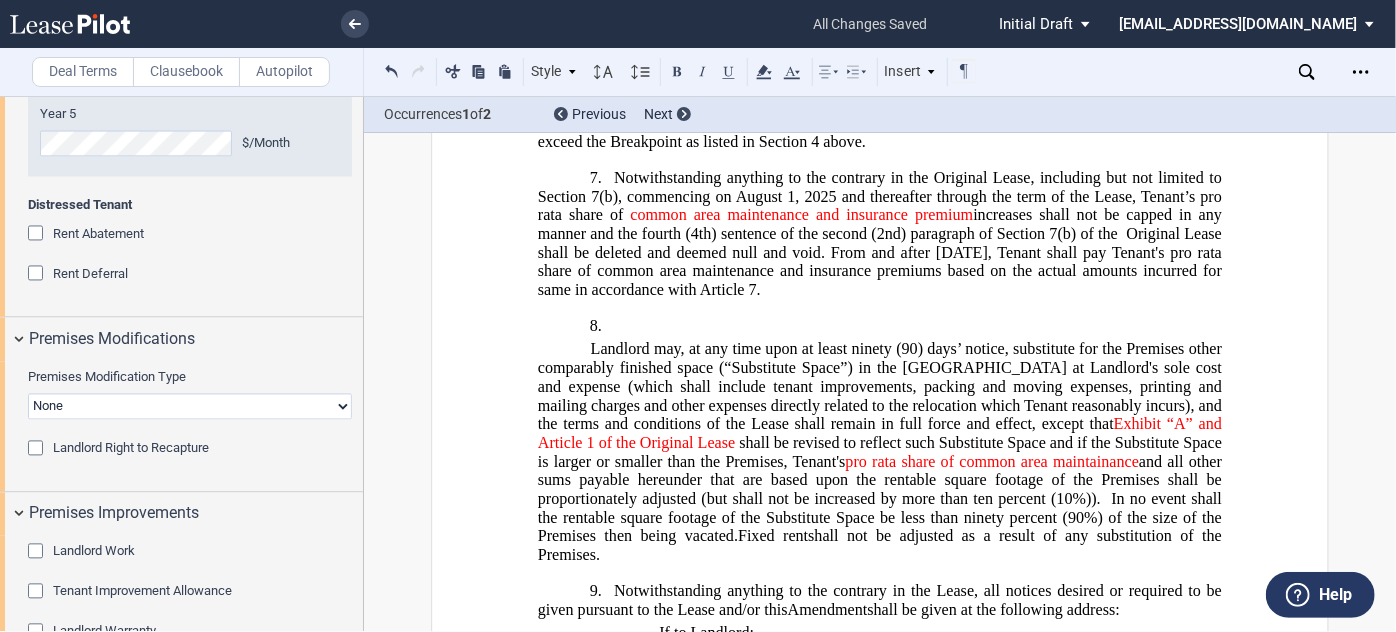 click on "8.
﻿" at bounding box center (880, 326) 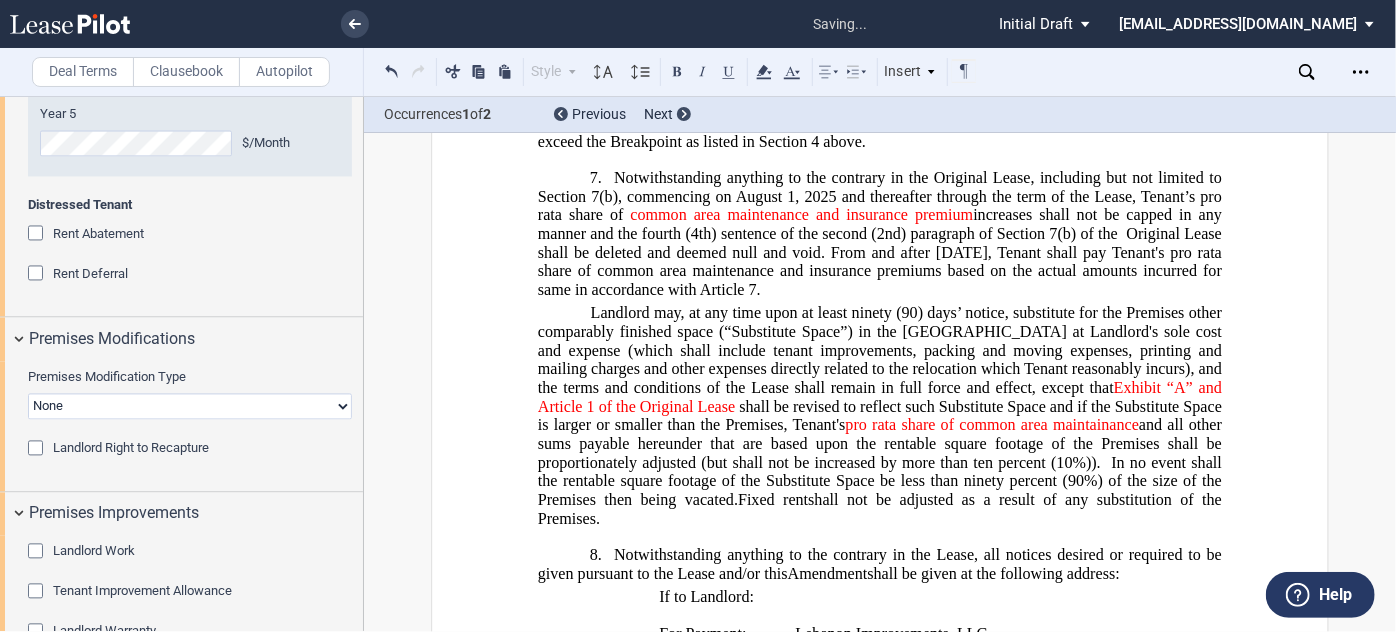 click on "Landlord may, at any time upon at least ninety (90) days’ notice, substitute for the Premises other comparably finished space (“Substitute Space”) in the Shopping Center at Landlord's sole cost and expense (which shall include tenant improvements, packing and moving expenses, printing and mailing charges and other expenses directly related to the relocation which Tenant reasonably incurs), and the terms and conditions of the Lease shall remain in full force and effect, except that  Exhibit   “A” and ﻿Article 1 of the Original Lease   shall be revised to reflect such Substitute Space and if the Substitute Space is larger or smaller than the Premises, Tenant's  pro rata share of common area maintainance  and all other sums payable hereunder that are based upon the rentable square footage of the Premises shall be proportionately adjusted (but shall not be increased by more than ten percent (10%)).     Fixed rent  shall not be adjusted as a result of any substitution of the Premises." at bounding box center [880, 416] 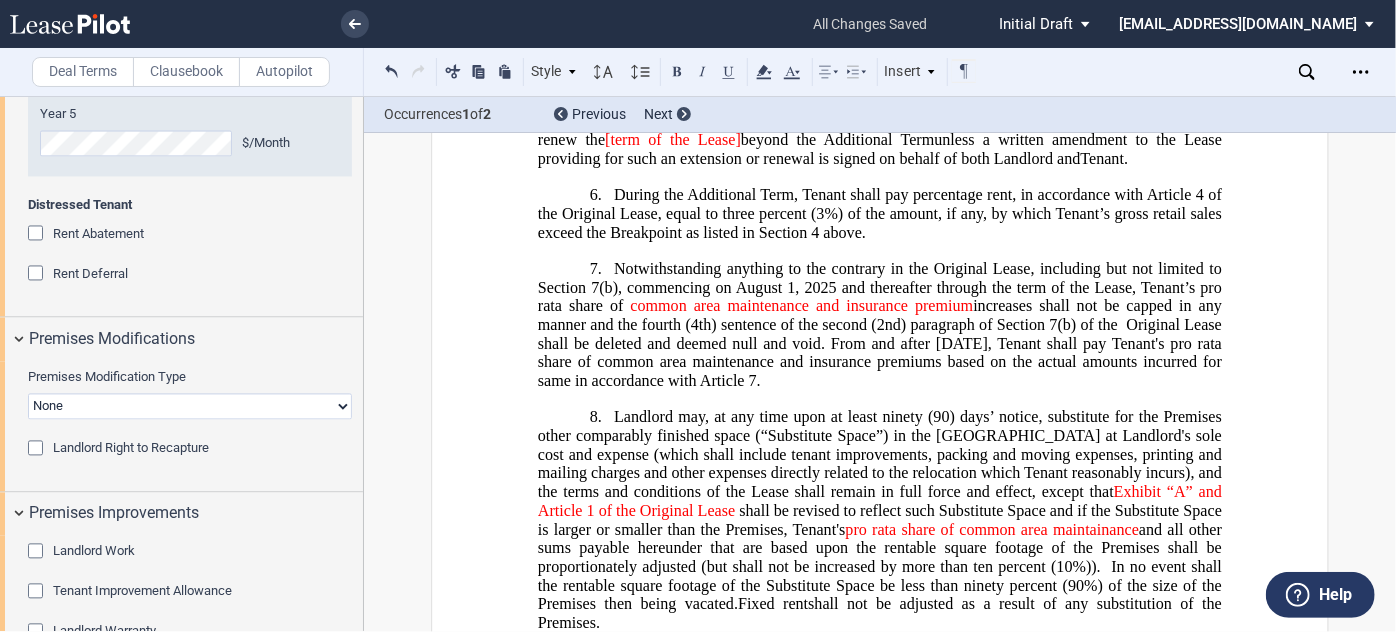 scroll, scrollTop: 1104, scrollLeft: 0, axis: vertical 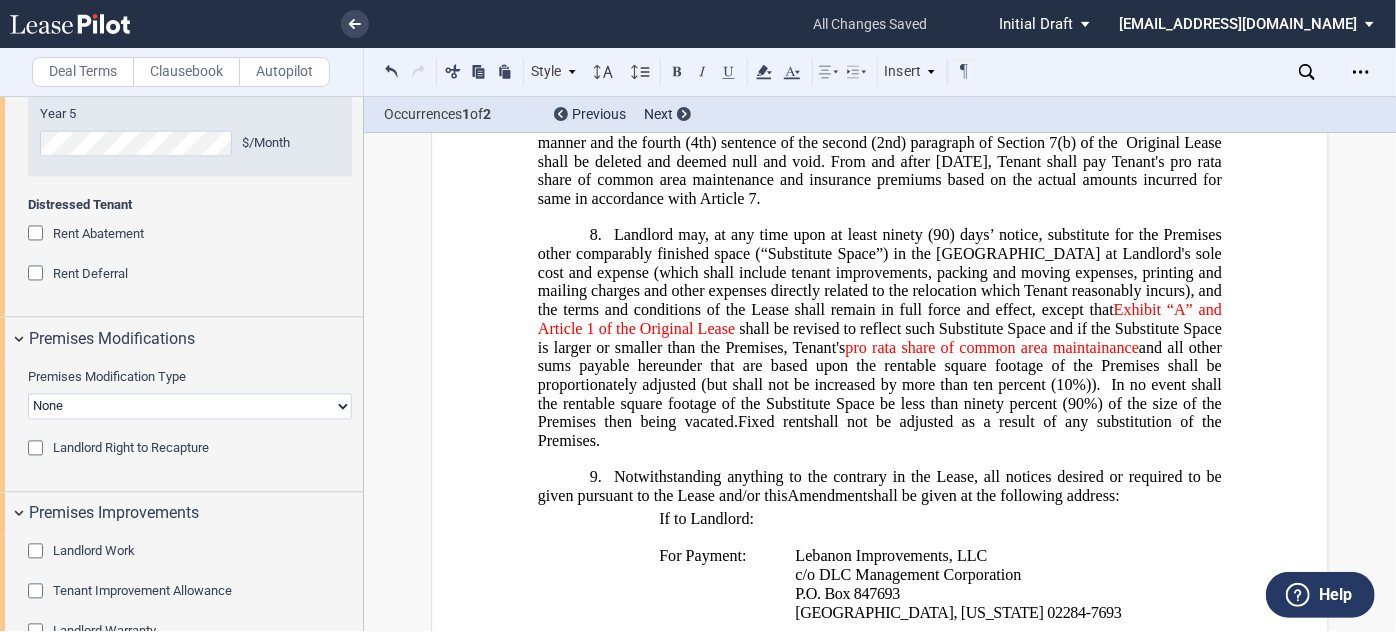 drag, startPoint x: 608, startPoint y: 490, endPoint x: 881, endPoint y: 429, distance: 279.73203 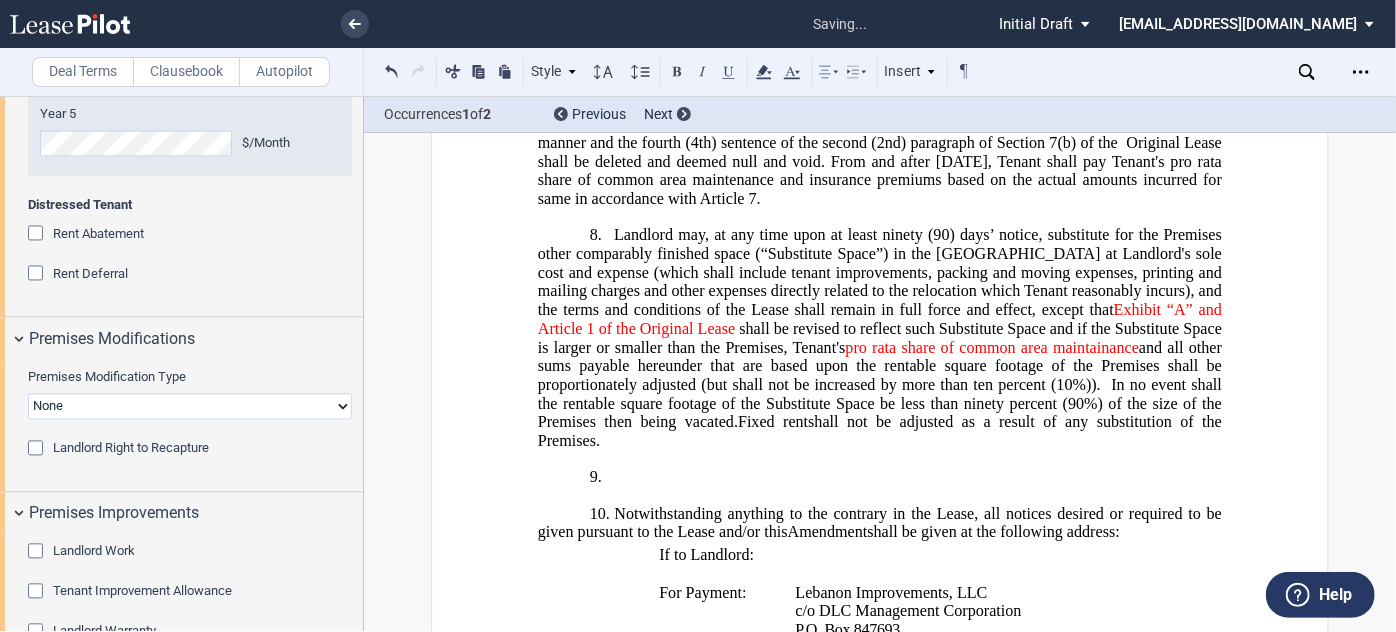 click on "﻿
﻿ ﻿ FIRST  AMENDMENT TO LEASE
ASSIGNMENT AND ASSUMPTION  AND   ﻿ ﻿  FIRST  AMENDMENT  OF LEASE AGREEMENT
﻿
THIS   ﻿ ﻿  FIRST  AMENDMENT TO LEASE (this “Amendment”) is entered into as of ______________,   2025  (the “Effective Date”) by and  among  between   Lebanon Improvements, LLC ,  a   Delaware   limited liability company  (“Landlord”), having an office c/o DLC Management Corporation, 565   Taxter Road, Elmsford, New York 10523, and  ﻿ ﻿ ,  an individual   ﻿ ﻿   ﻿ ﻿   ﻿ ﻿ , d/b/a  ﻿ ﻿  (“Tenant”), having an address c/o The Cato Corporation,  ﻿ ﻿ ,  ﻿ ﻿ ,  ﻿ ﻿   ﻿ ﻿ , and  ,   and  ,   and  ﻿ ﻿ , an individual , individuals , and    (“Guarantor”), (“Guarantor  ﻿ ﻿ ”), , jointly and severally (individually and collectively,  “Guarantor” “Guarantor  ﻿ ﻿ ” ),  each  having an address at  ﻿ ﻿ ,  ﻿ ﻿ ,  ﻿" at bounding box center [880, 1307] 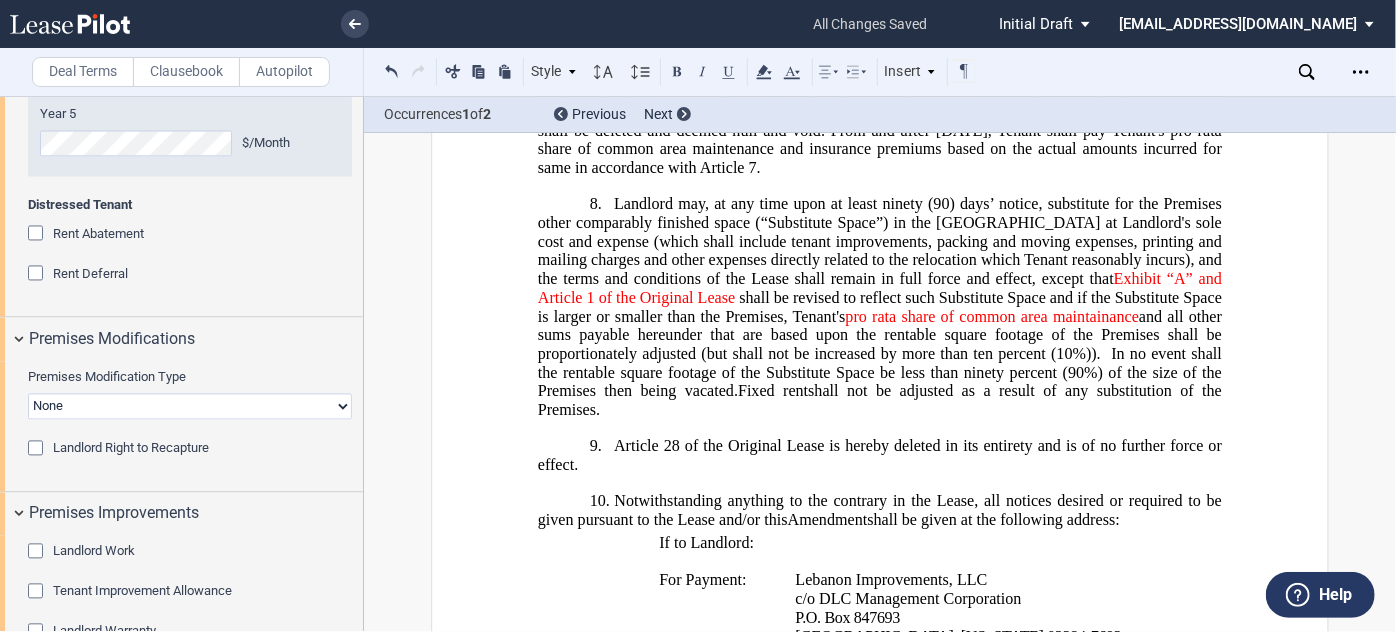 scroll, scrollTop: 1195, scrollLeft: 0, axis: vertical 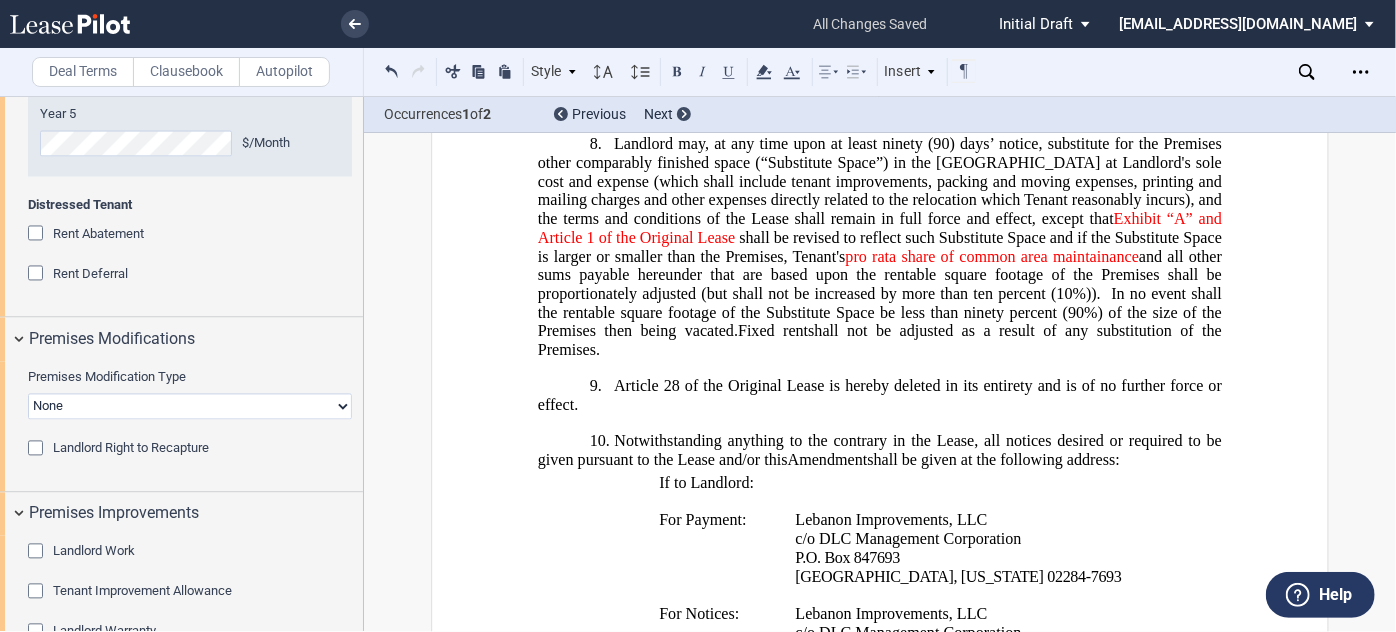 click on "9.                  ﻿Article 28 of the Original Lease is hereby deleted in its entirety and is of no further force or effect." at bounding box center [880, 395] 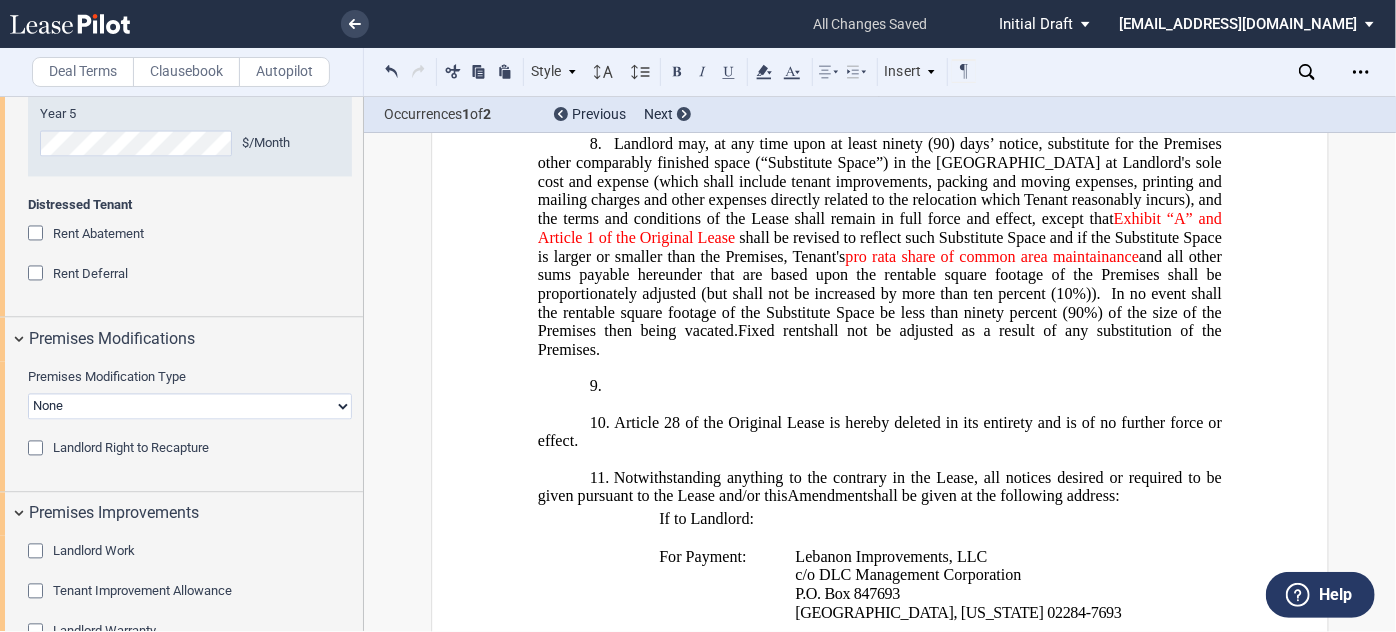 type 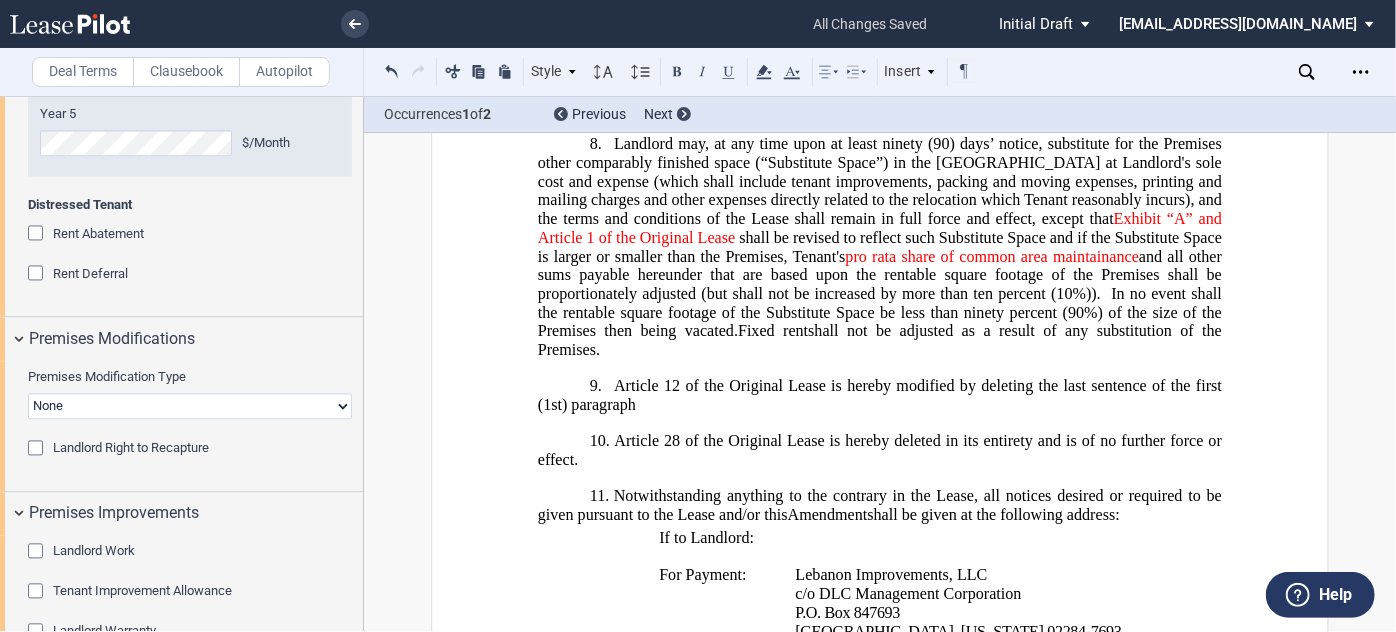 click on "﻿Article 12 of the Original Lease is hereby modified by deleting the last sentence of the first (1st) paragraph" 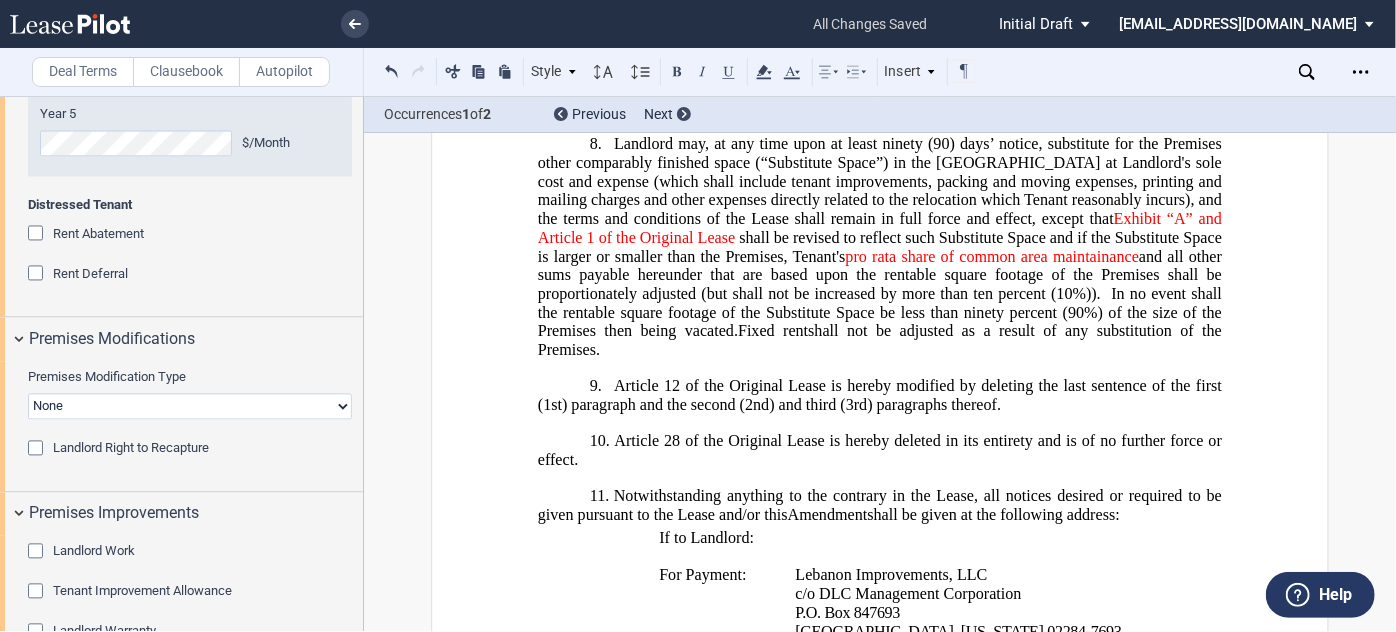 click on "﻿Article 28 of the Original Lease is hereby deleted in its entirety and is of no further force or effect." 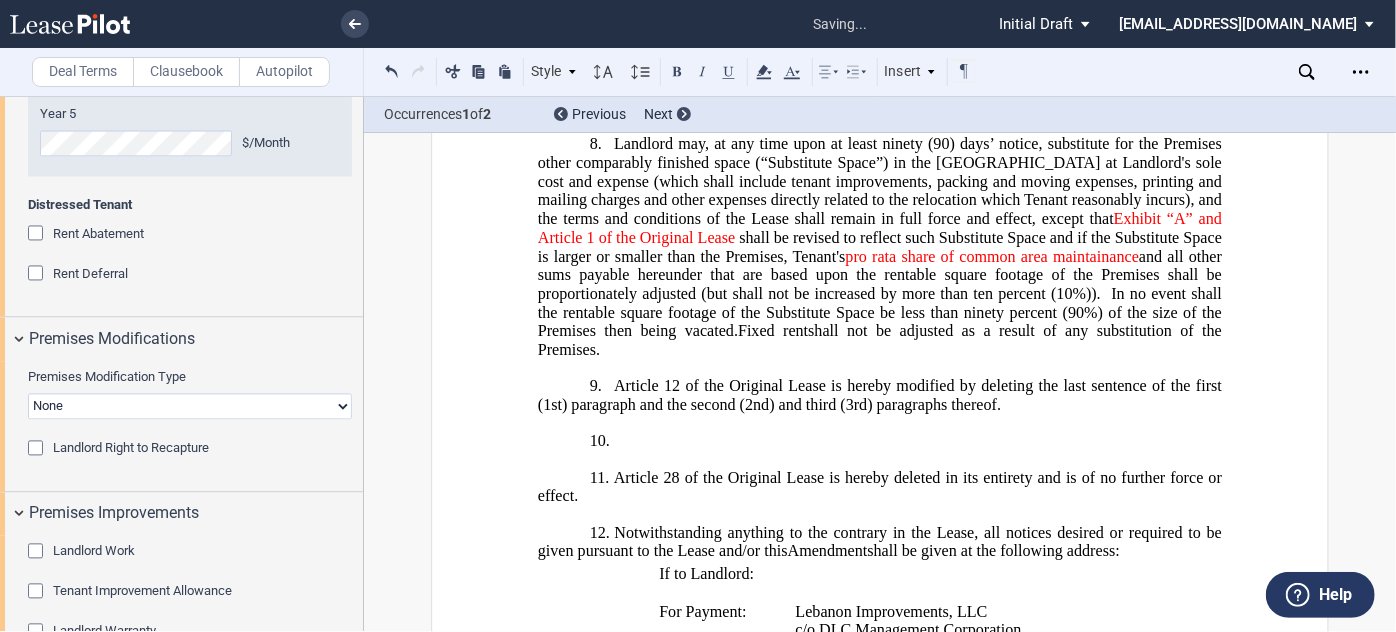 type 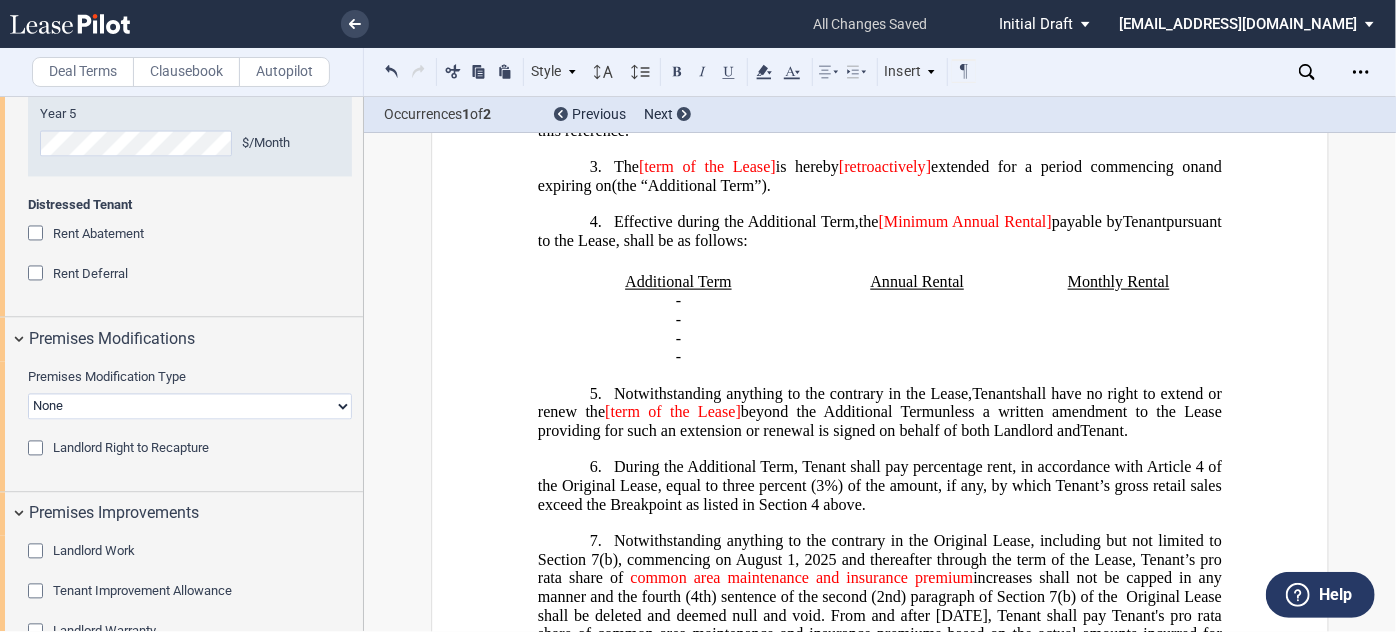 scroll, scrollTop: 741, scrollLeft: 0, axis: vertical 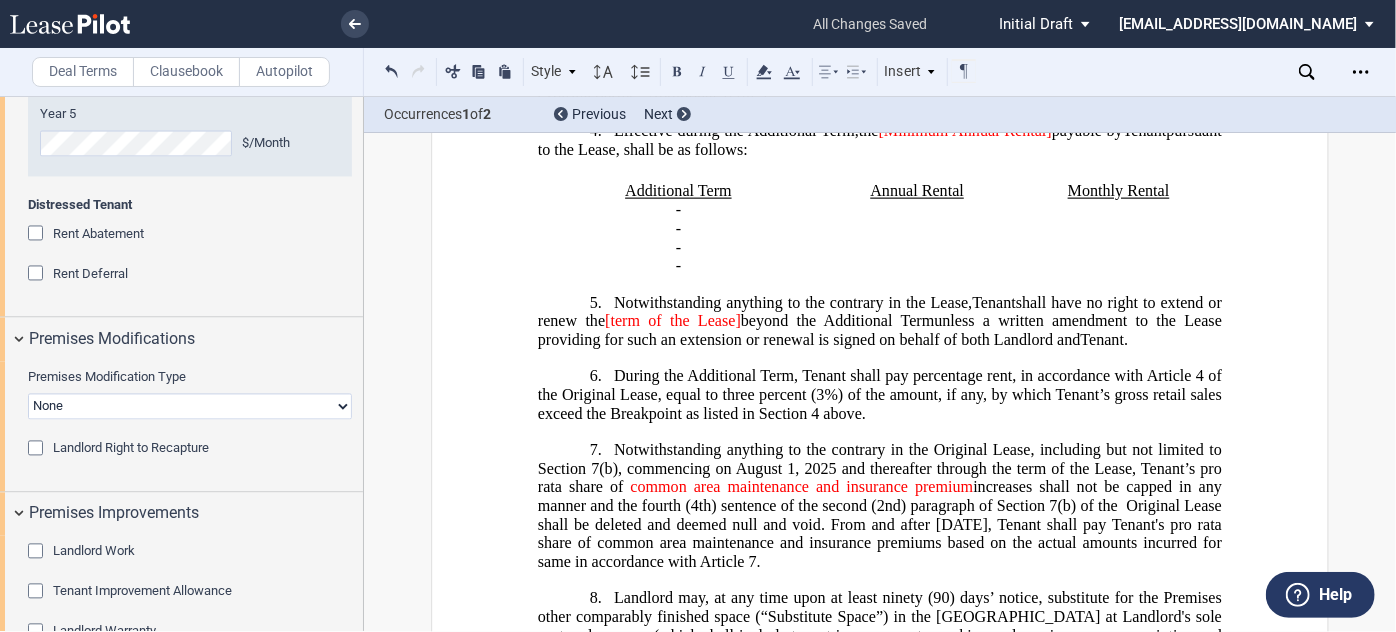 click on "Notwithstanding anything to the contrary in the Original Lease, including but not limited to Section 7(b), commencing on August 1, 2025 and thereafter through the term of the Lease, Tenant’s pro rata share of ﻿ common area maintenance and insurance premium  increases shall not be capped in any manner and the fourth (4th) sentence of the second (2nd) paragraph of Section 7(b) of the  Original Lease shall be deleted and deemed null and void." 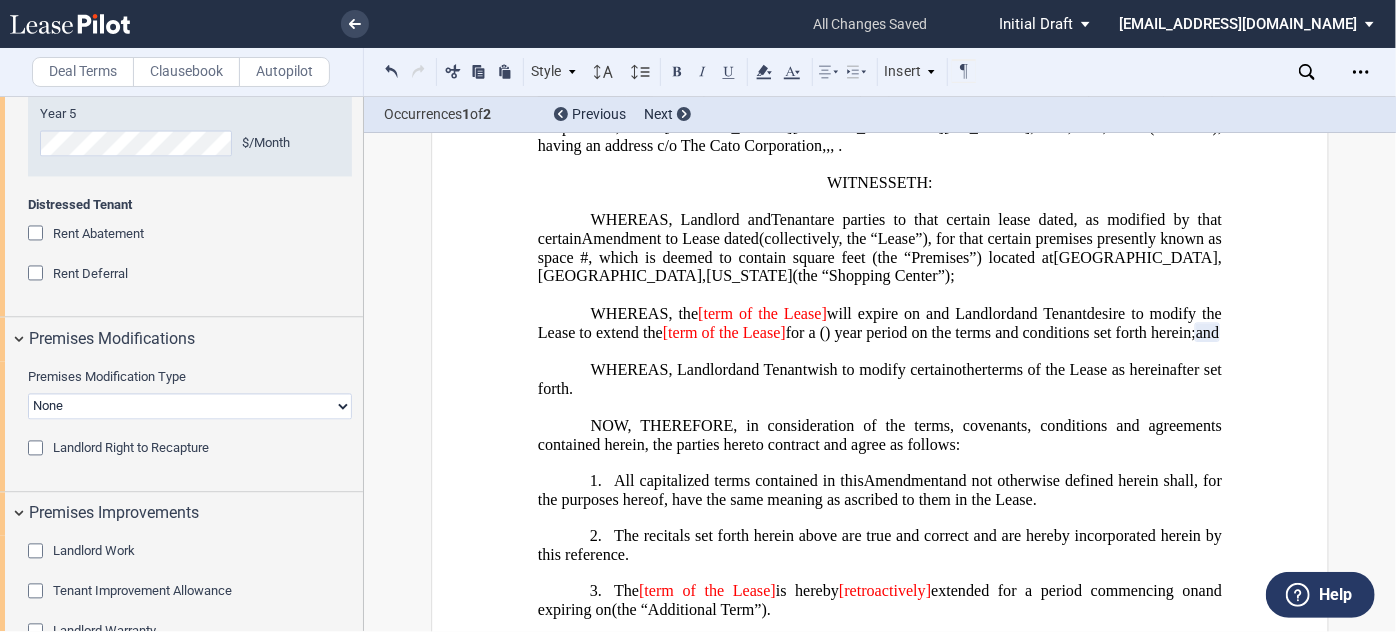 scroll, scrollTop: 195, scrollLeft: 0, axis: vertical 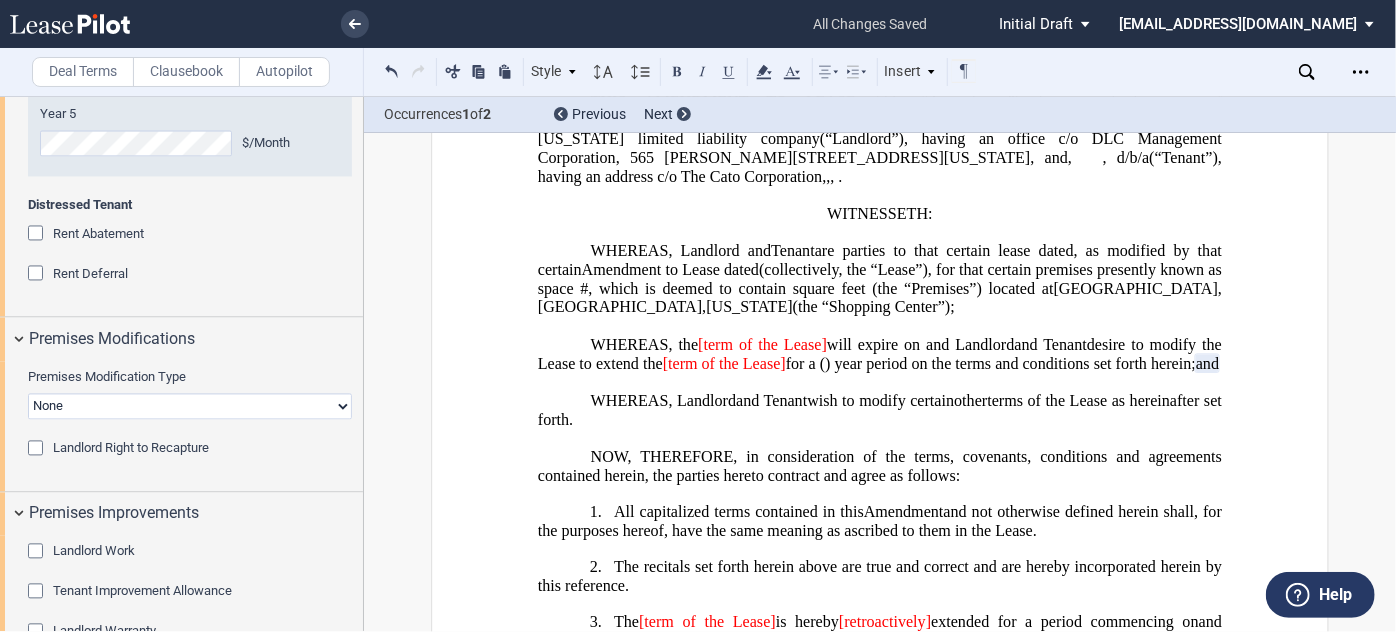 click on "[term of the Lease]" 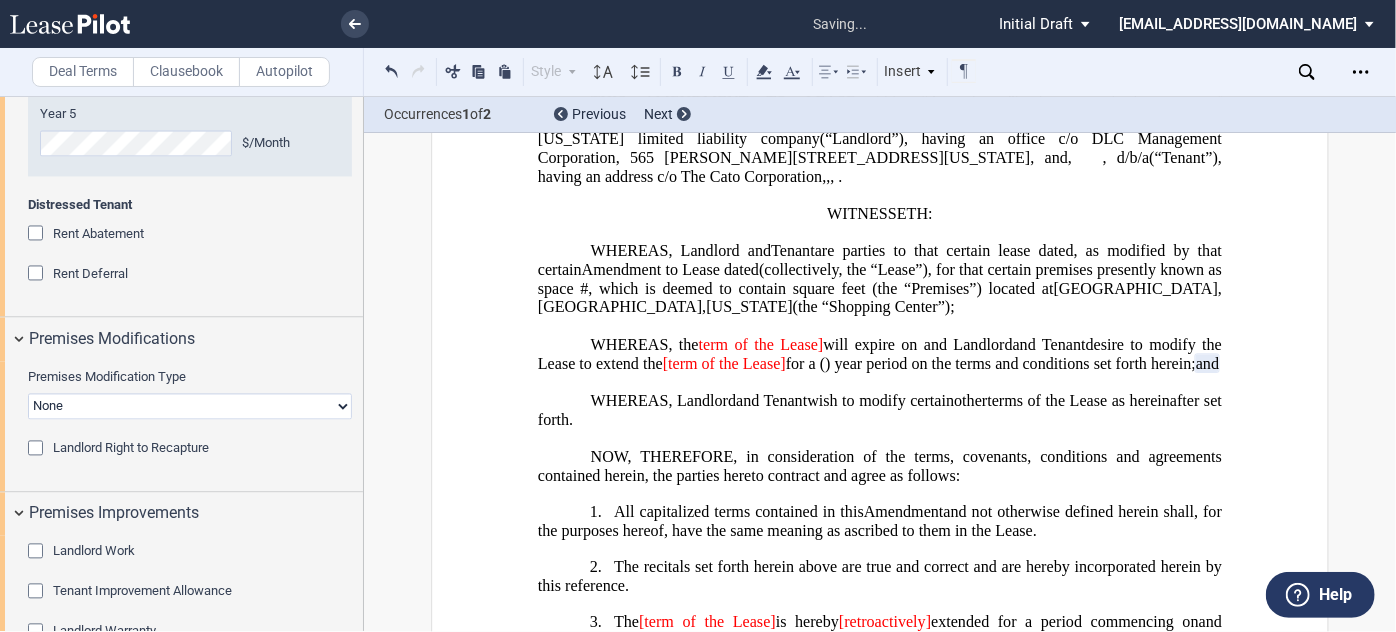 click on "will expire on" 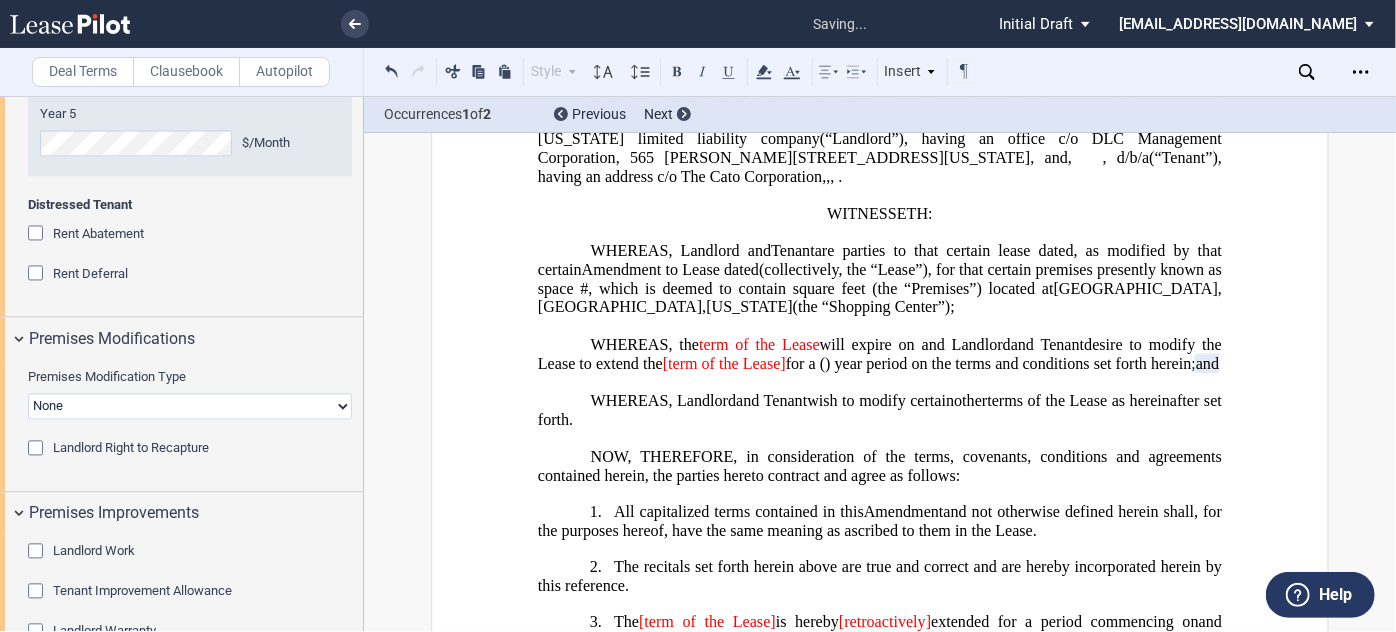 click on "[term of the Lease]" 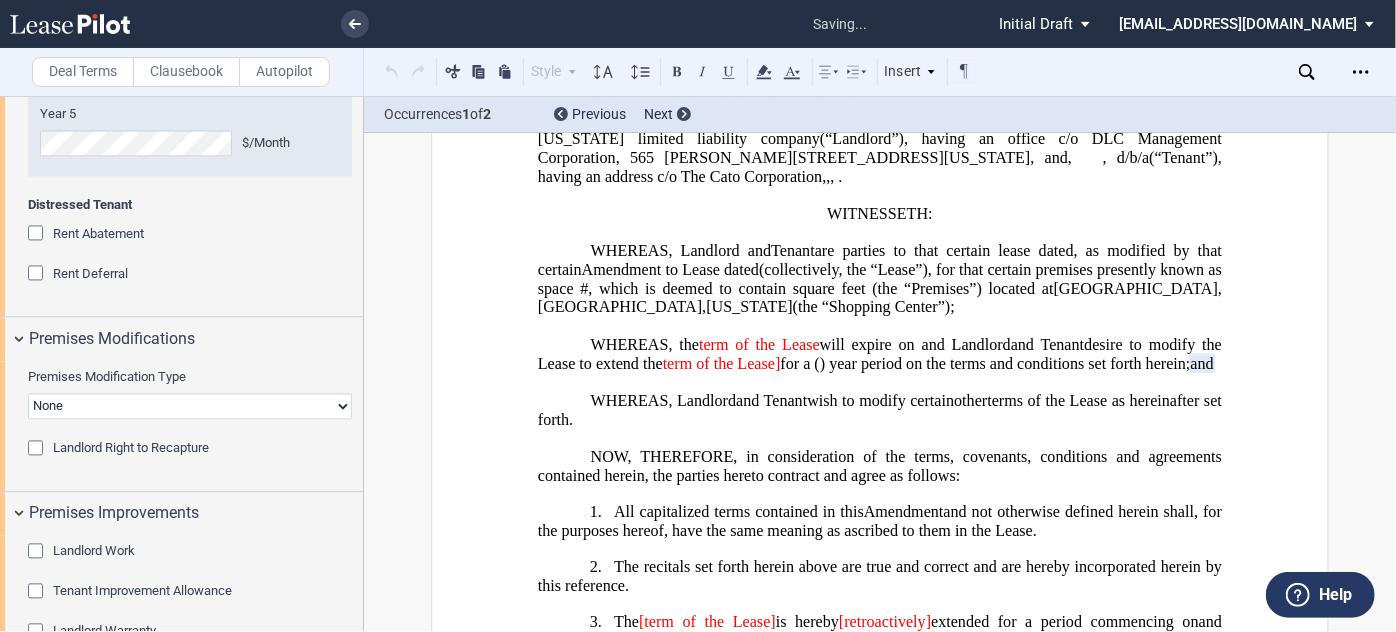 click on "for a" 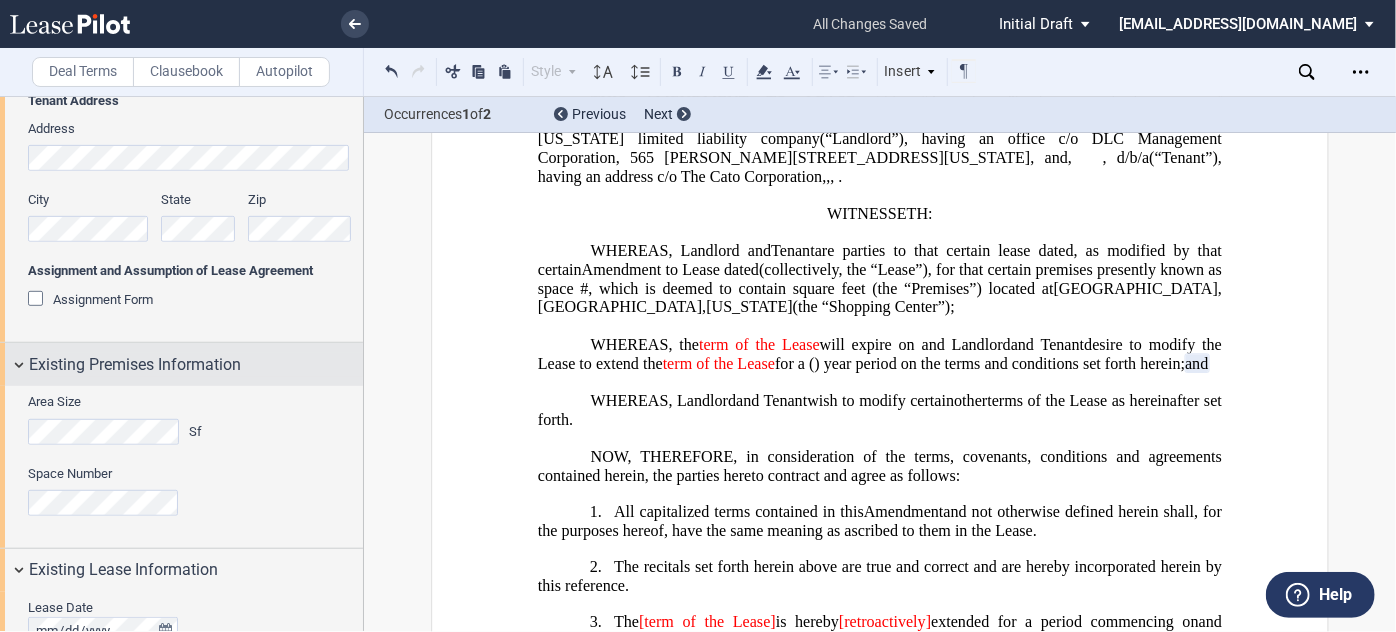 scroll, scrollTop: 502, scrollLeft: 0, axis: vertical 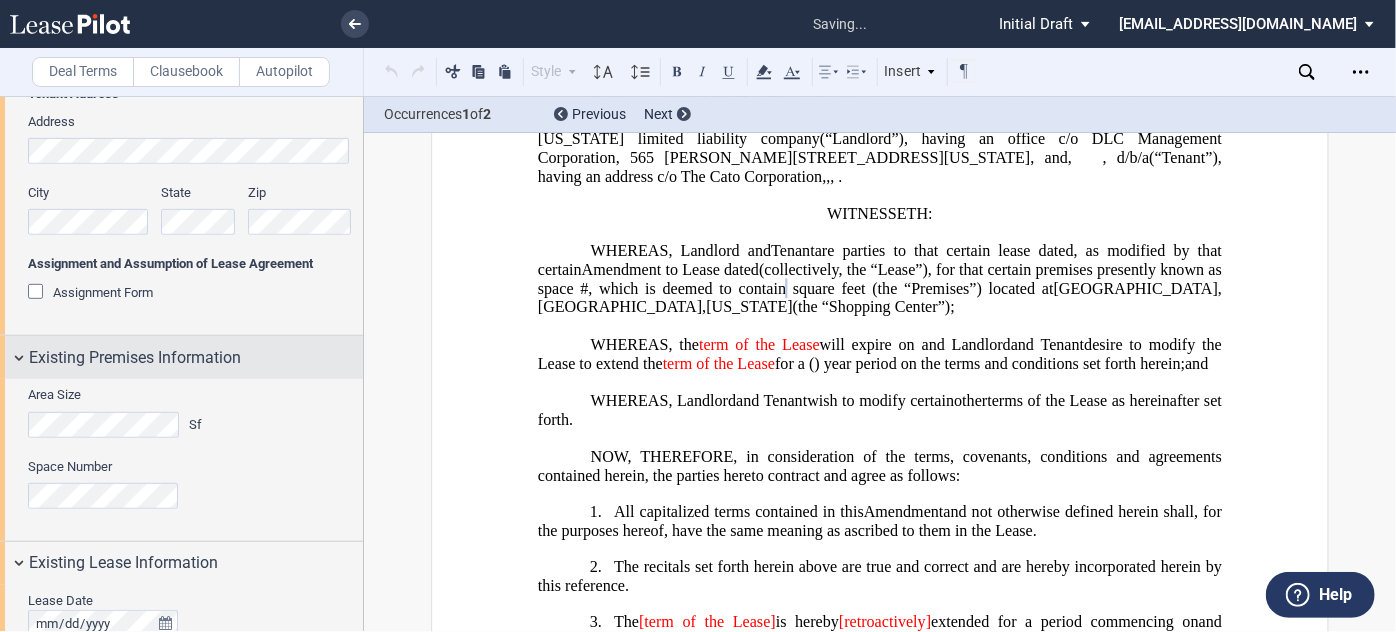 click on "Existing Premises Information" at bounding box center [181, 357] 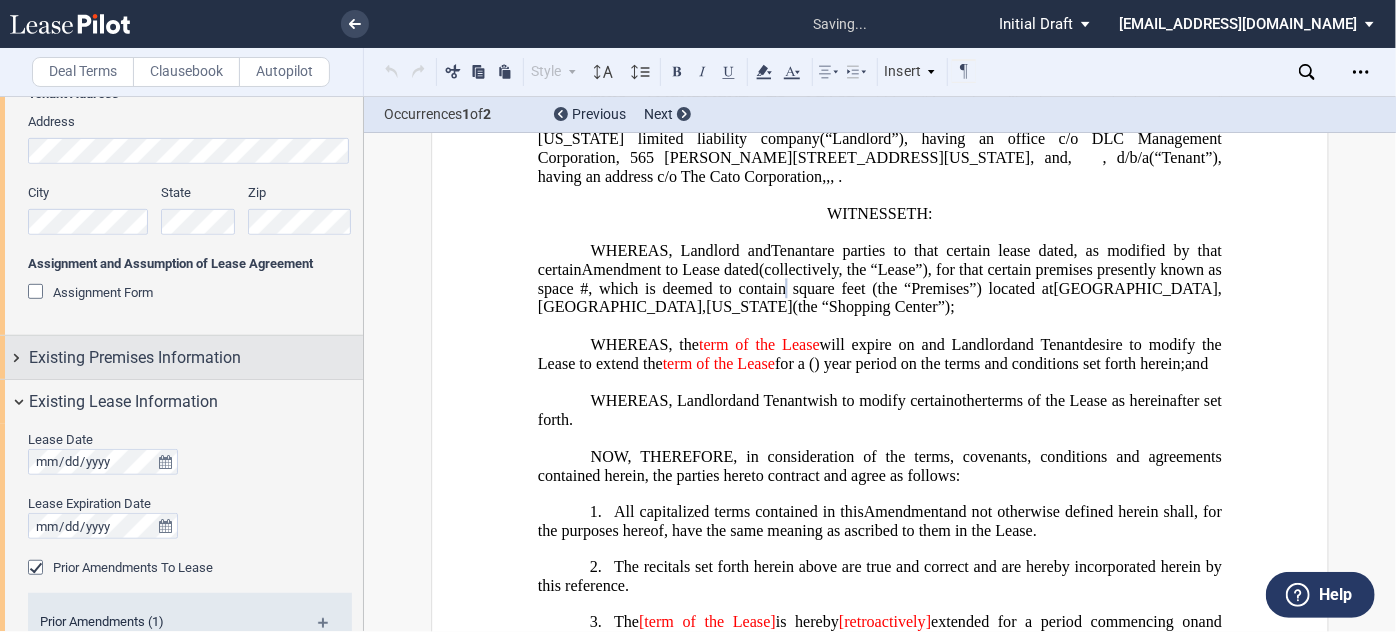 scroll, scrollTop: 0, scrollLeft: 0, axis: both 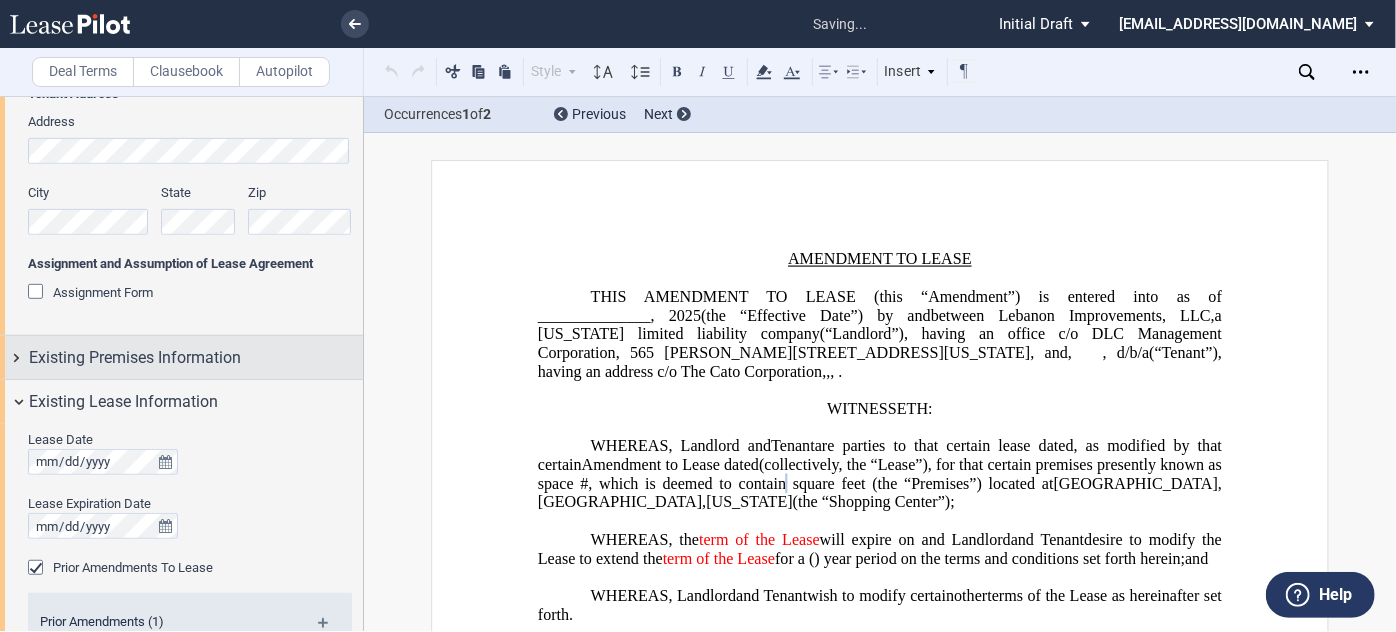 click on "Existing Premises Information" at bounding box center (196, 358) 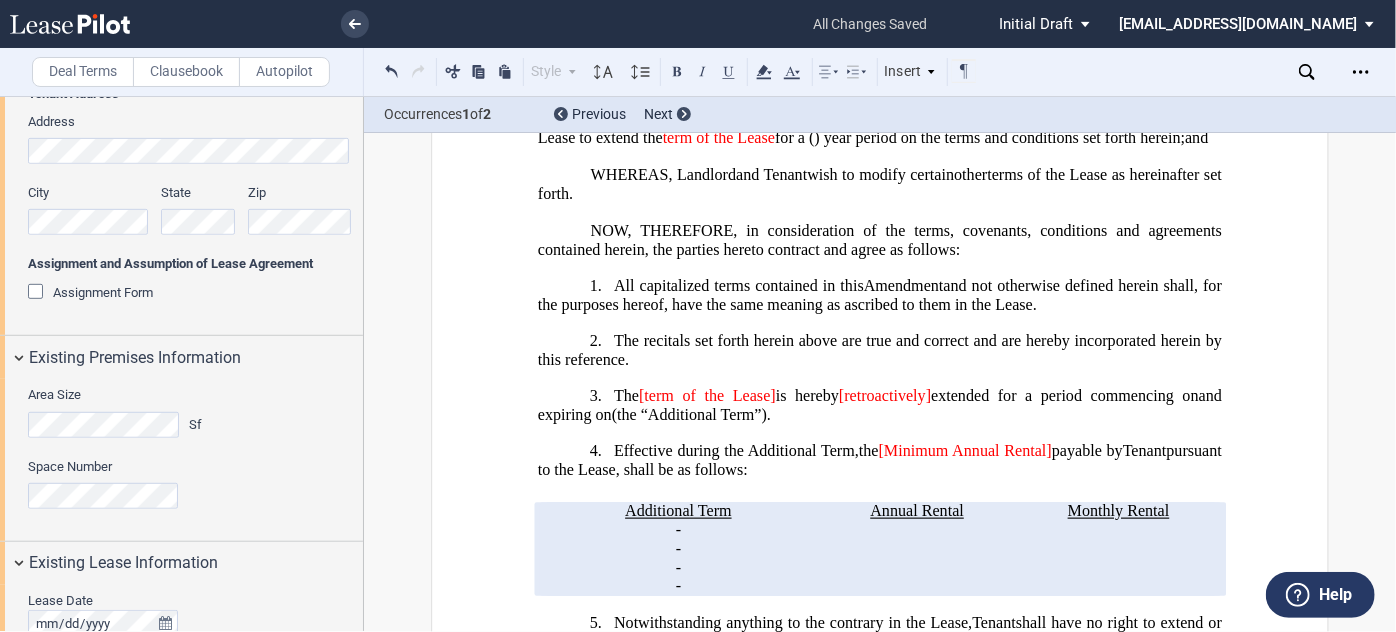 scroll, scrollTop: 454, scrollLeft: 0, axis: vertical 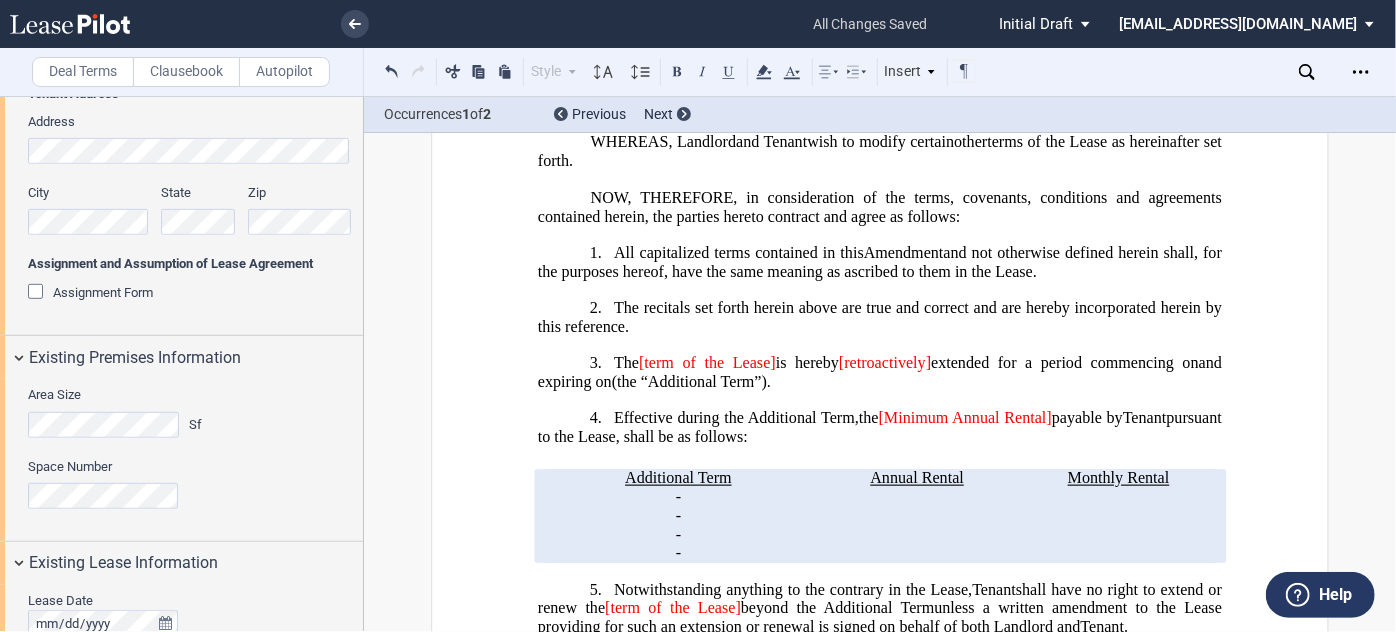 click on "﻿
﻿ ﻿ FIRST  AMENDMENT TO LEASE
ASSIGNMENT AND ASSUMPTION  AND   ﻿ ﻿  FIRST  AMENDMENT  OF LEASE AGREEMENT
﻿
THIS   ﻿ ﻿  FIRST  AMENDMENT TO LEASE (this “Amendment”) is entered into as of ______________,   2025  (the “Effective Date”) by and  among  between   Lebanon Improvements, LLC ,  a   Delaware   limited liability company  (“Landlord”), having an office c/o DLC Management Corporation, 565   Taxter Road, Elmsford, New York 10523, and  ﻿ ﻿ ,  an individual   ﻿ ﻿   ﻿ ﻿   ﻿ ﻿ , d/b/a  ﻿ ﻿  (“Tenant”), having an address c/o The Cato Corporation,  ﻿ ﻿ ,  ﻿ ﻿ ,  ﻿ ﻿   ﻿ ﻿ , and  ,   and  ,   and  ﻿ ﻿ , an individual , individuals , and    (“Guarantor”), (“Guarantor  ﻿ ﻿ ”), , jointly and severally (individually and collectively,  “Guarantor” “Guarantor  ﻿ ﻿ ” ),  each  having an address at  ﻿ ﻿ ,  ﻿ ﻿ ,  ﻿" at bounding box center [880, 2022] 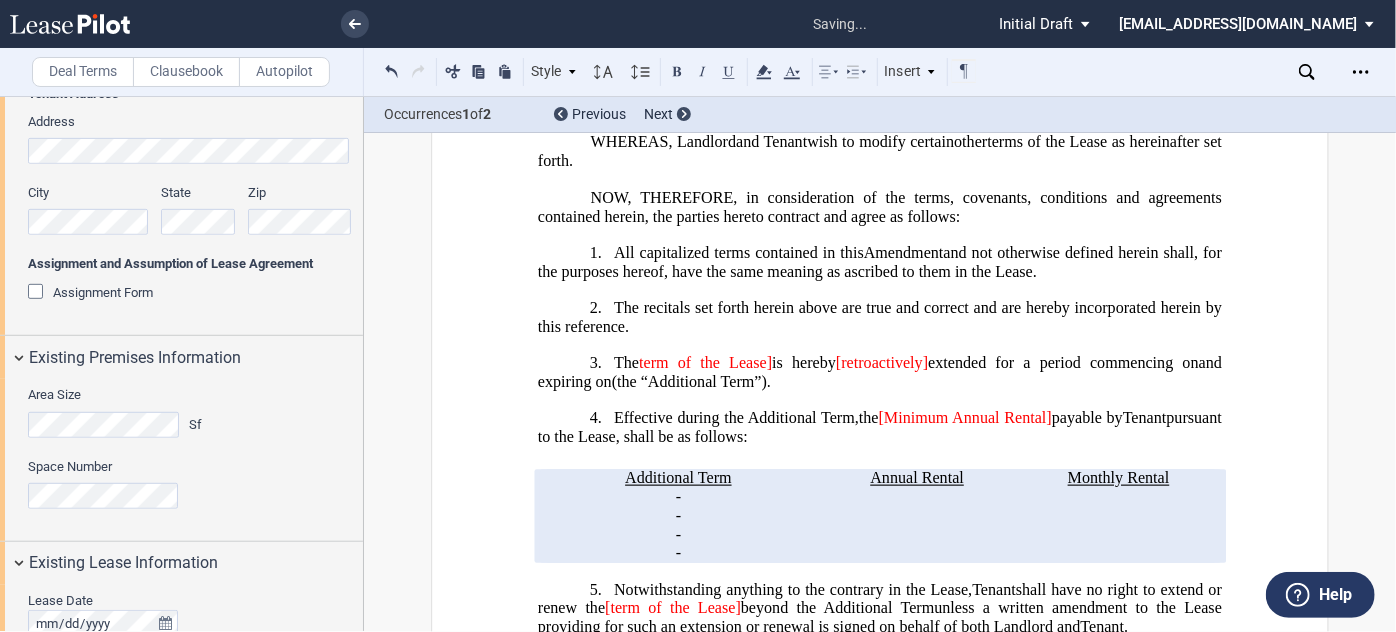 click on "is hereby" 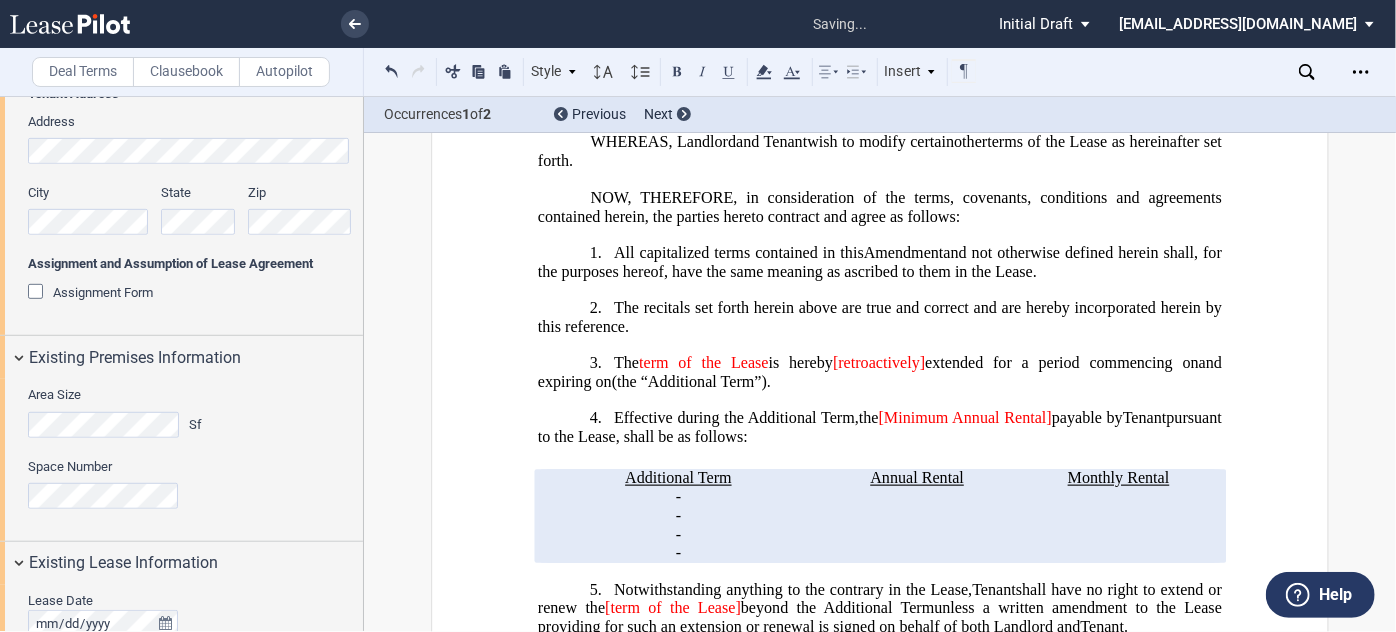 drag, startPoint x: 948, startPoint y: 390, endPoint x: 845, endPoint y: 388, distance: 103.01942 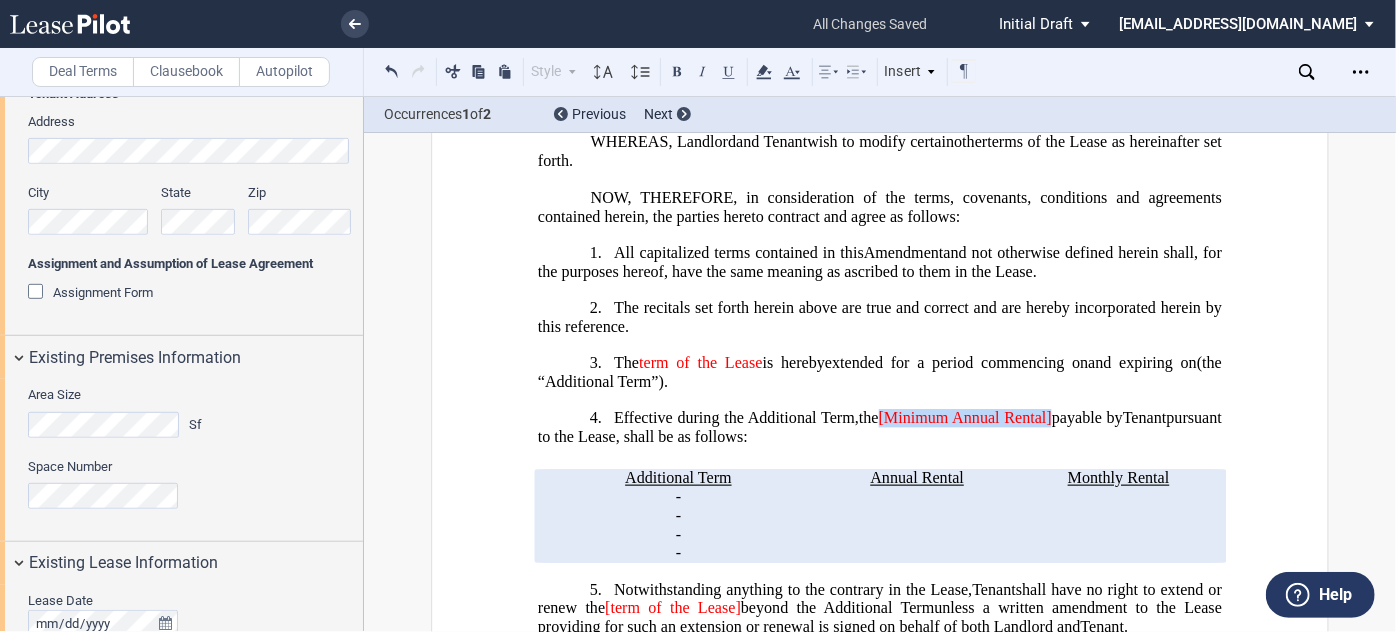 drag, startPoint x: 1085, startPoint y: 439, endPoint x: 906, endPoint y: 449, distance: 179.27911 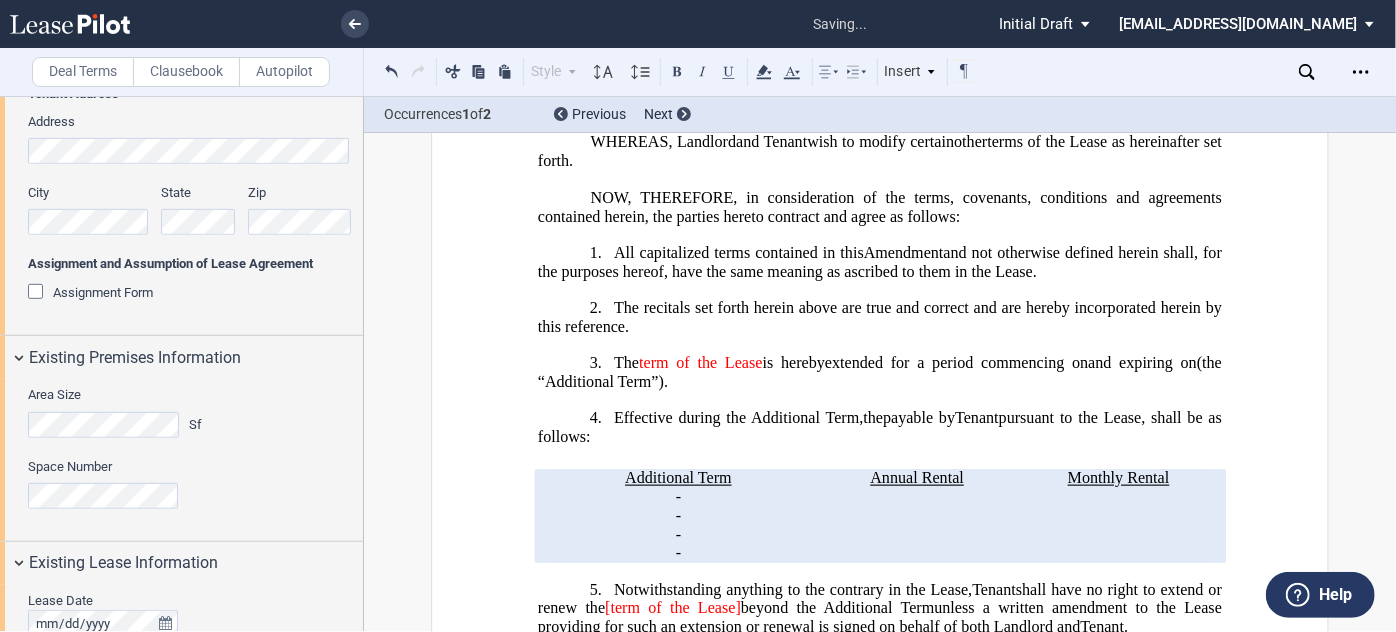 type 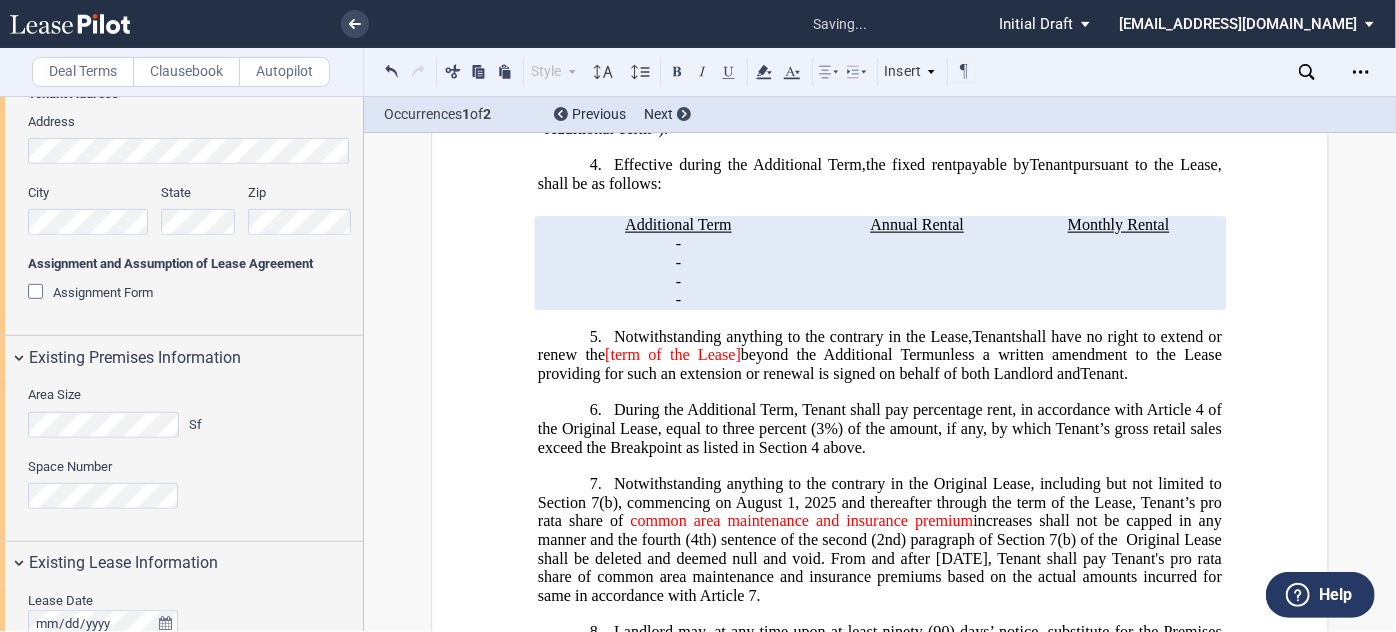 scroll, scrollTop: 727, scrollLeft: 0, axis: vertical 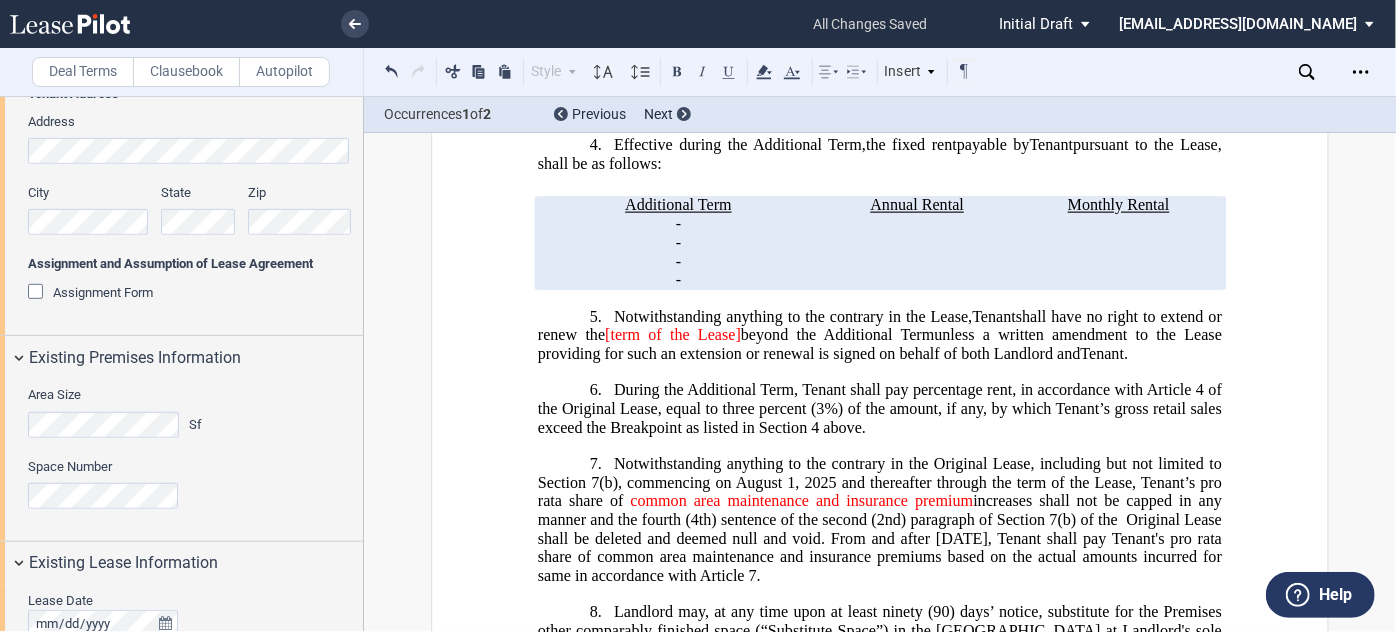 click on "[term of the Lease]" 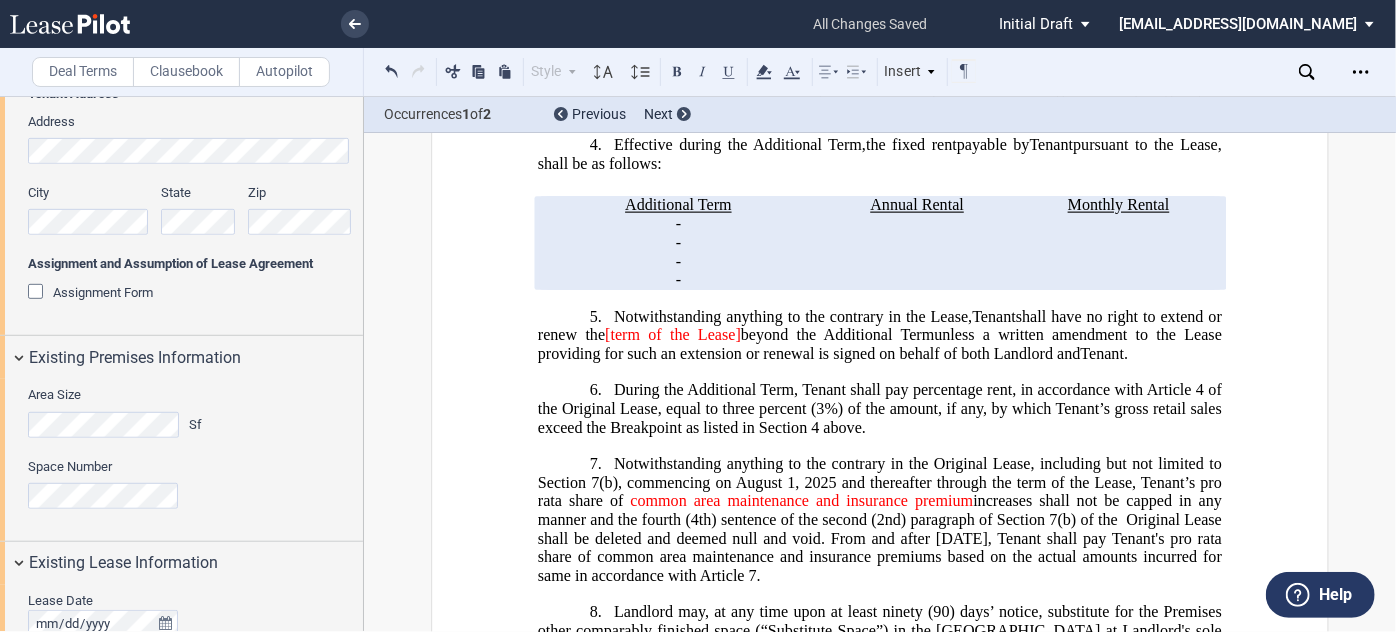 type 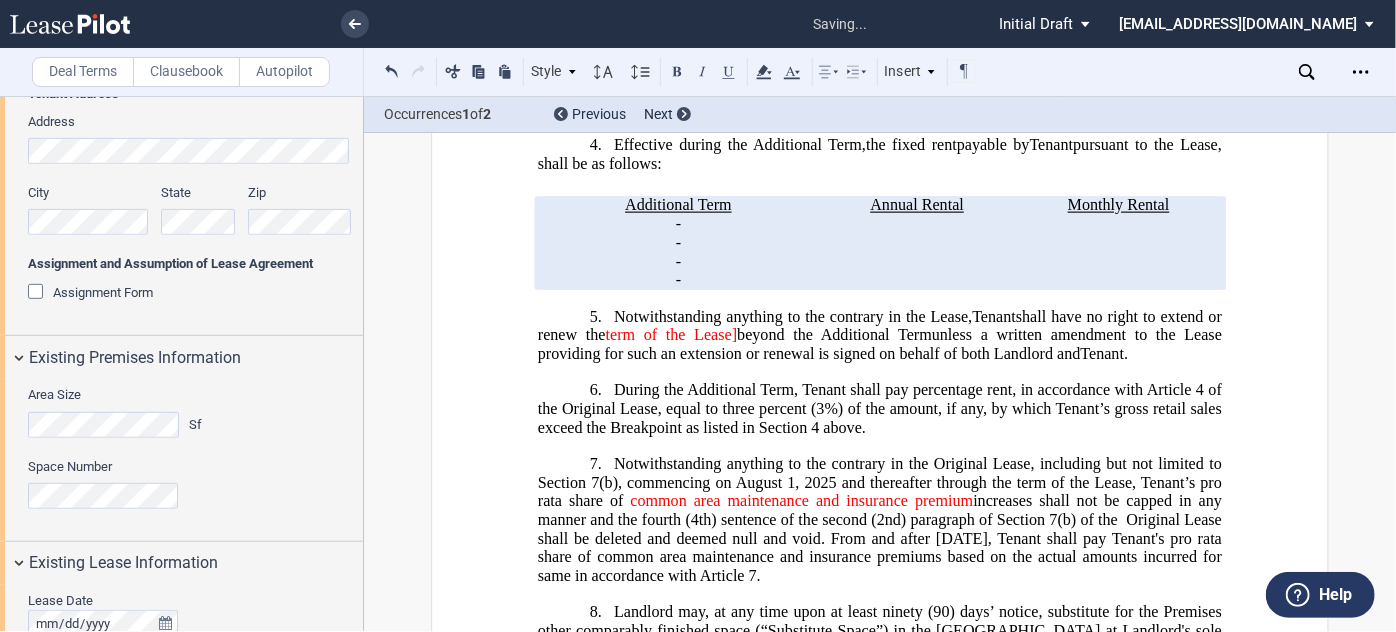 click on "beyond the Additional Term" 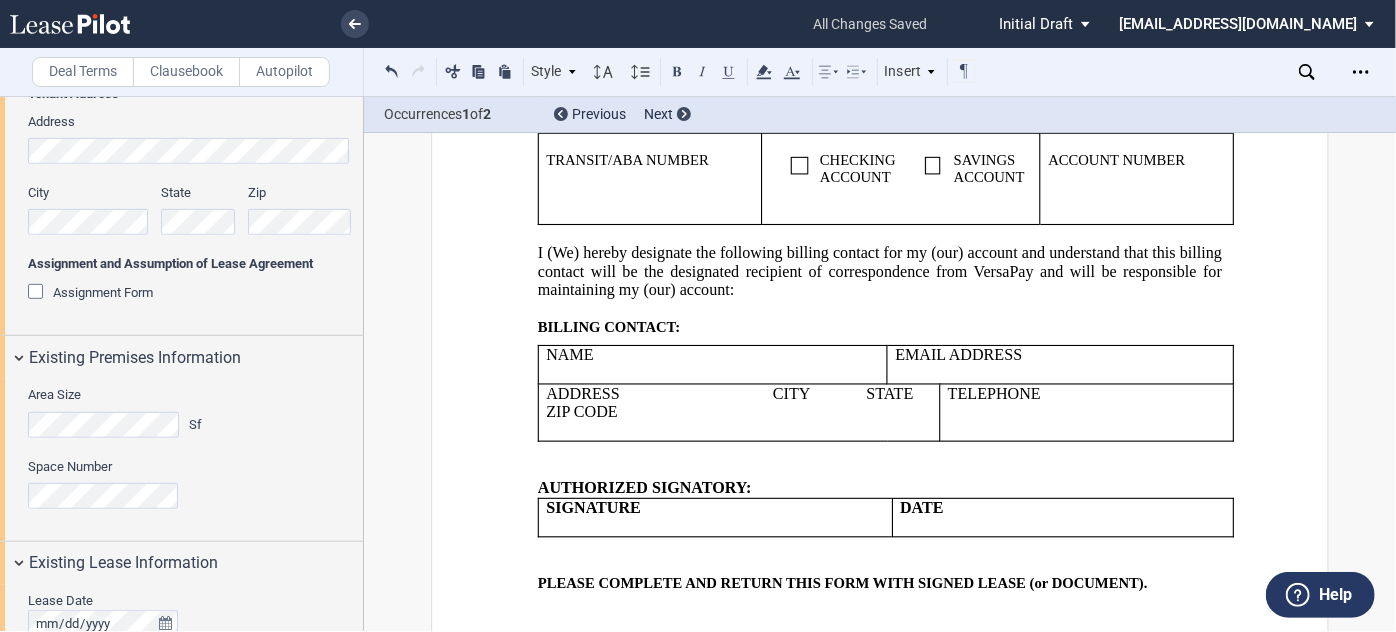 scroll, scrollTop: 4041, scrollLeft: 0, axis: vertical 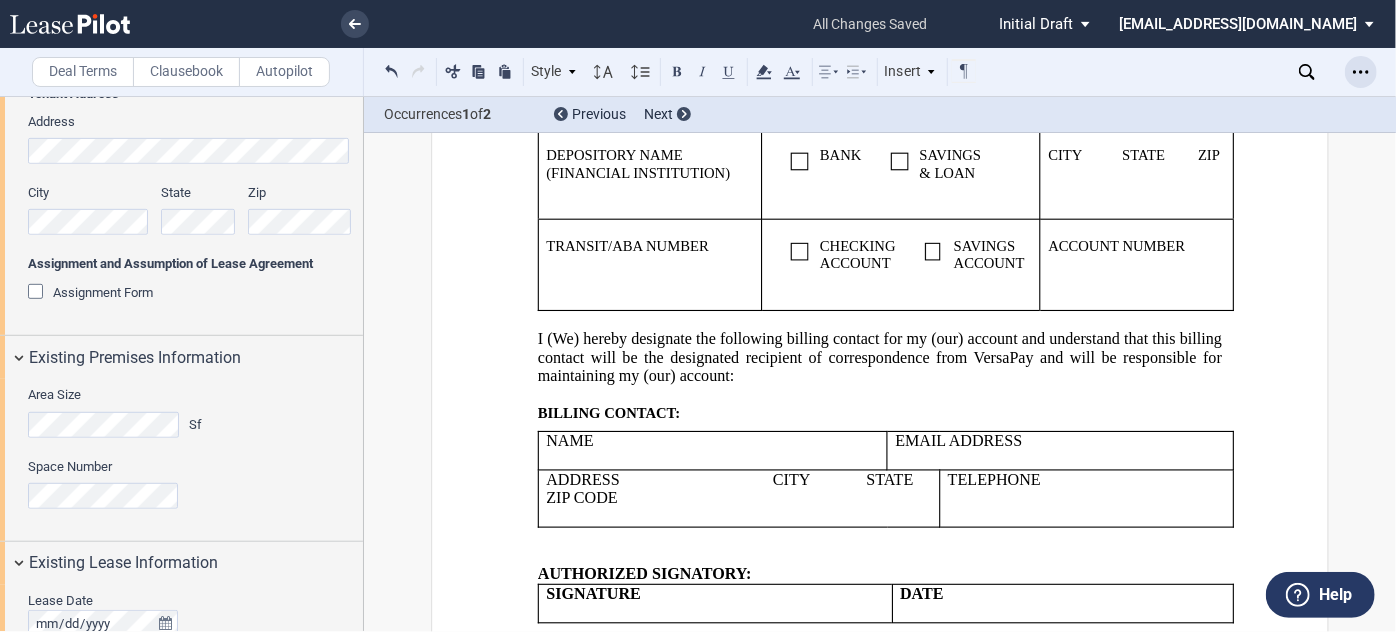 click 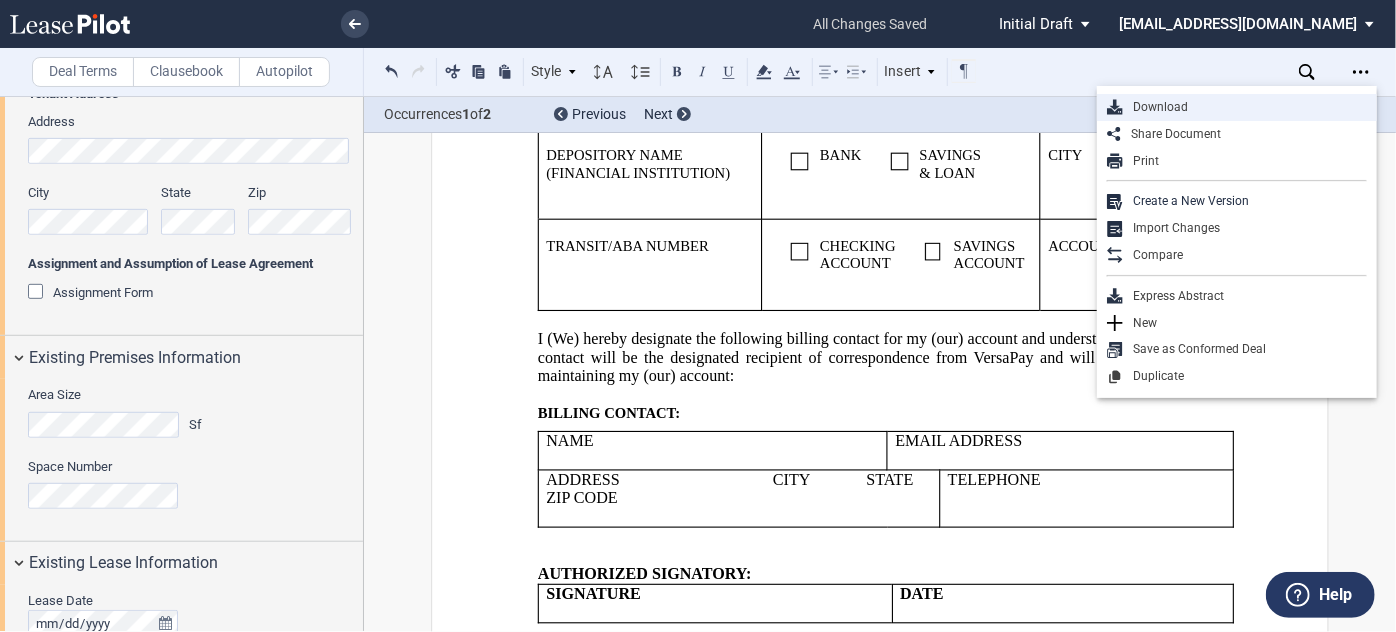 click on "Download" at bounding box center (1245, 107) 